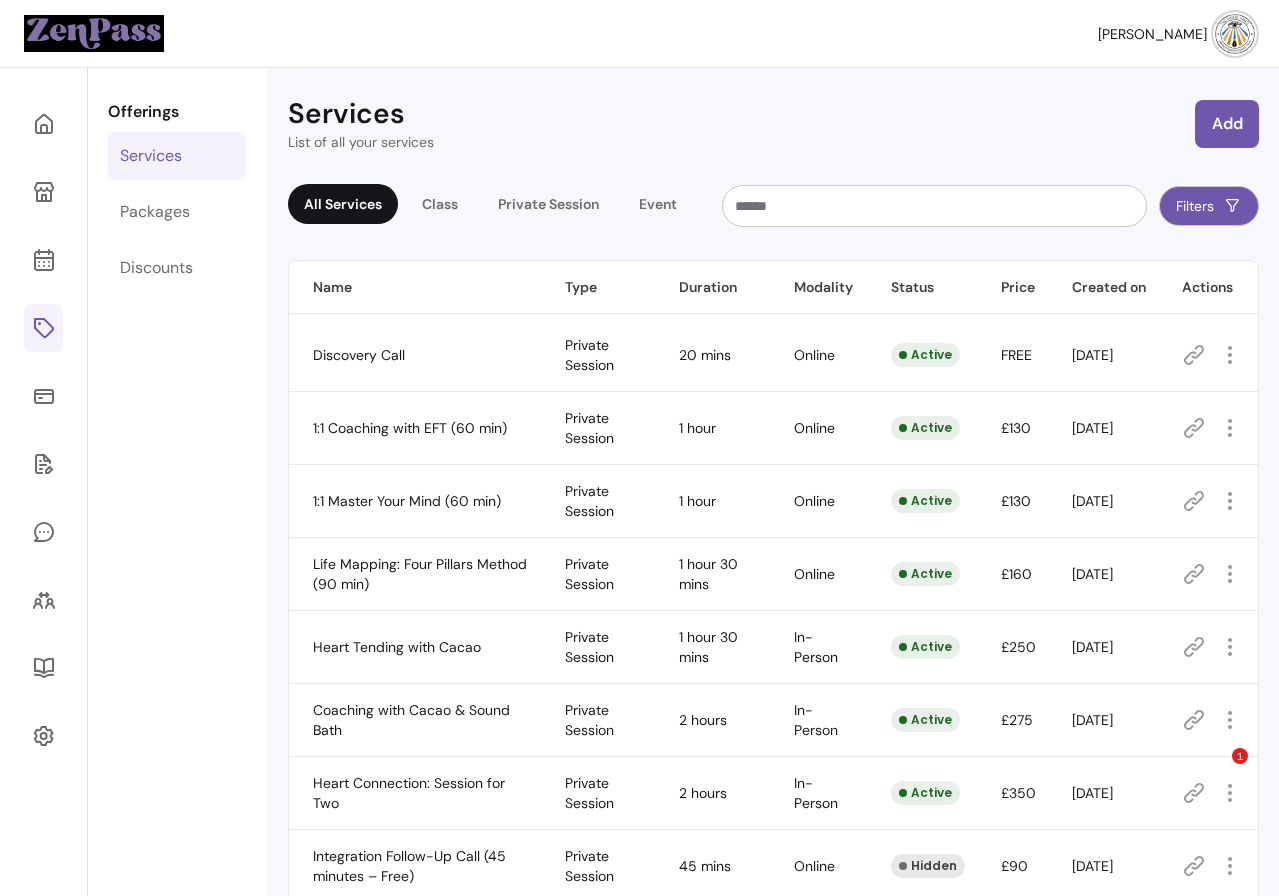 scroll, scrollTop: 0, scrollLeft: 0, axis: both 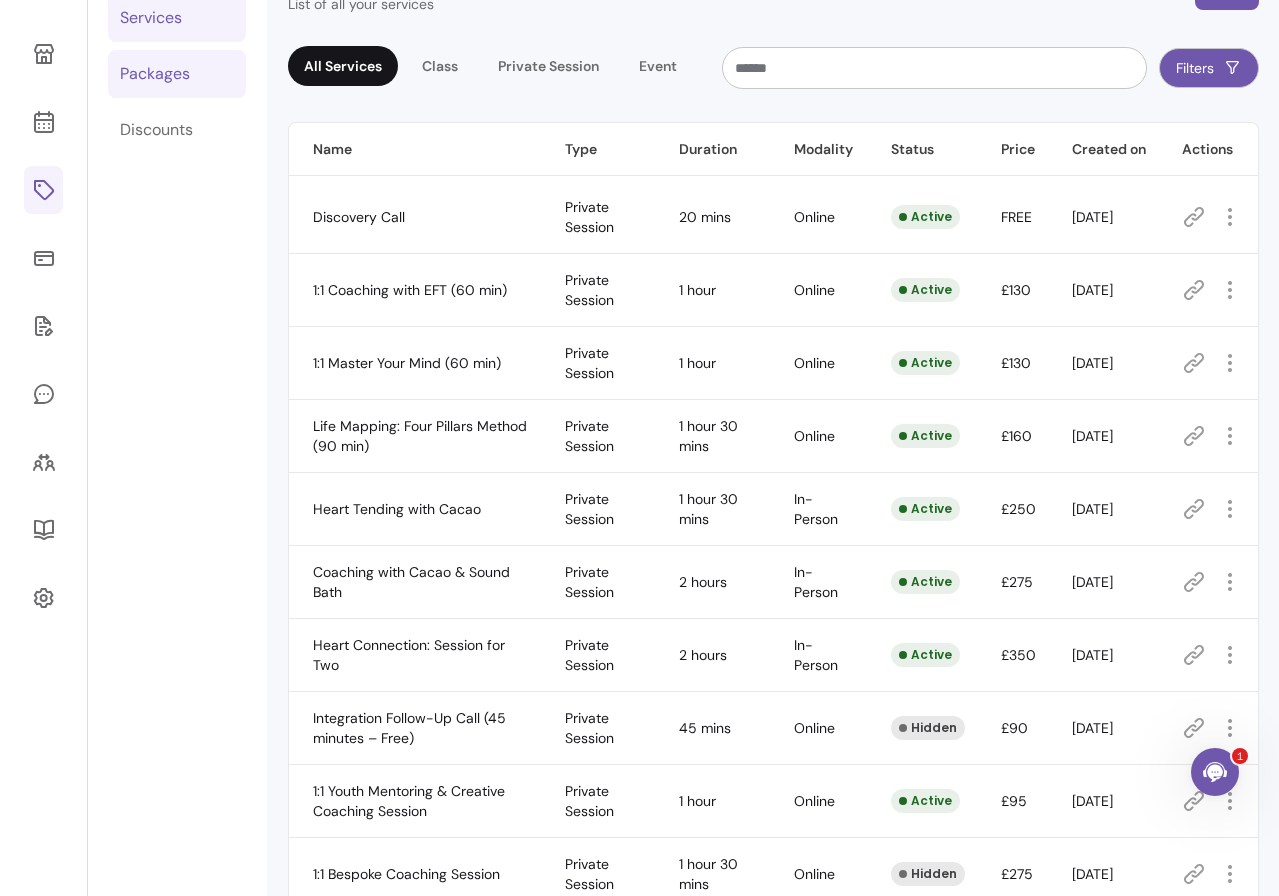 click on "Packages" at bounding box center [155, 74] 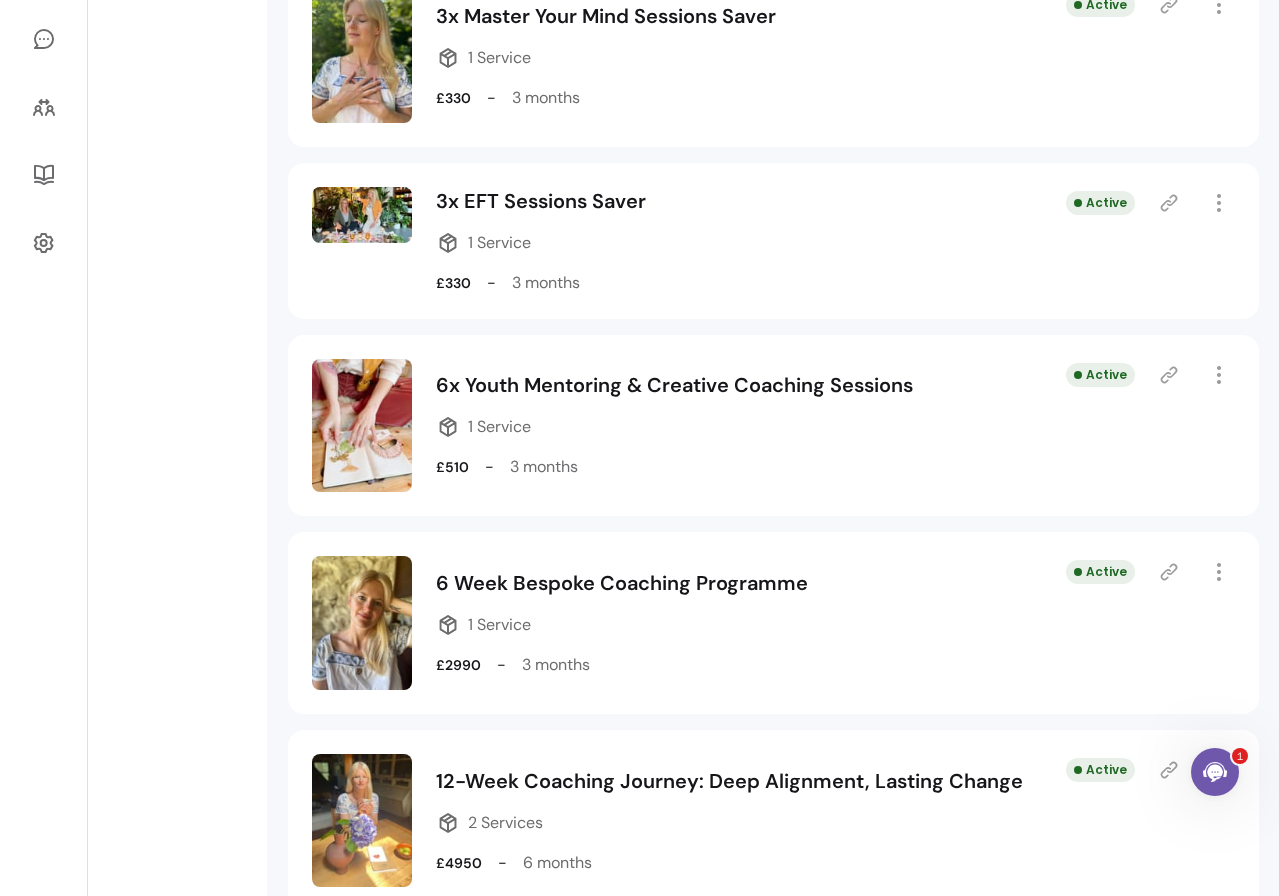 scroll, scrollTop: 535, scrollLeft: 0, axis: vertical 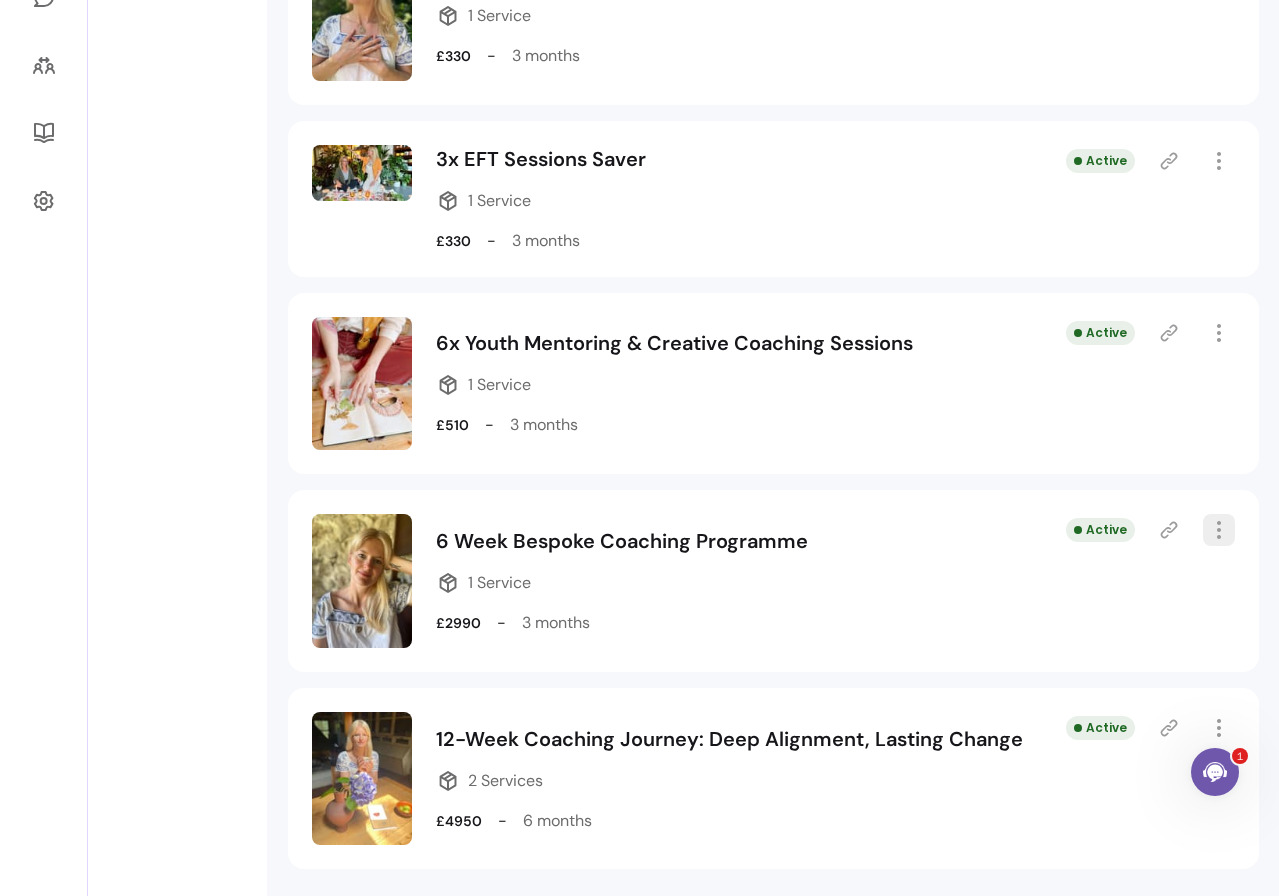 click at bounding box center [1219, 530] 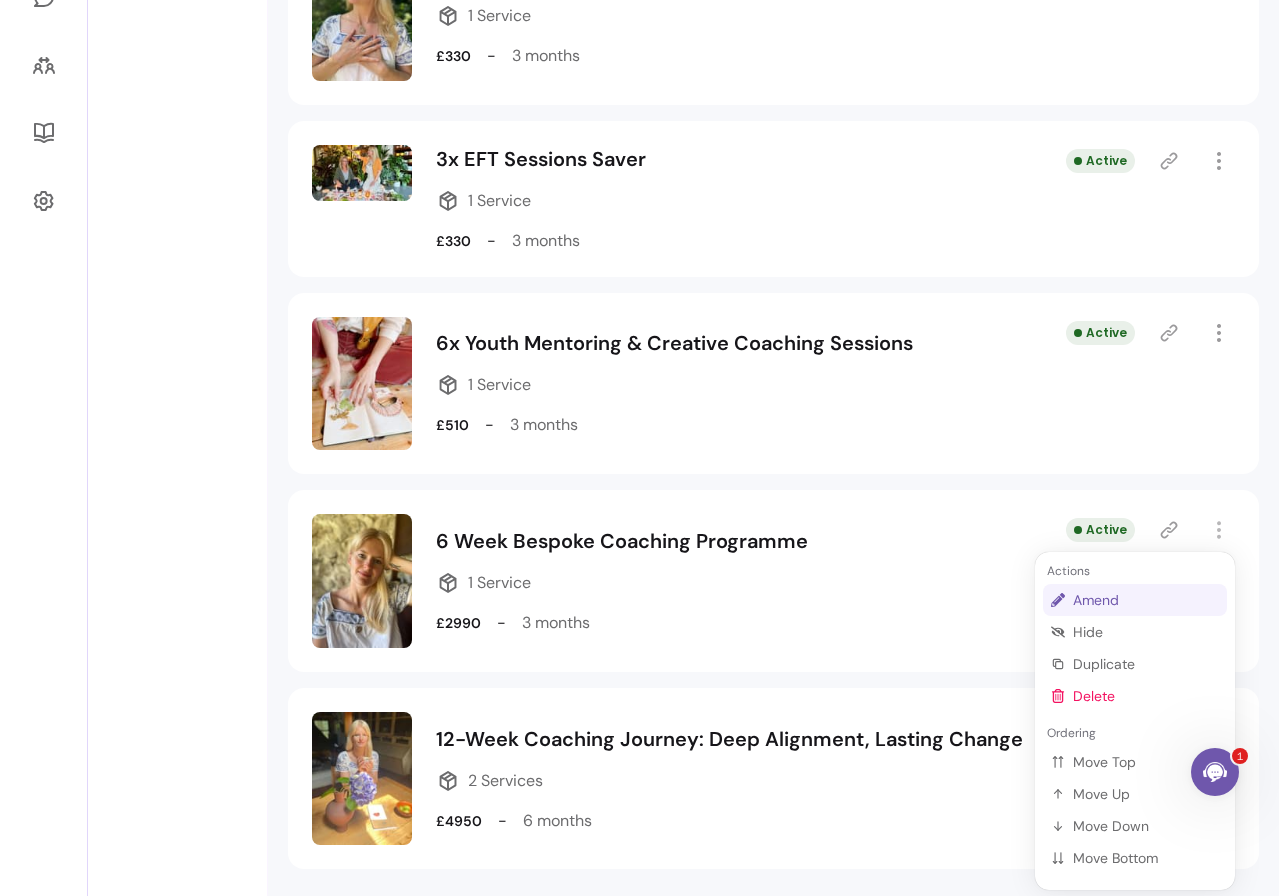 click on "Amend" at bounding box center (1146, 600) 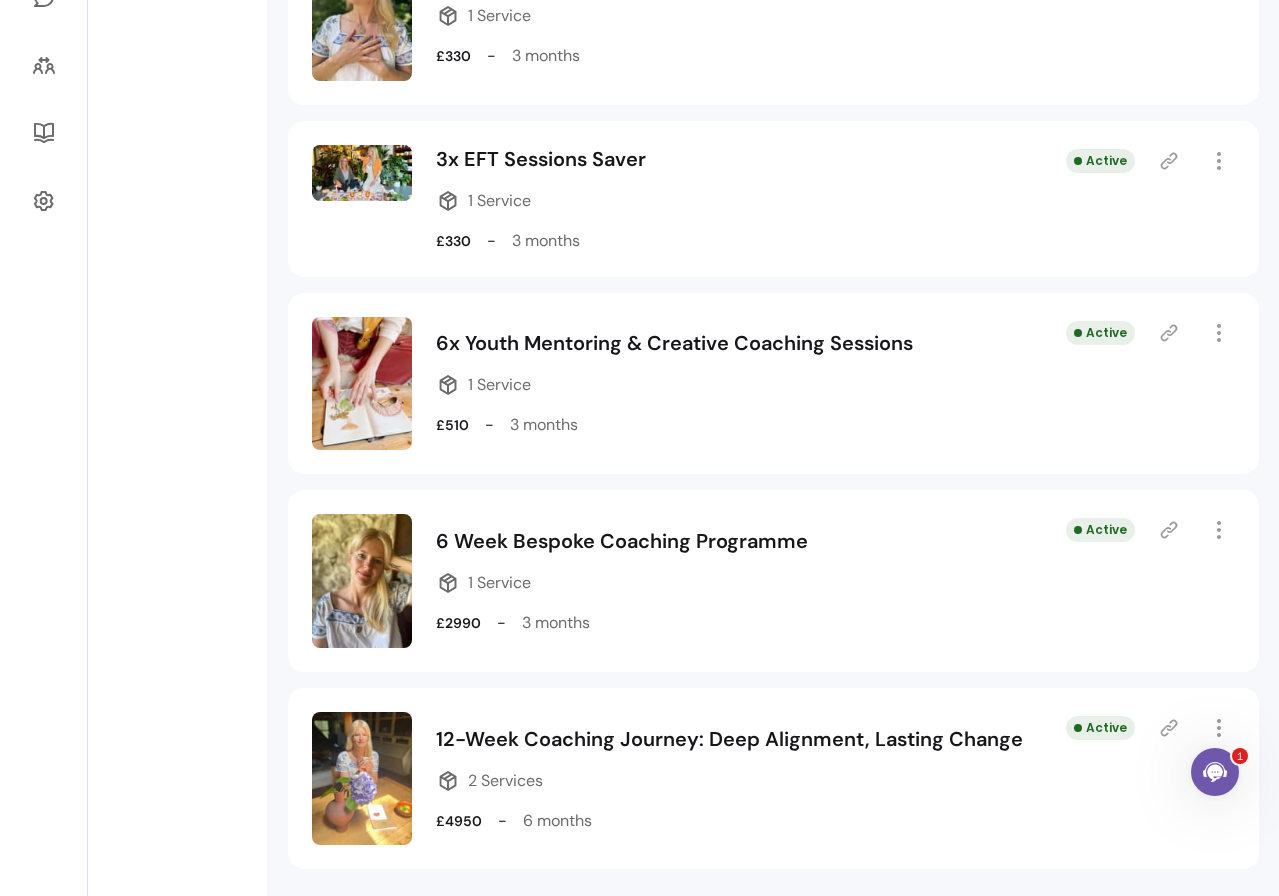 select on "***" 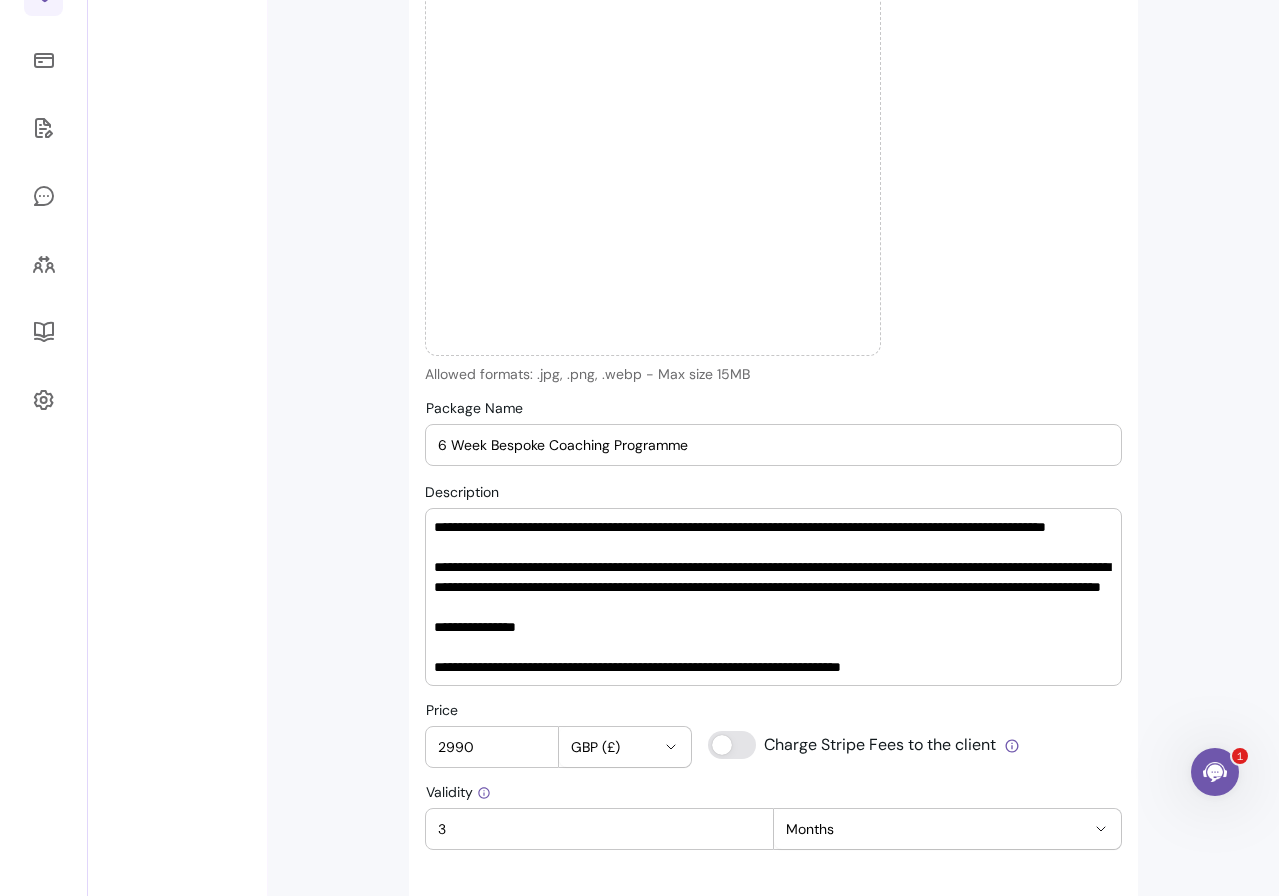 type on "**********" 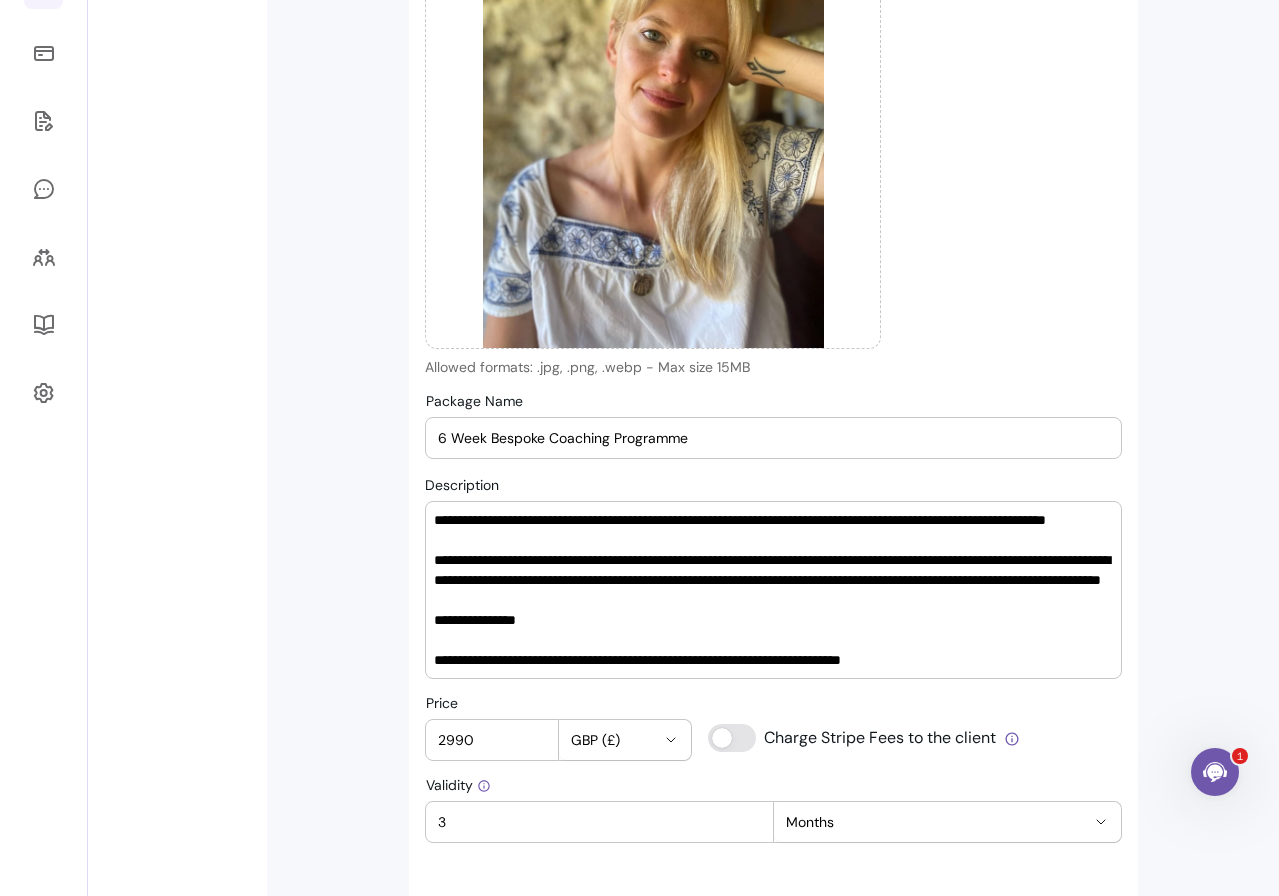 scroll, scrollTop: 354, scrollLeft: 0, axis: vertical 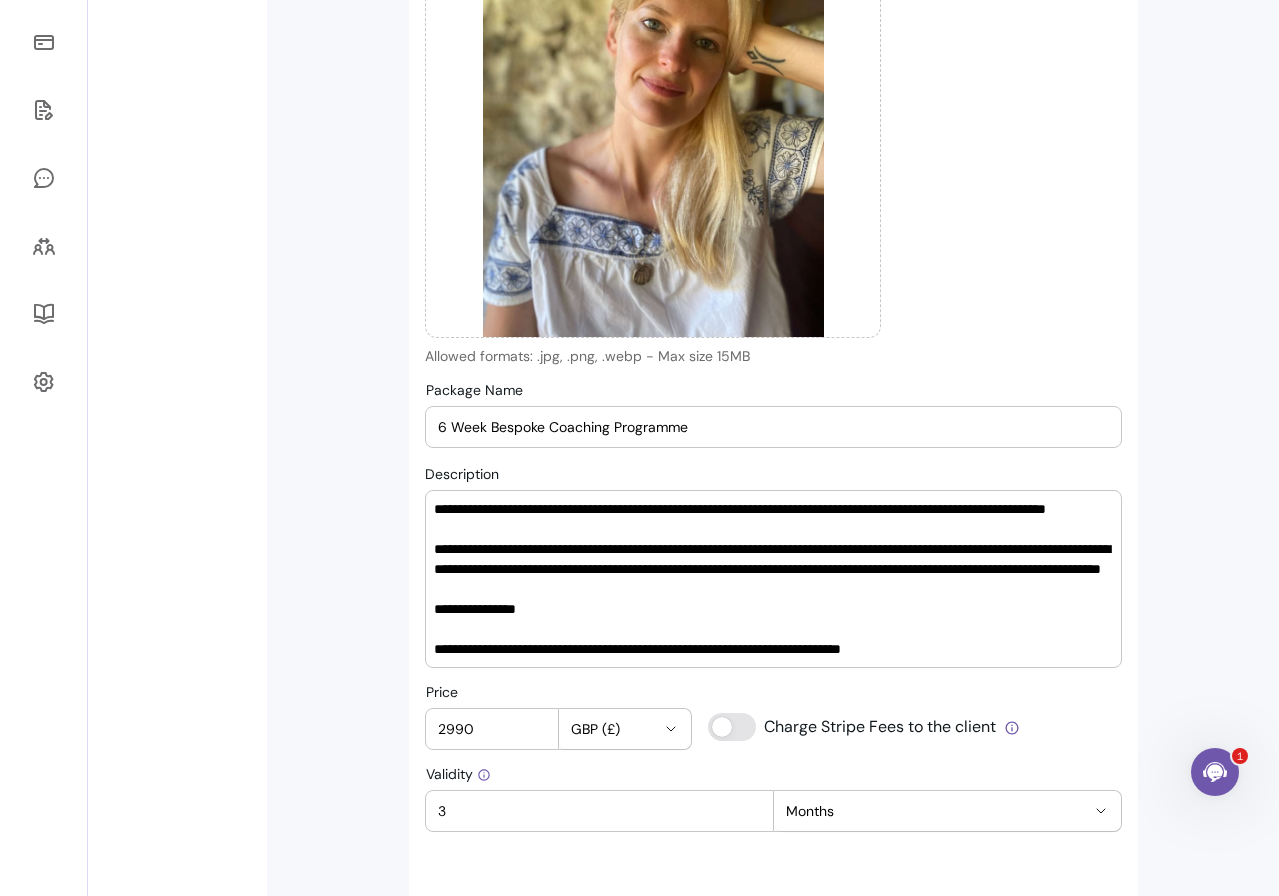 click on "6 Week Bespoke Coaching Programme" at bounding box center (773, 427) 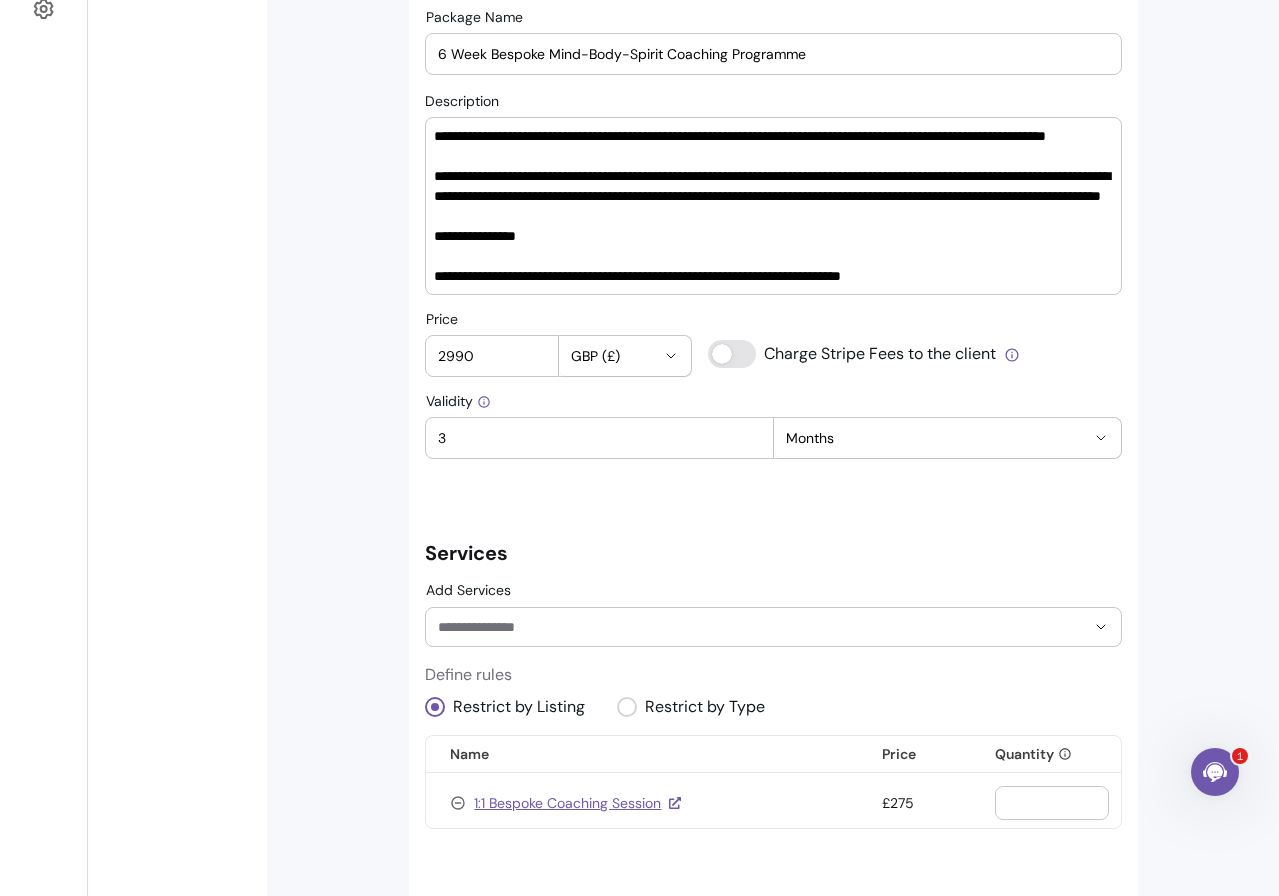 scroll, scrollTop: 1346, scrollLeft: 0, axis: vertical 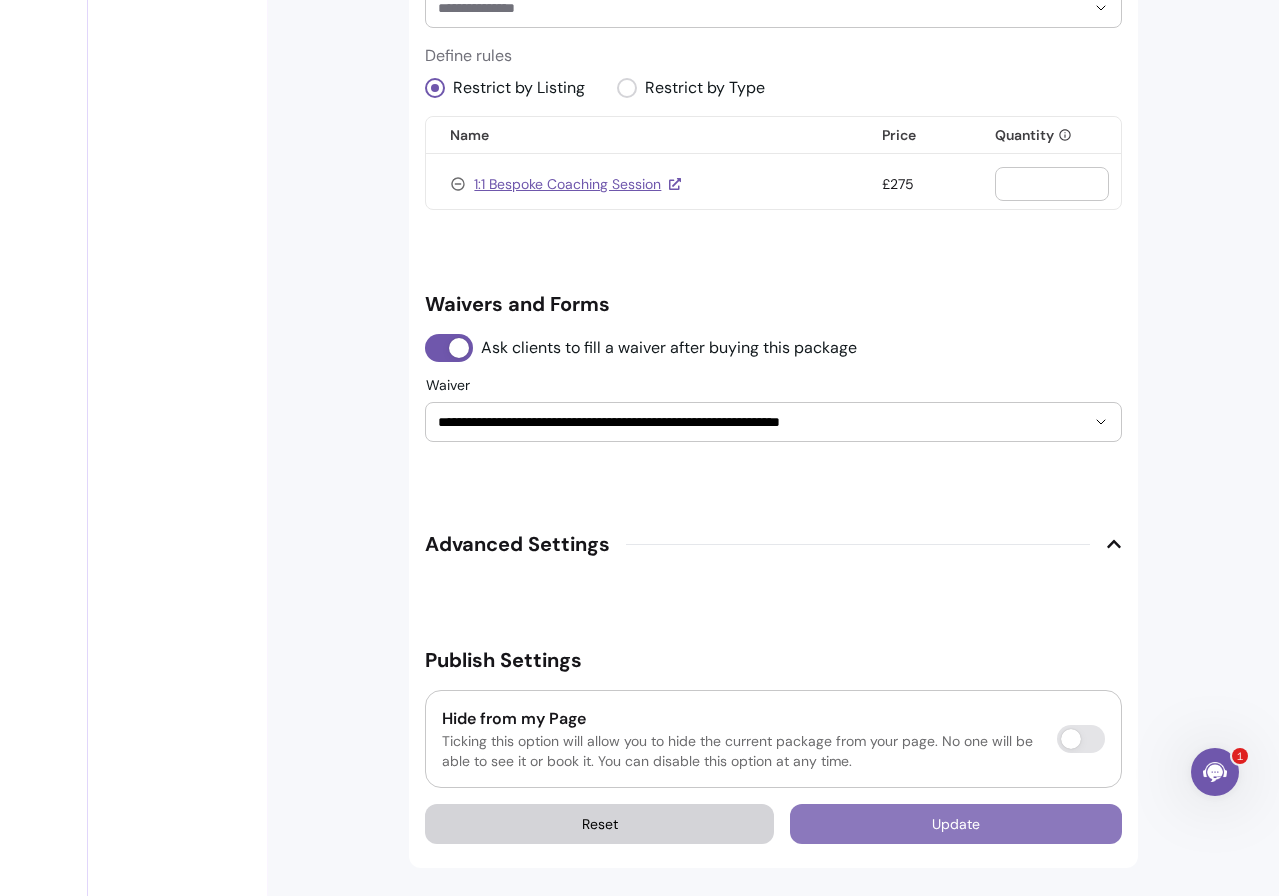 type on "6 Week Bespoke Mind-Body-Spirit Coaching Programme" 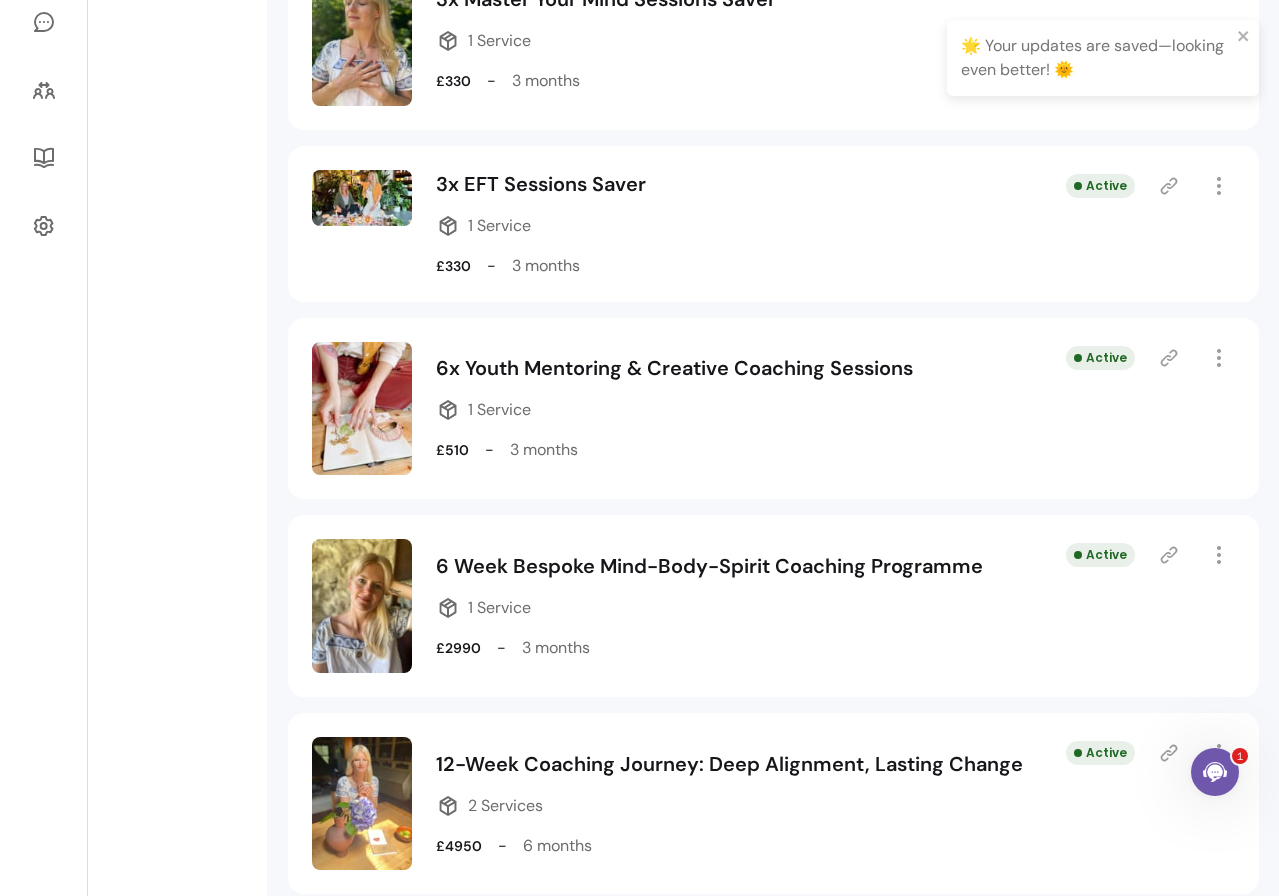 scroll, scrollTop: 535, scrollLeft: 0, axis: vertical 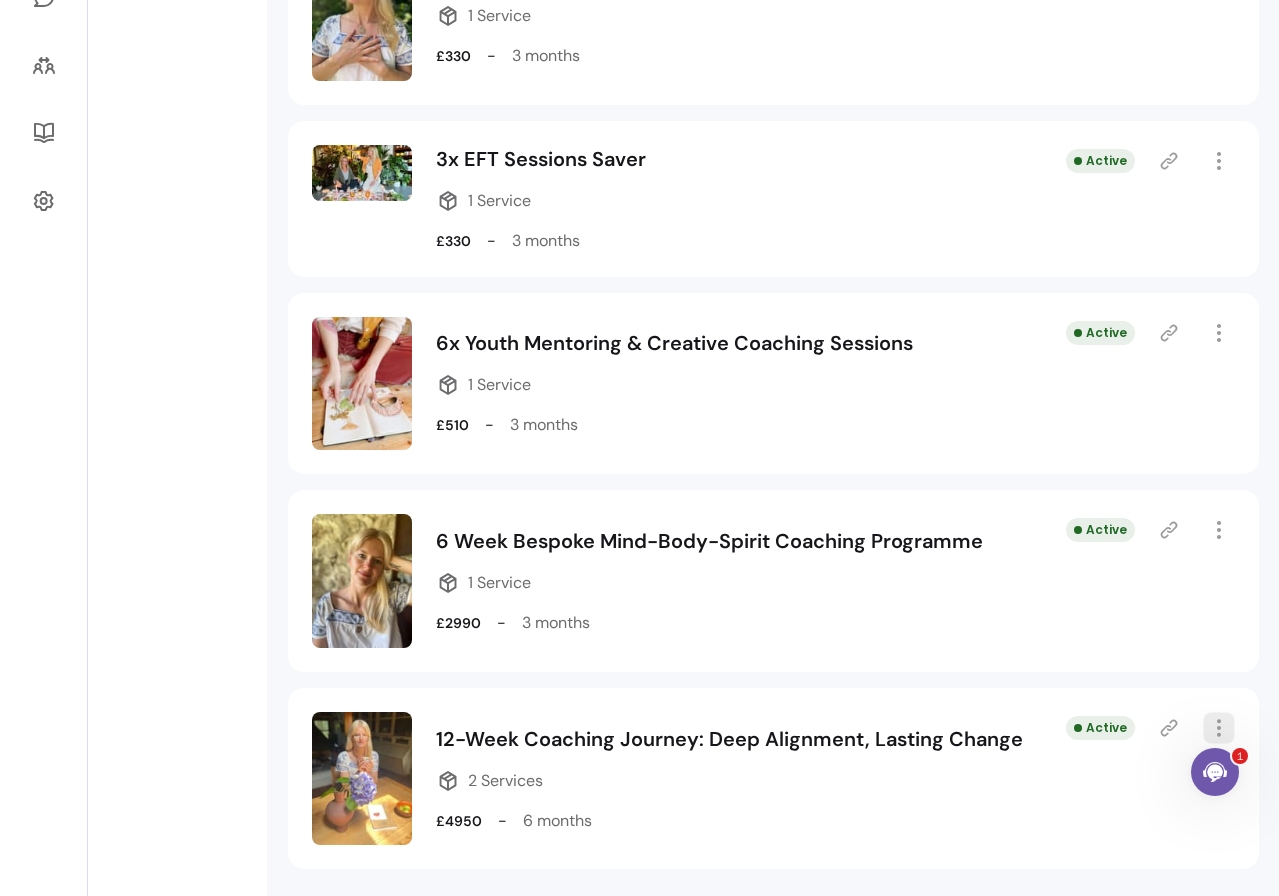 click 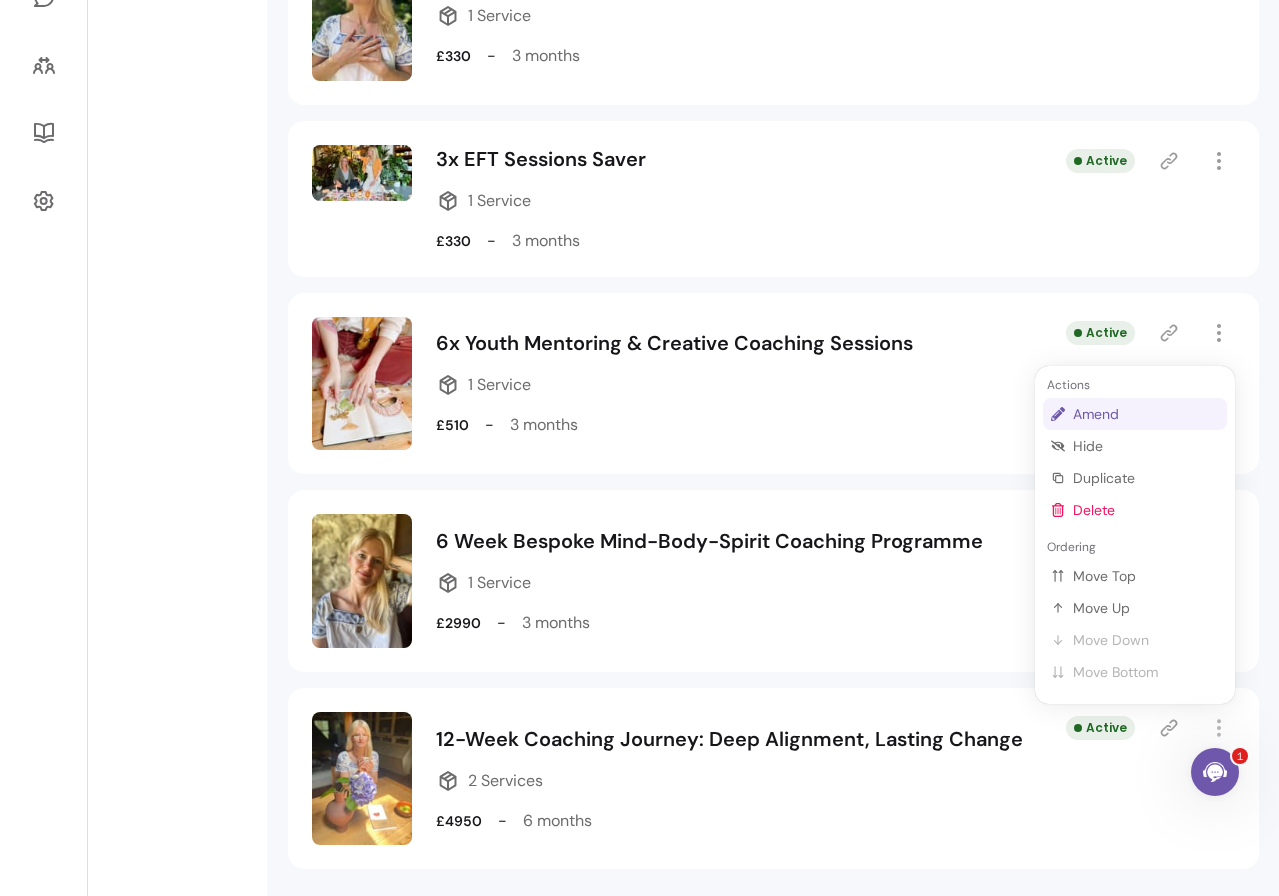 click on "Amend" at bounding box center (1146, 414) 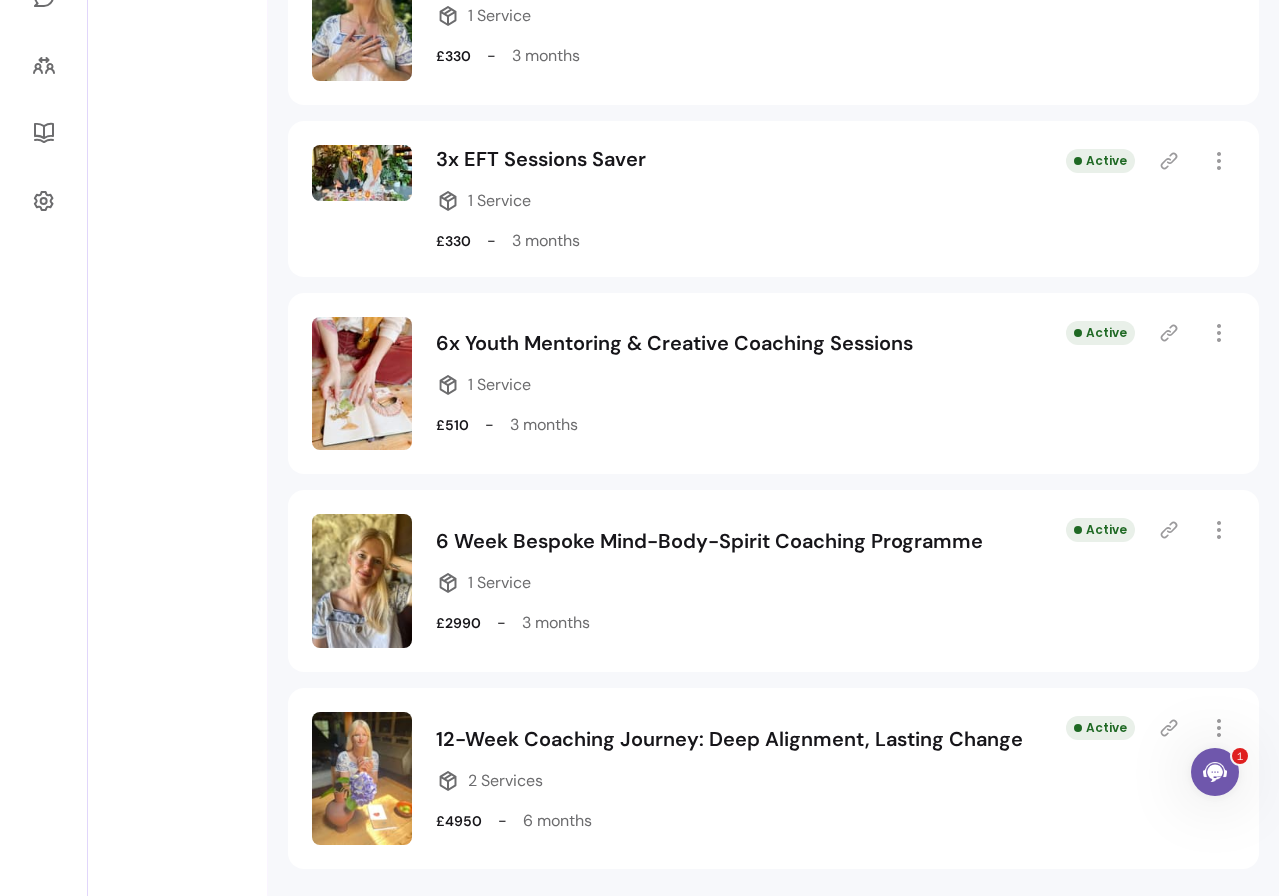 select on "***" 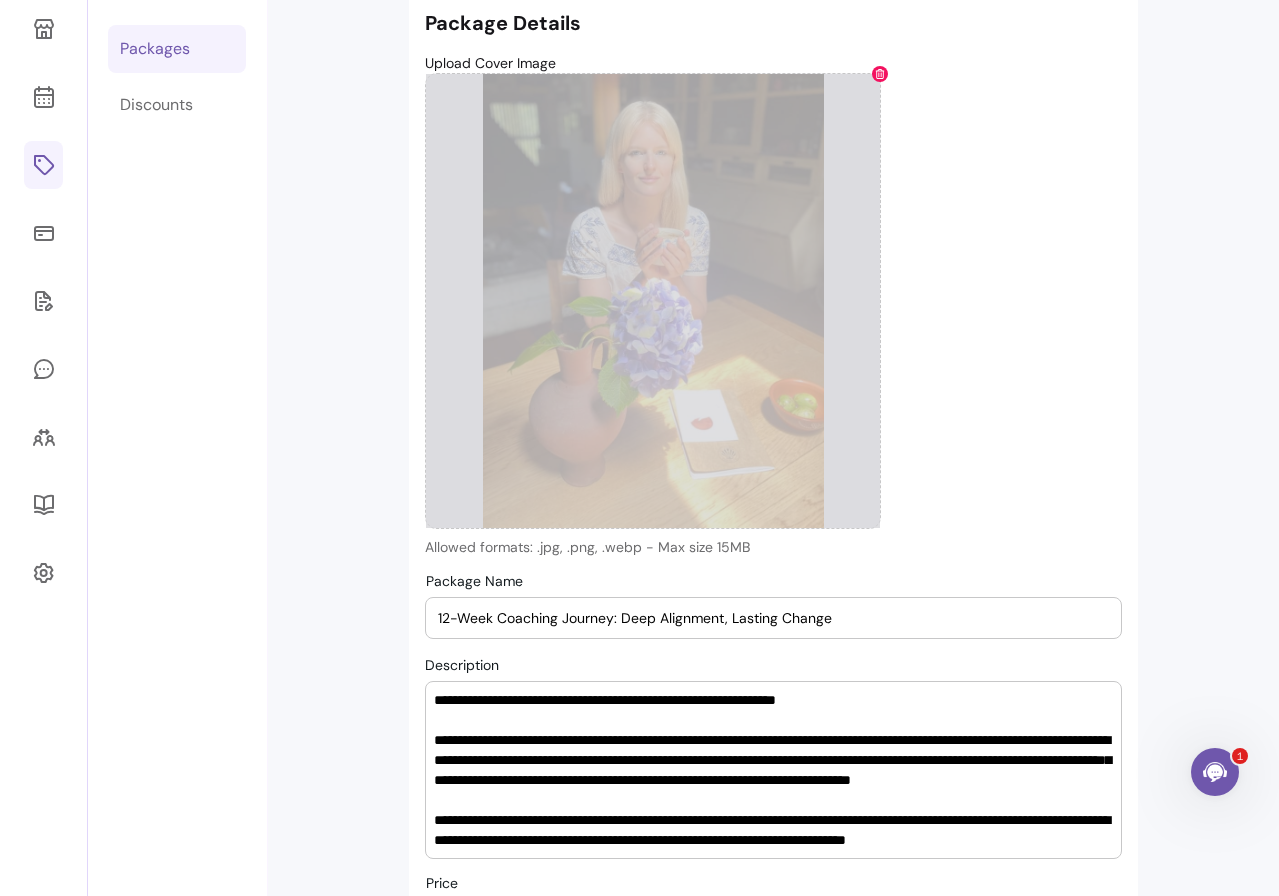 scroll, scrollTop: 68, scrollLeft: 0, axis: vertical 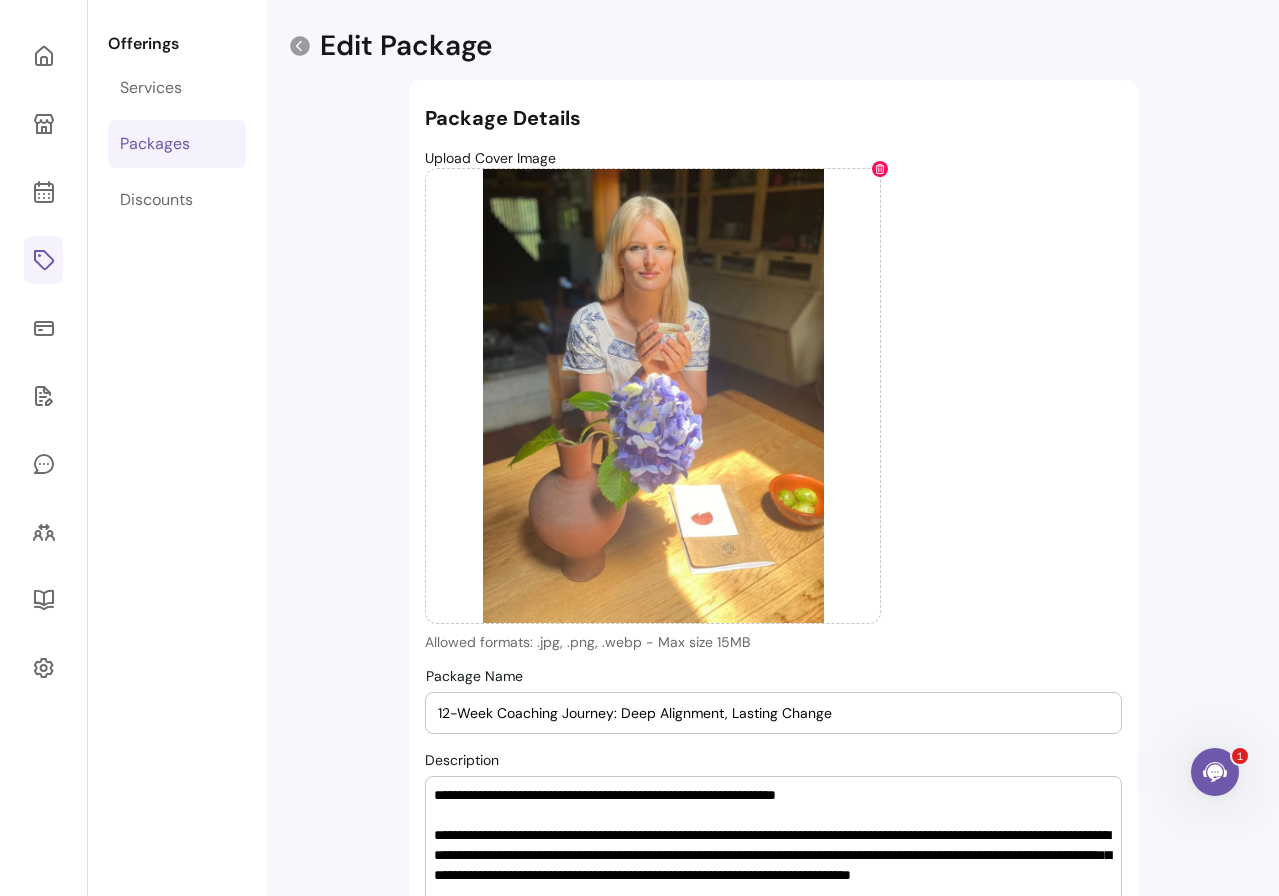 drag, startPoint x: 454, startPoint y: 713, endPoint x: 464, endPoint y: 714, distance: 10.049875 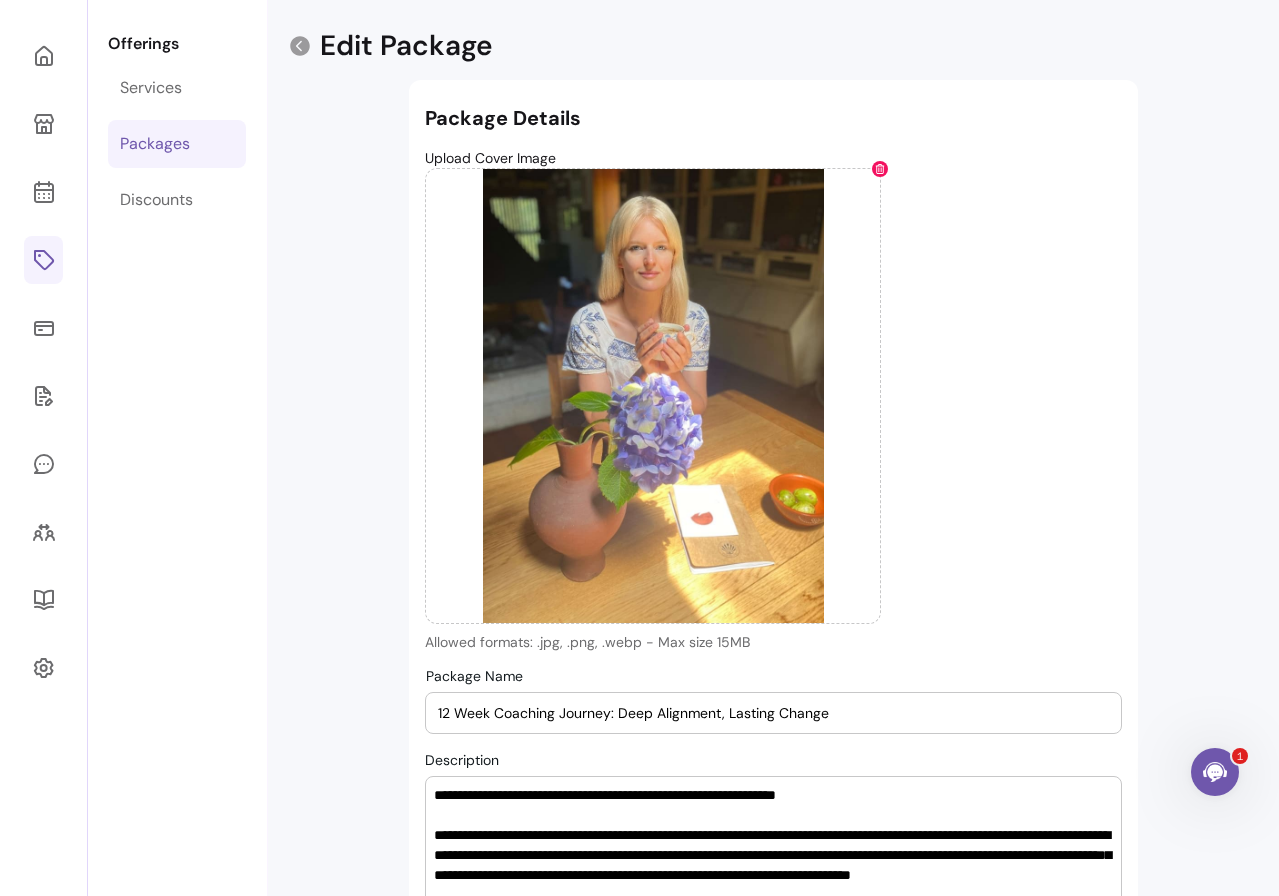 click on "12 Week Coaching Journey: Deep Alignment, Lasting Change" at bounding box center [773, 713] 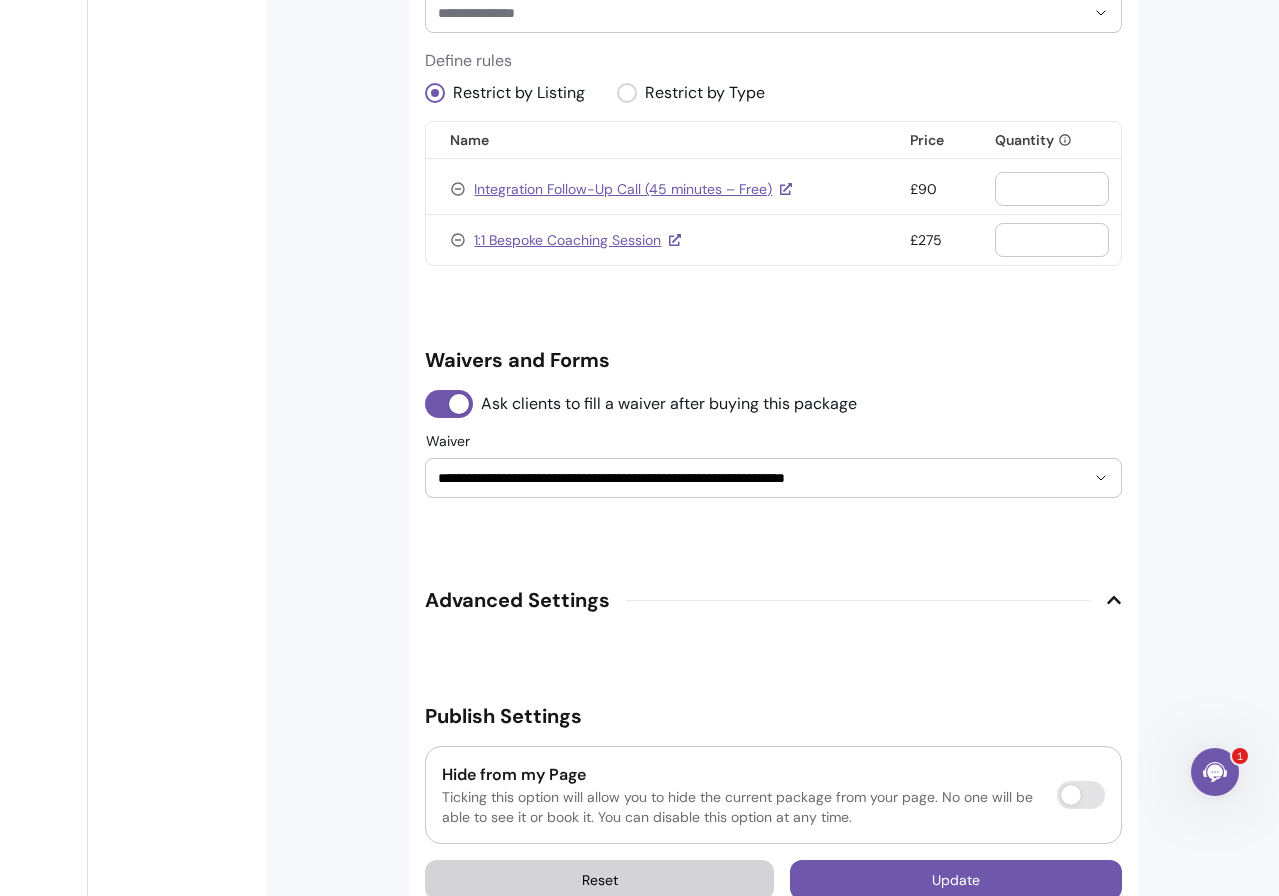 scroll, scrollTop: 1397, scrollLeft: 0, axis: vertical 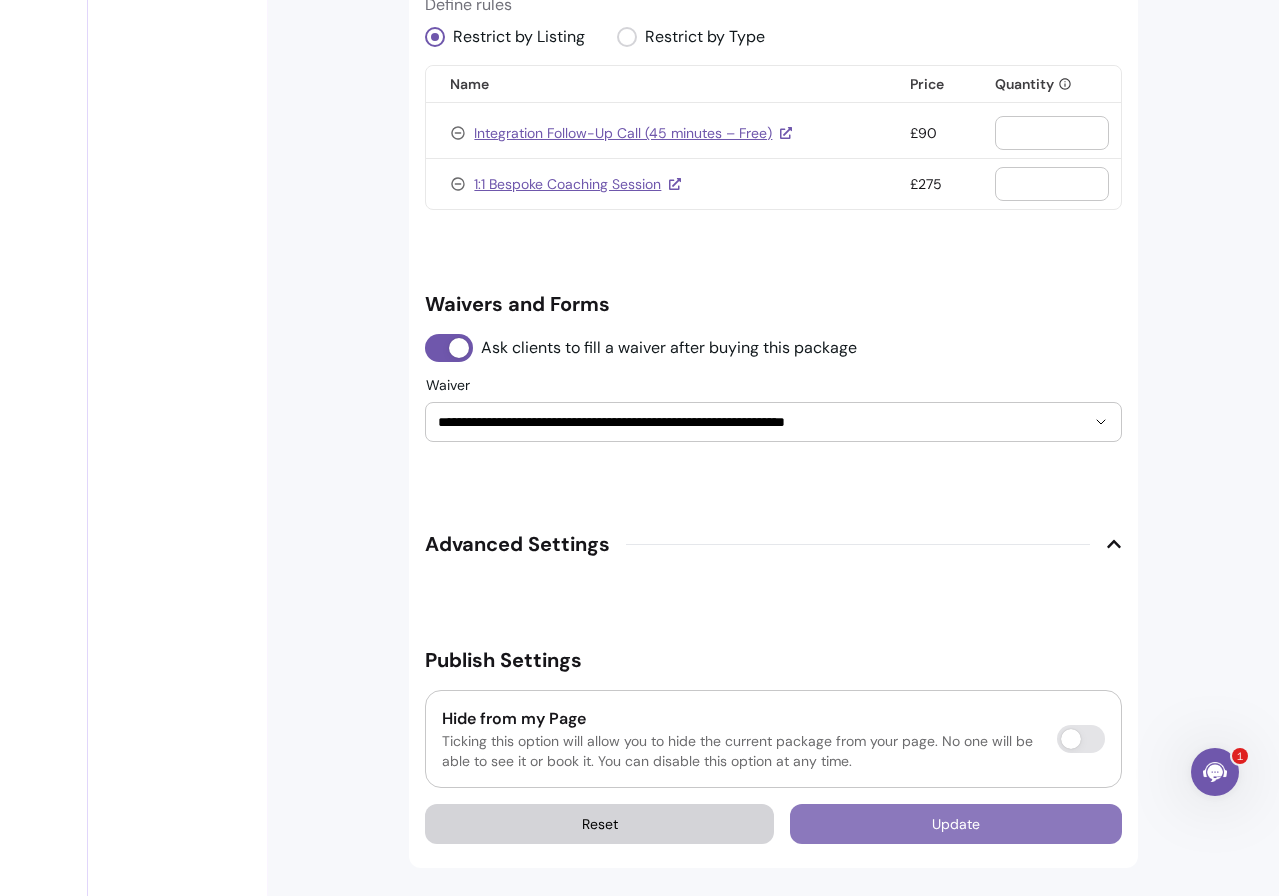 type on "12 Week Coaching Journey for Deep Alignment, Lasting Change" 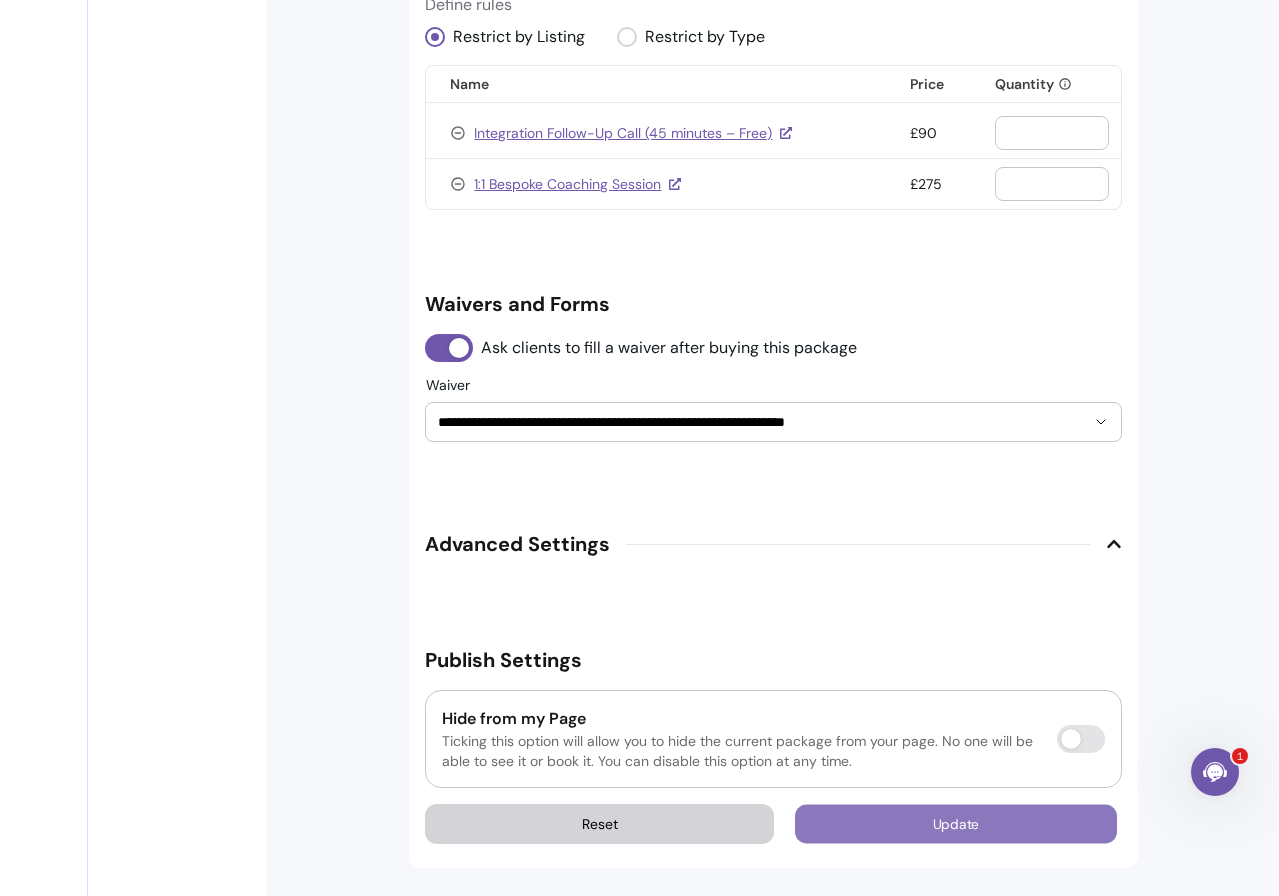 click on "Update" at bounding box center [956, 824] 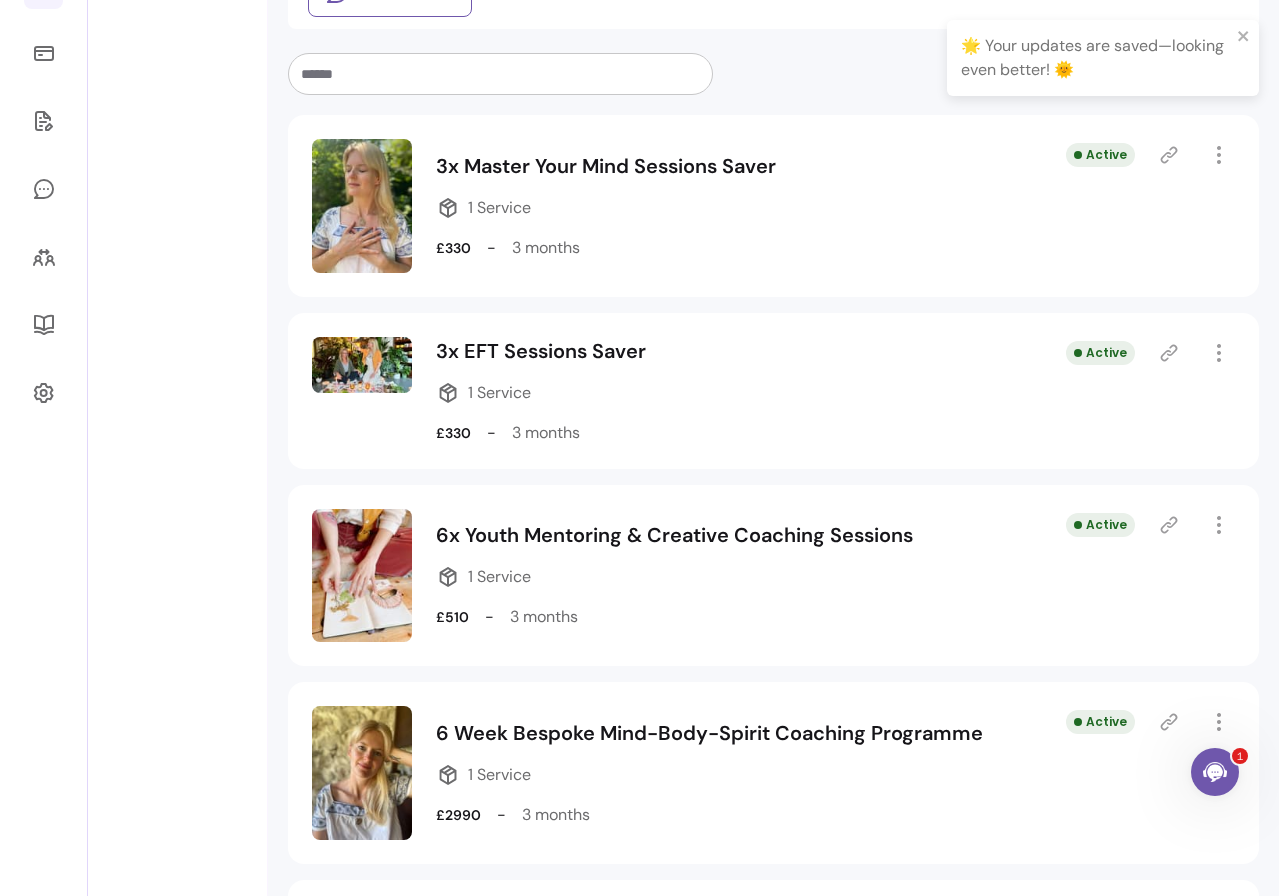 scroll, scrollTop: 535, scrollLeft: 0, axis: vertical 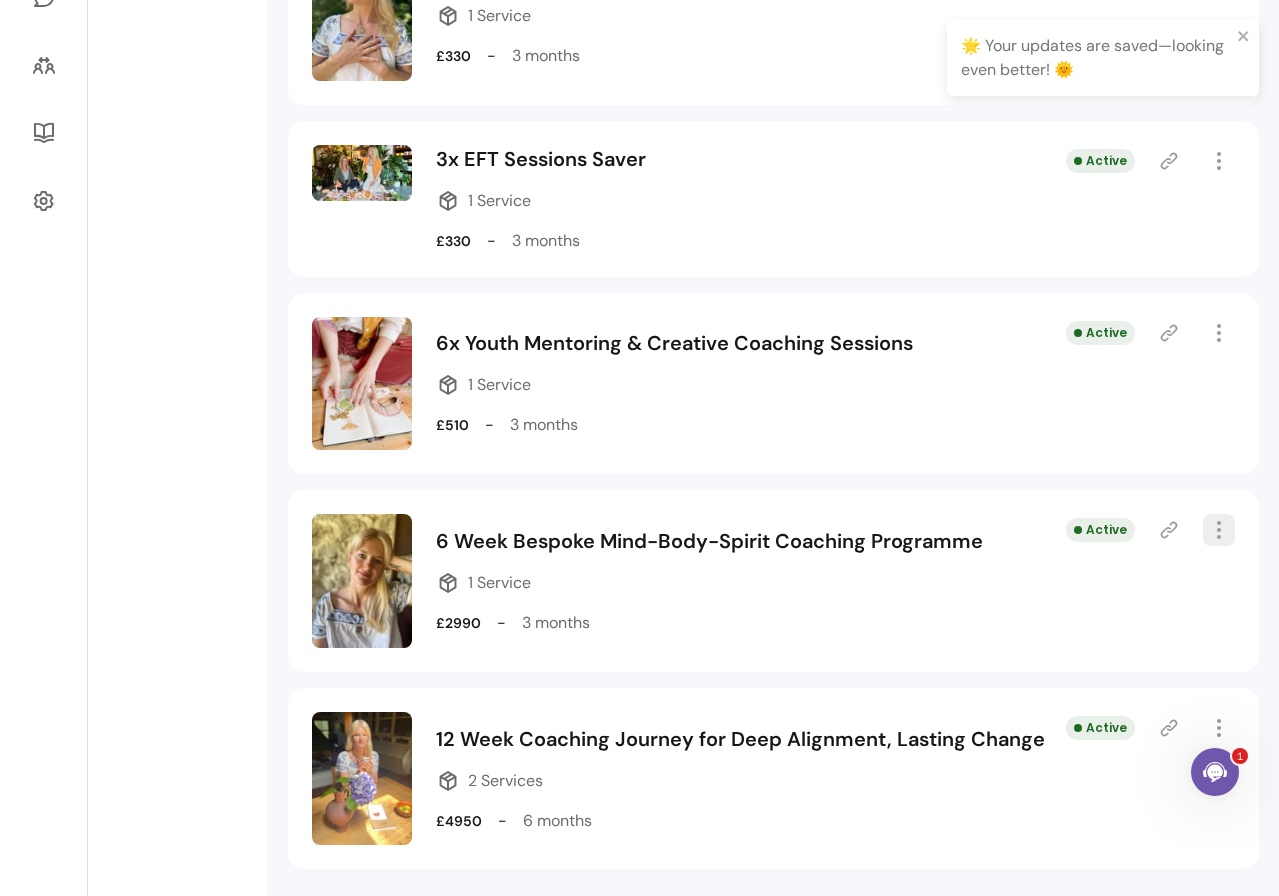 click 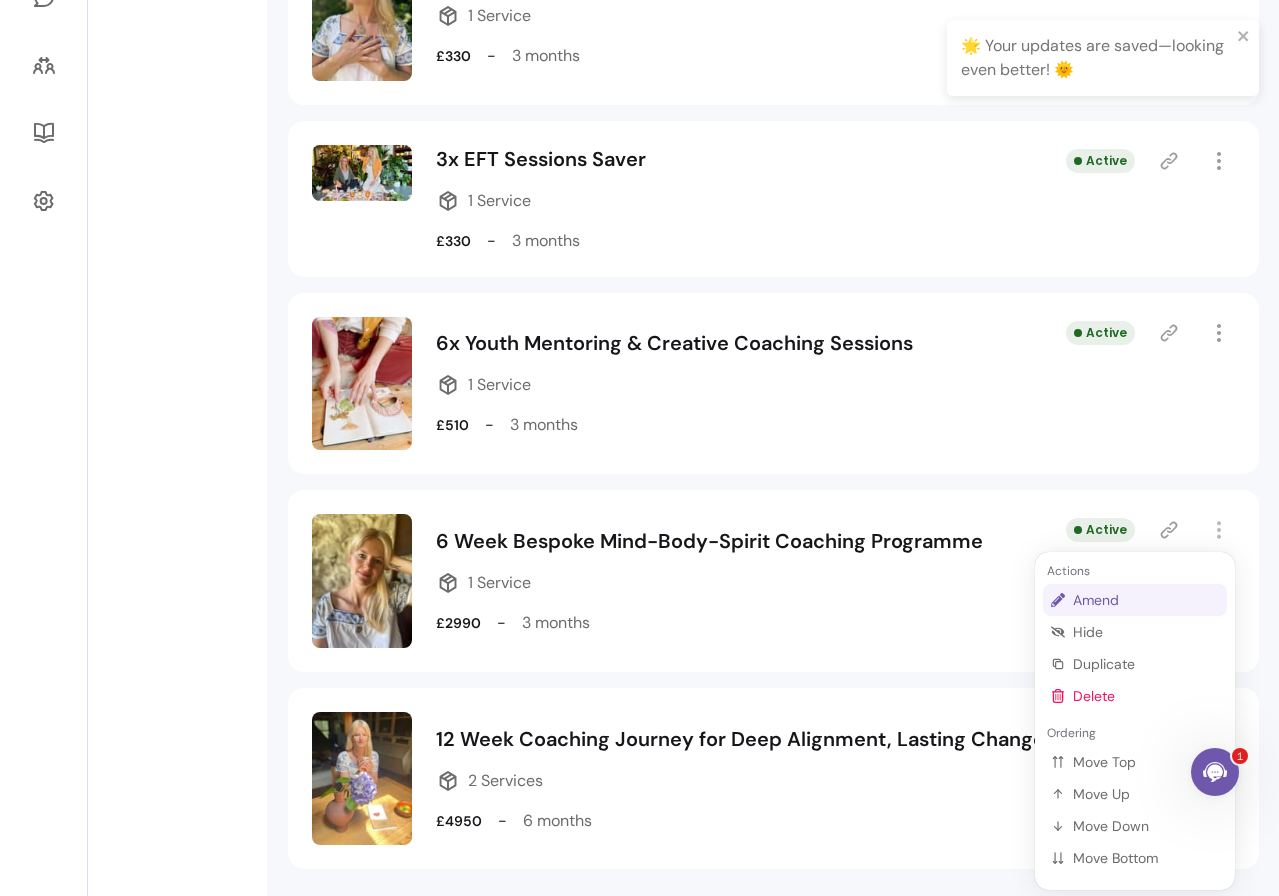 click on "Amend" at bounding box center [1146, 600] 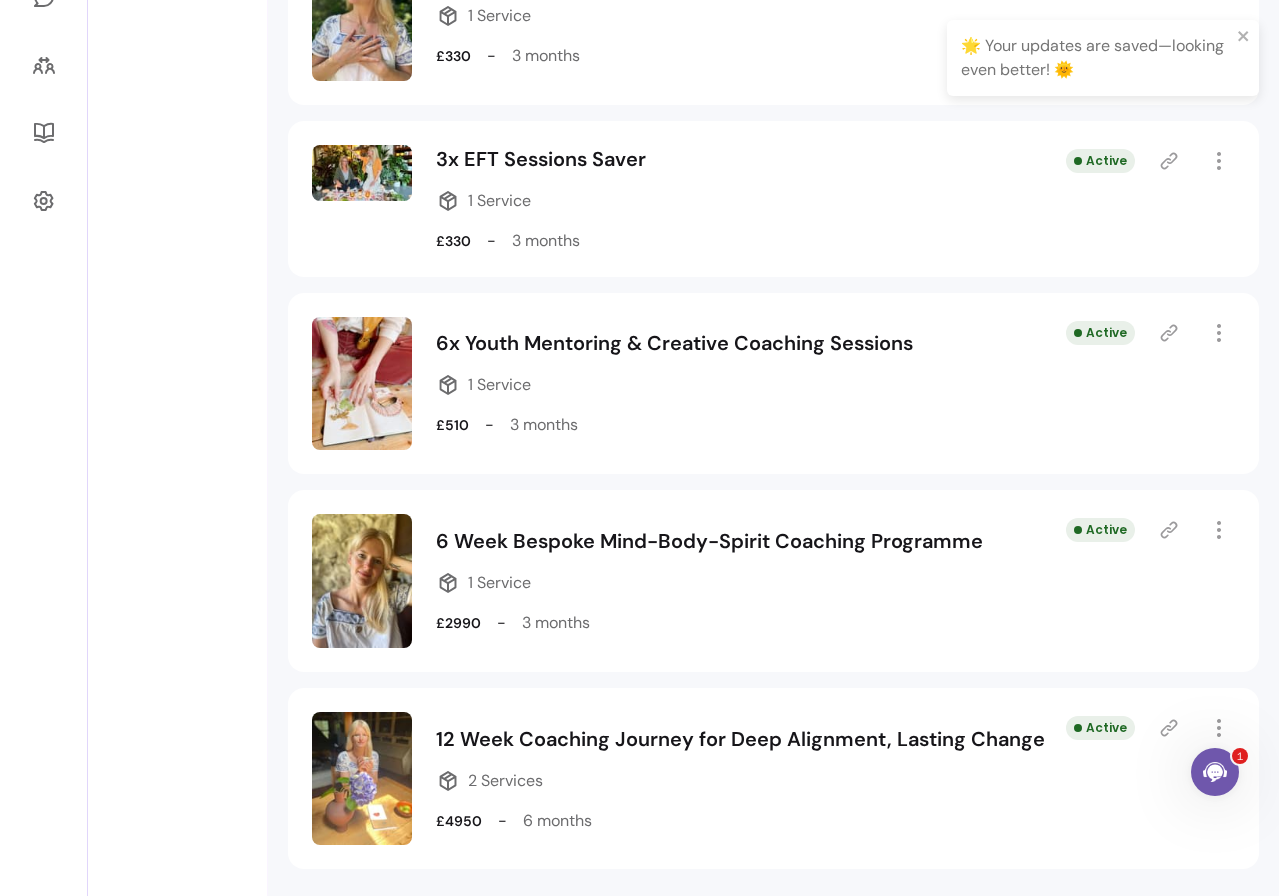 select on "***" 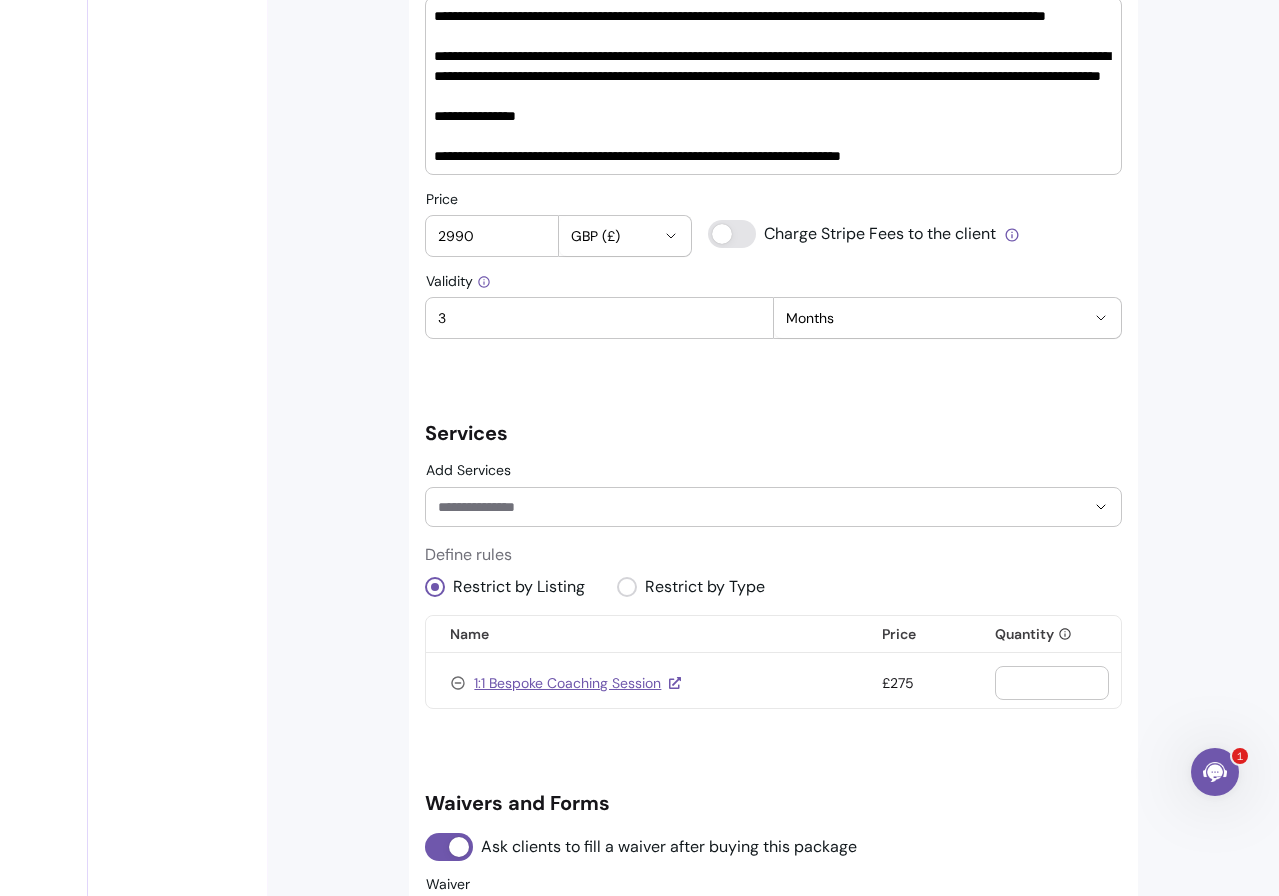 scroll, scrollTop: 848, scrollLeft: 0, axis: vertical 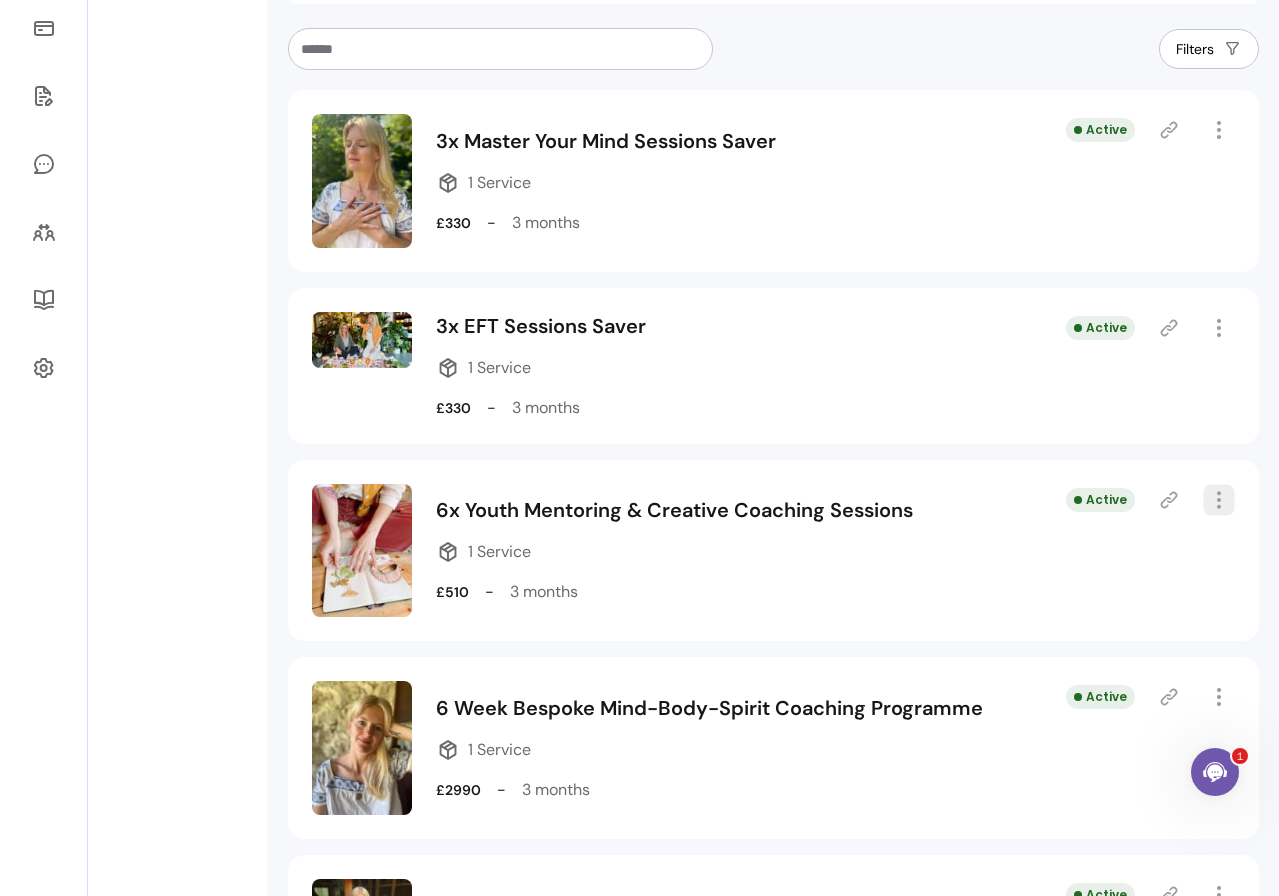 click 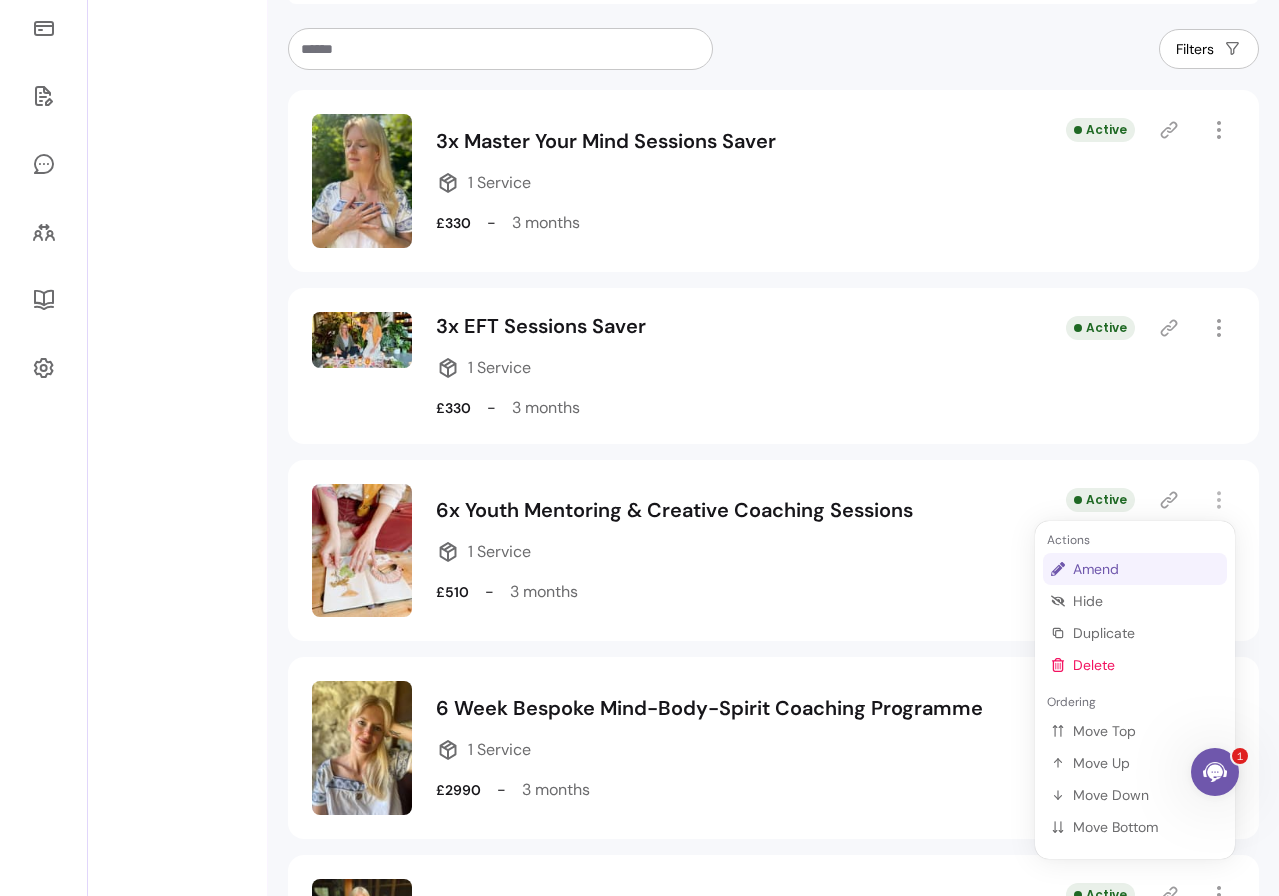 click on "Amend" at bounding box center (1146, 569) 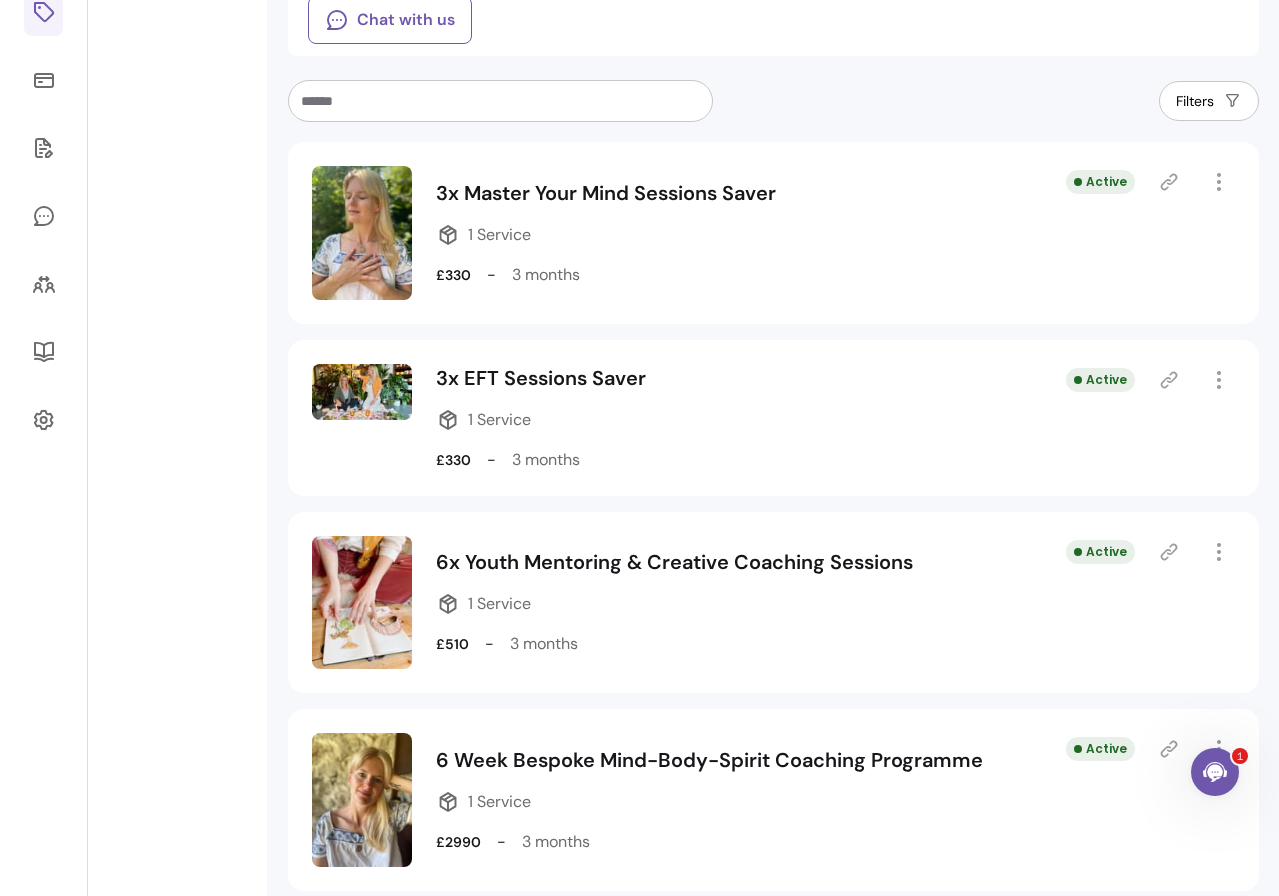 select on "***" 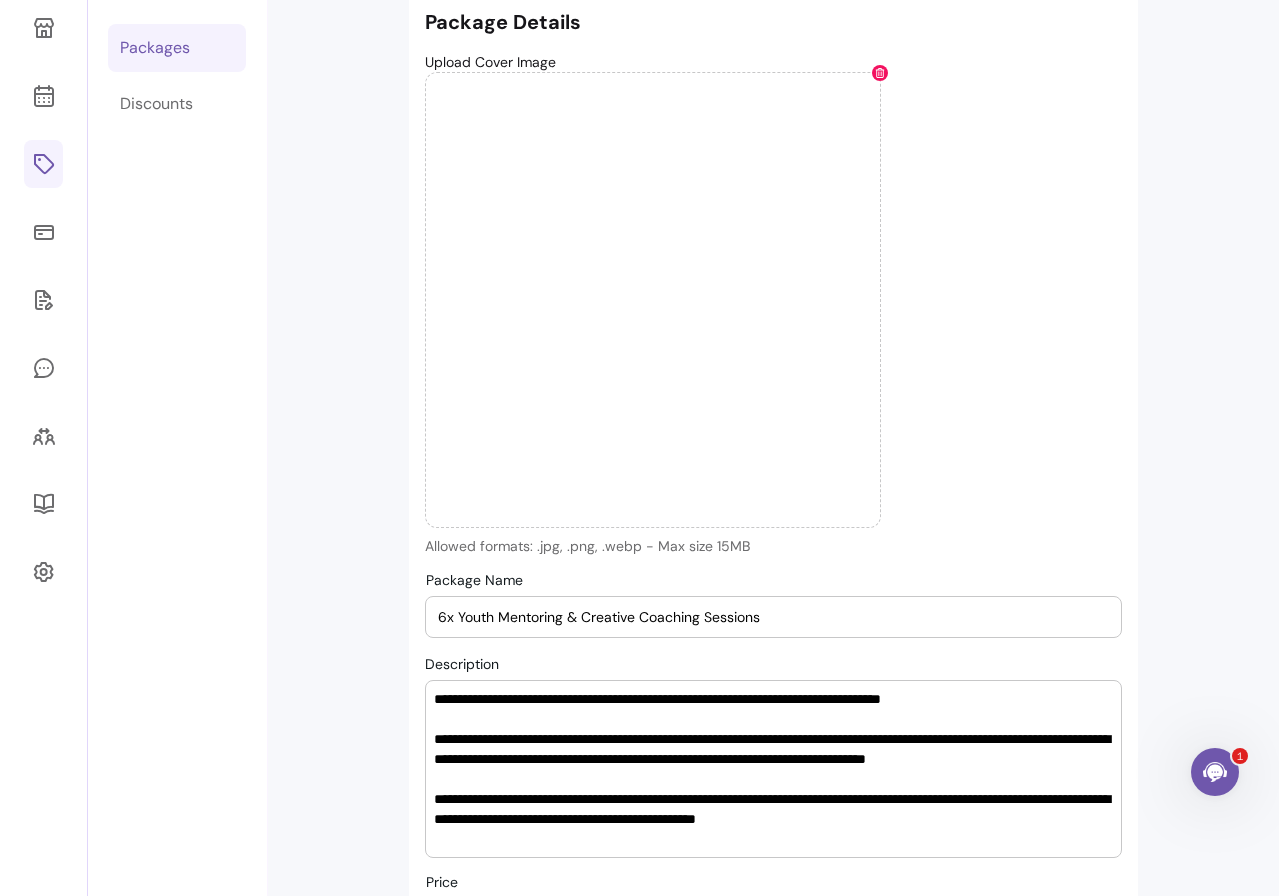 scroll, scrollTop: 170, scrollLeft: 0, axis: vertical 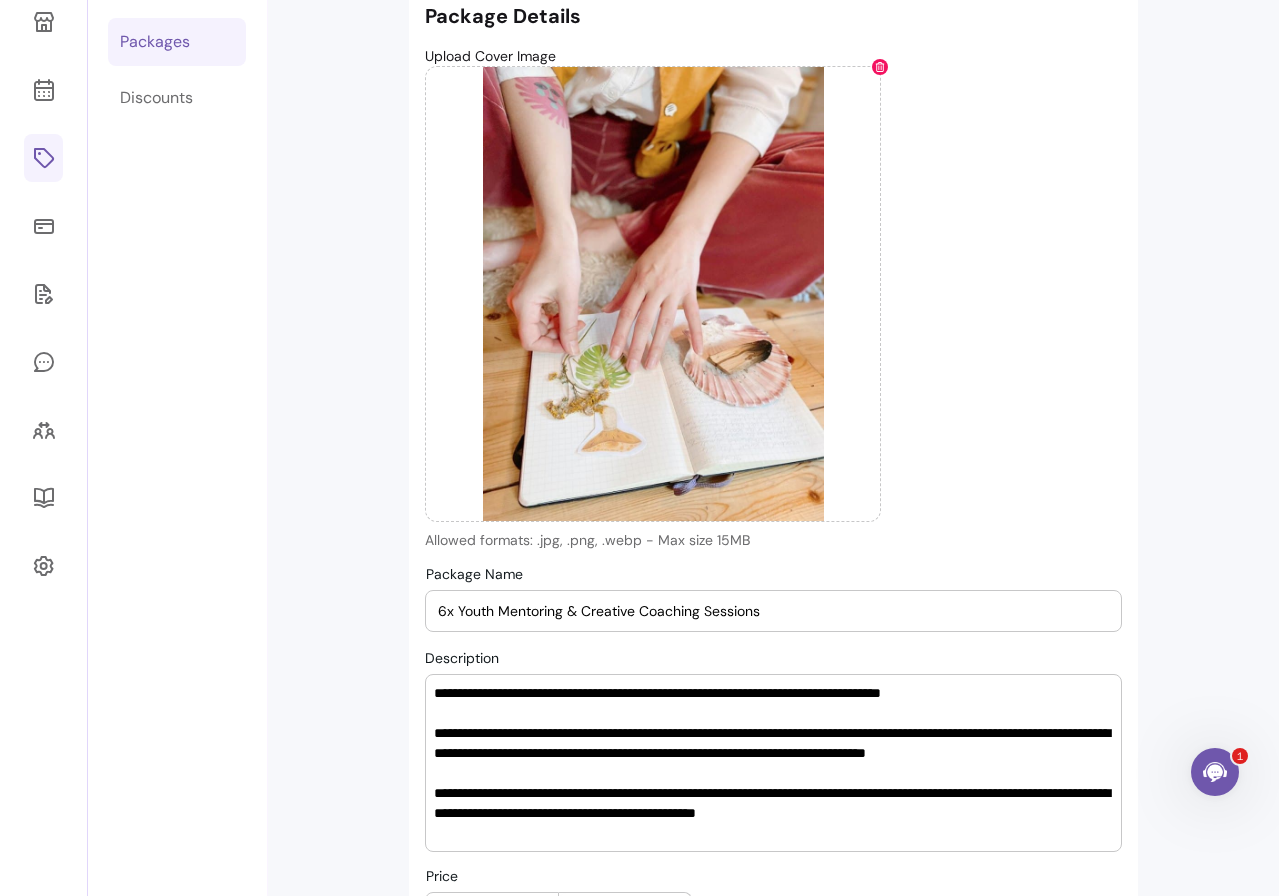 click on "6x Youth Mentoring & Creative Coaching Sessions" at bounding box center (773, 611) 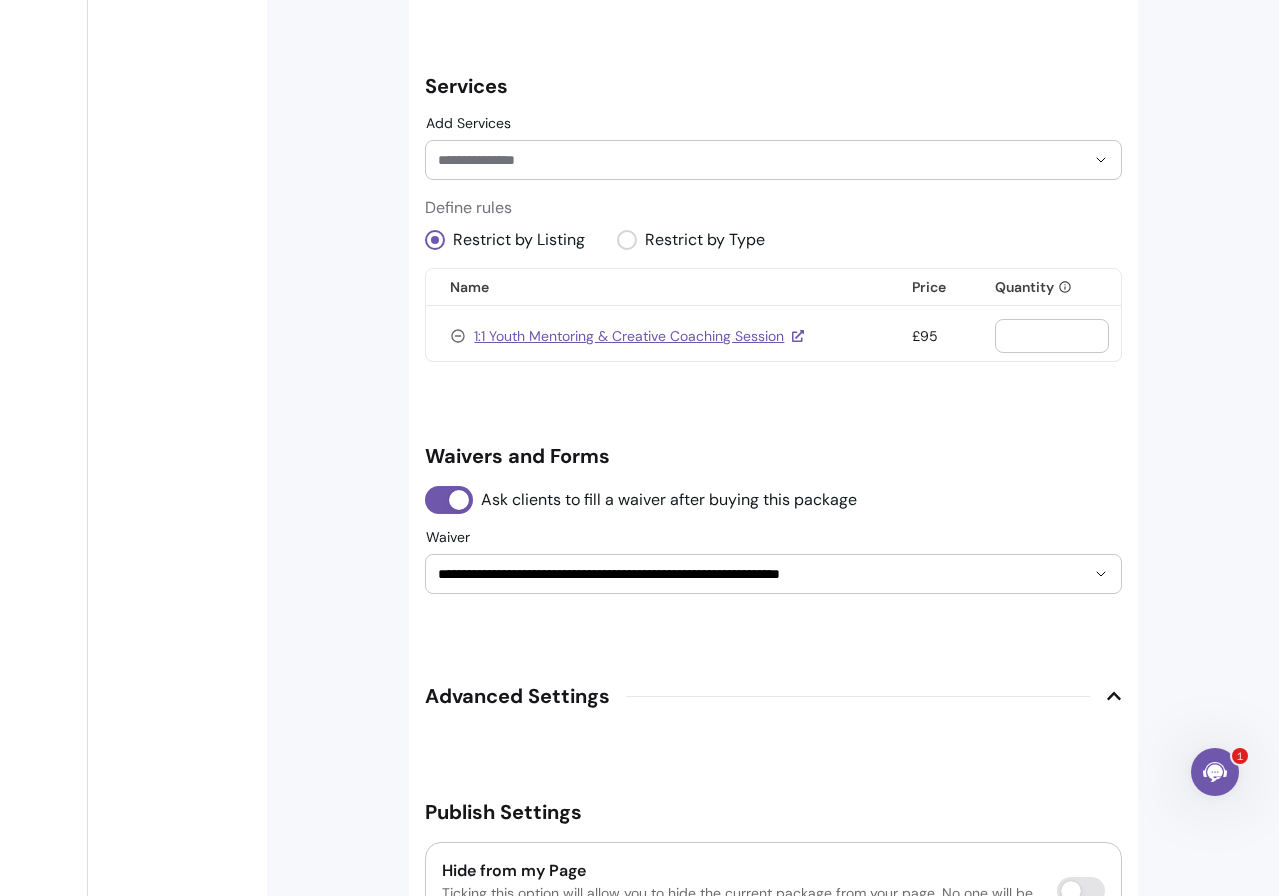 scroll, scrollTop: 1346, scrollLeft: 0, axis: vertical 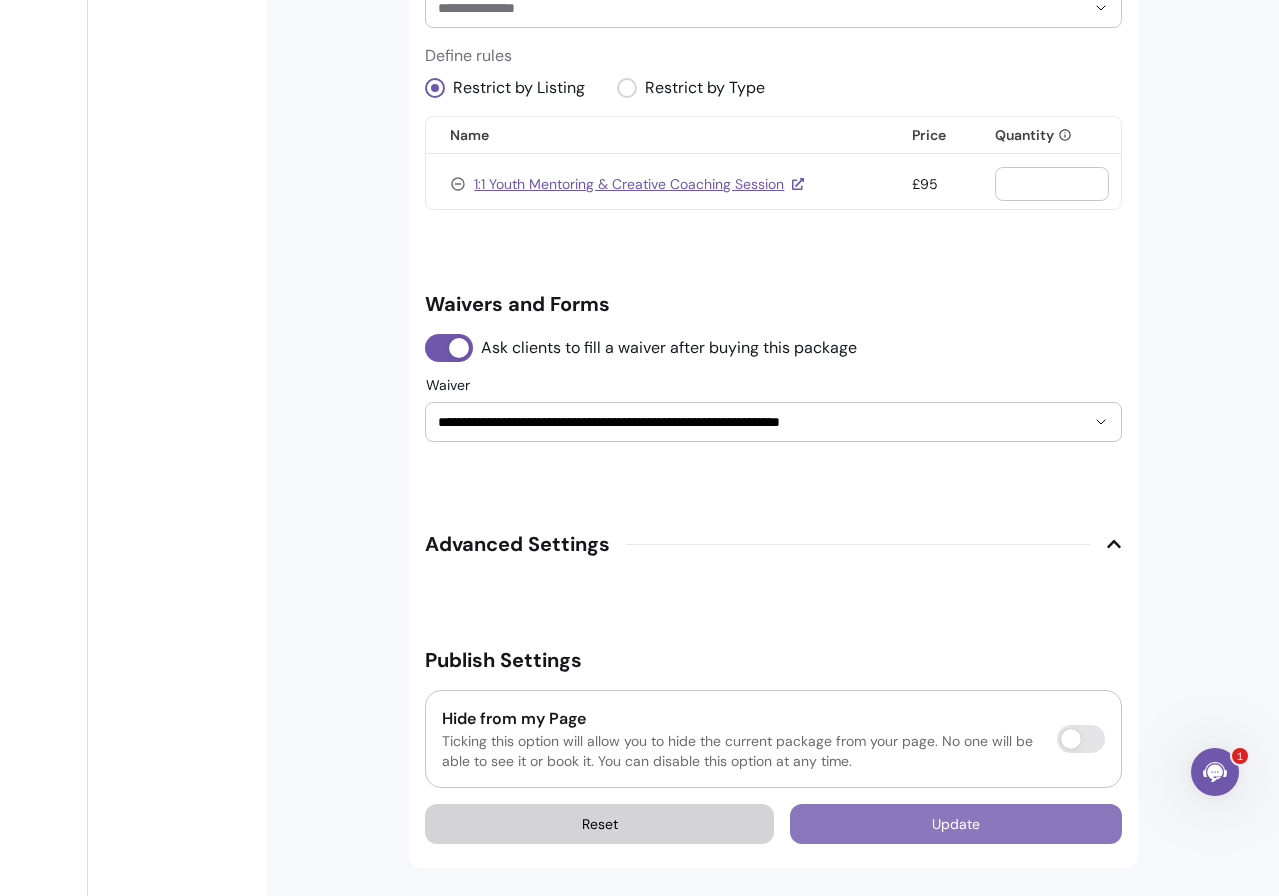 type on "6x Youth Mentoring & Creative Coaching Session Saver" 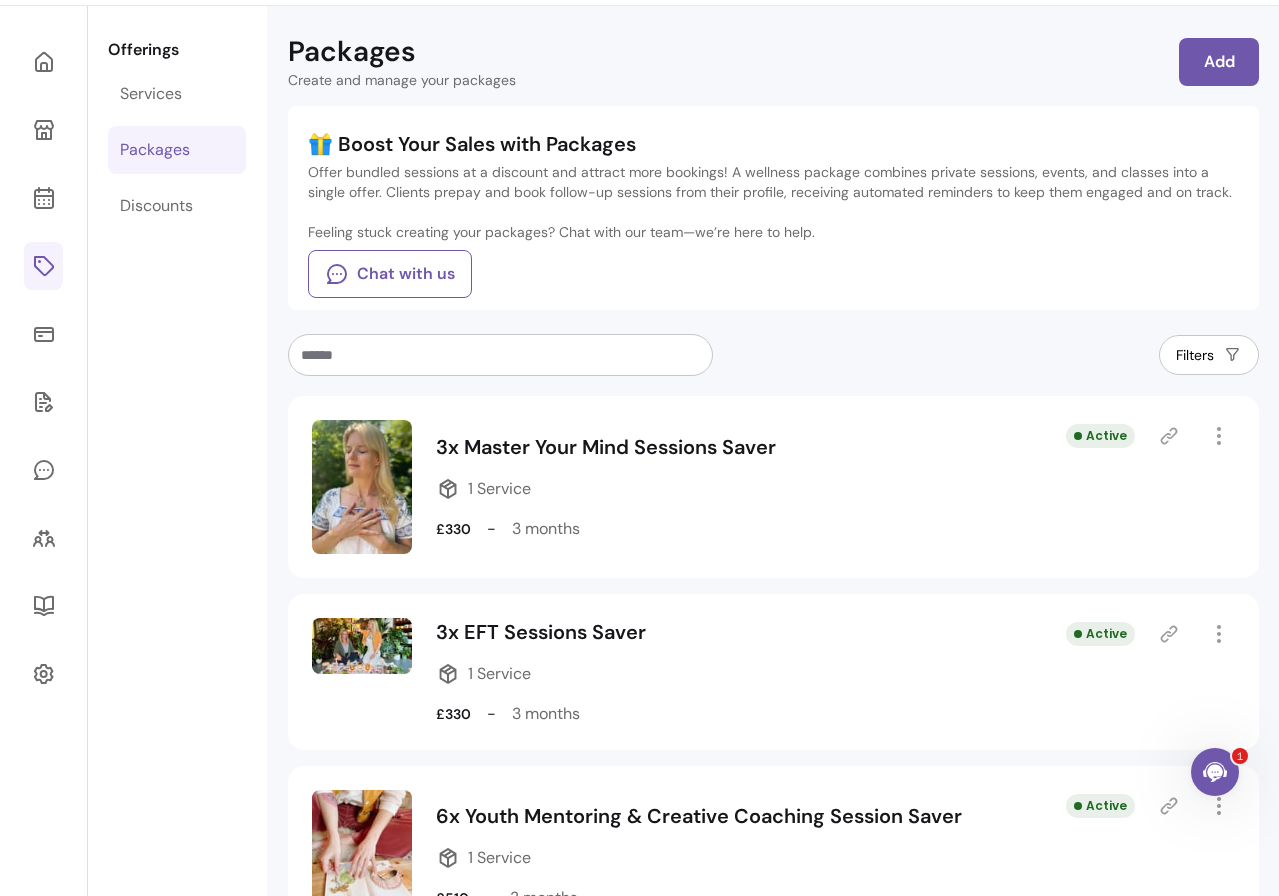 scroll, scrollTop: 0, scrollLeft: 0, axis: both 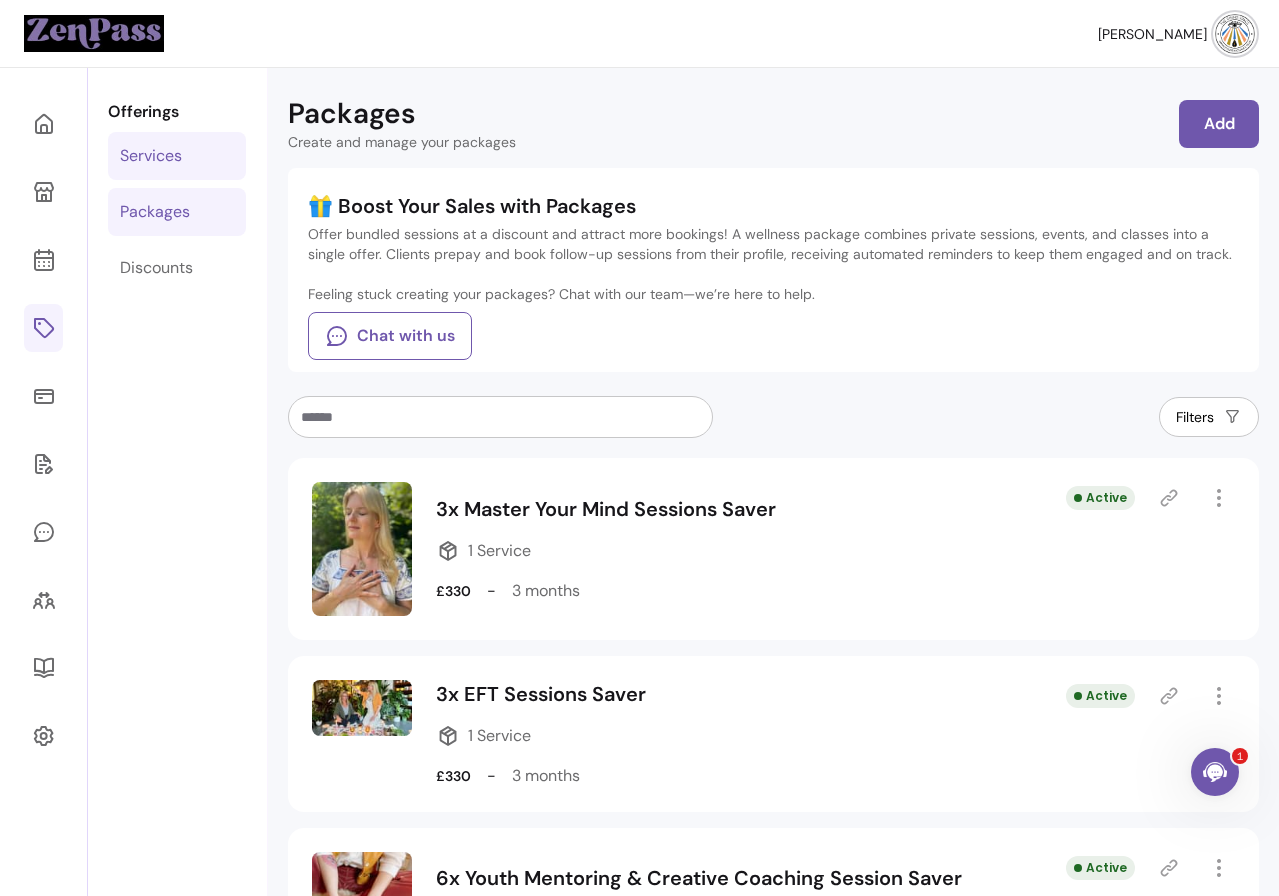 click on "Services" at bounding box center (151, 156) 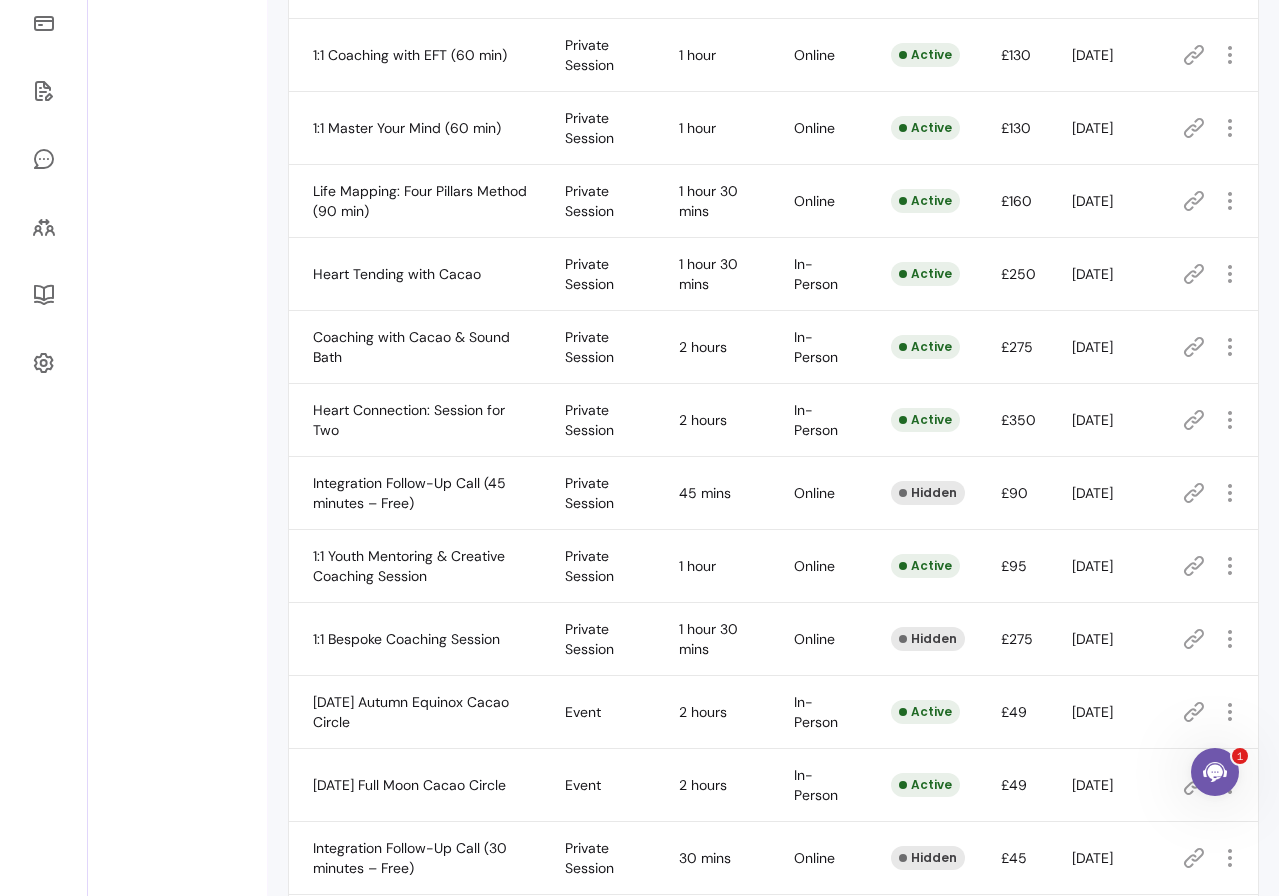 scroll, scrollTop: 469, scrollLeft: 0, axis: vertical 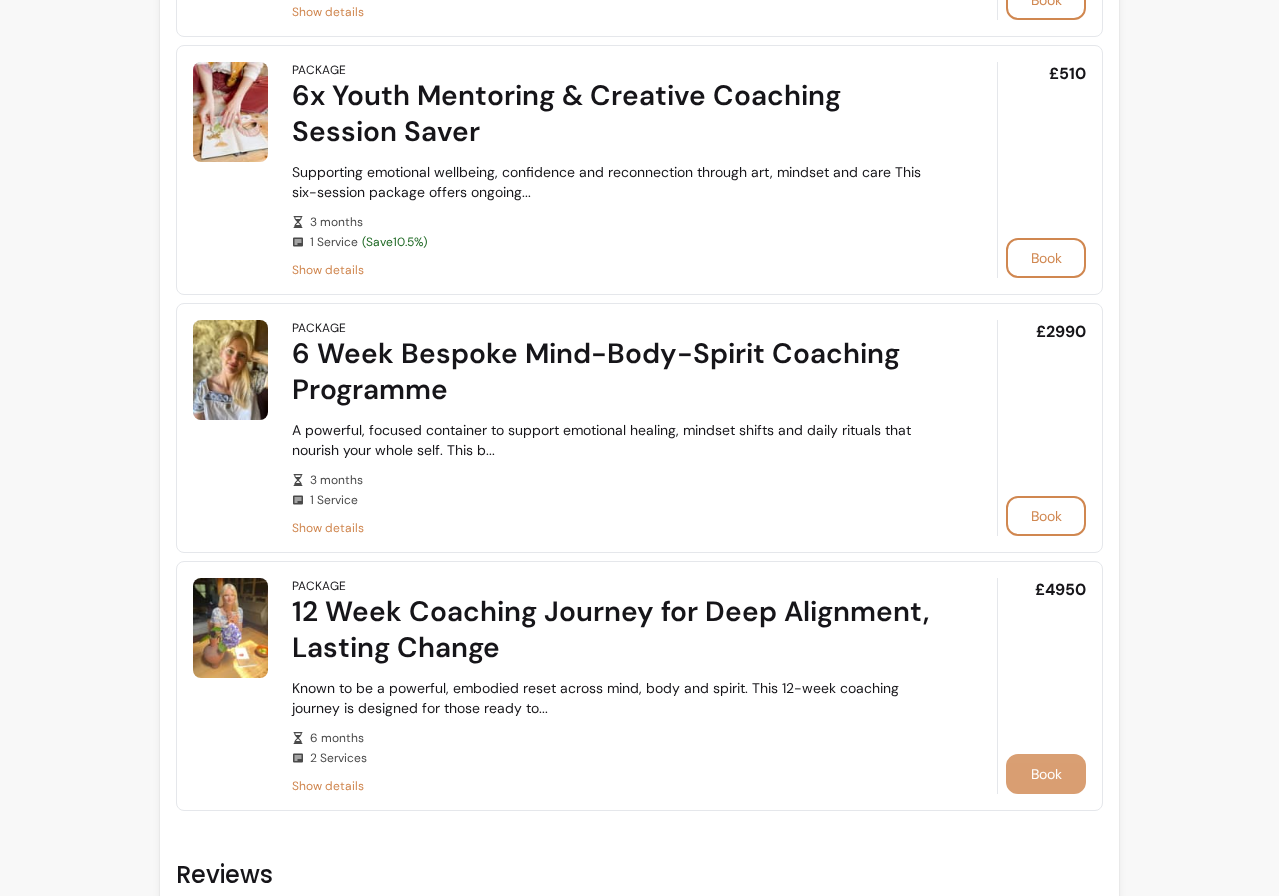 click on "Book" at bounding box center [1046, 774] 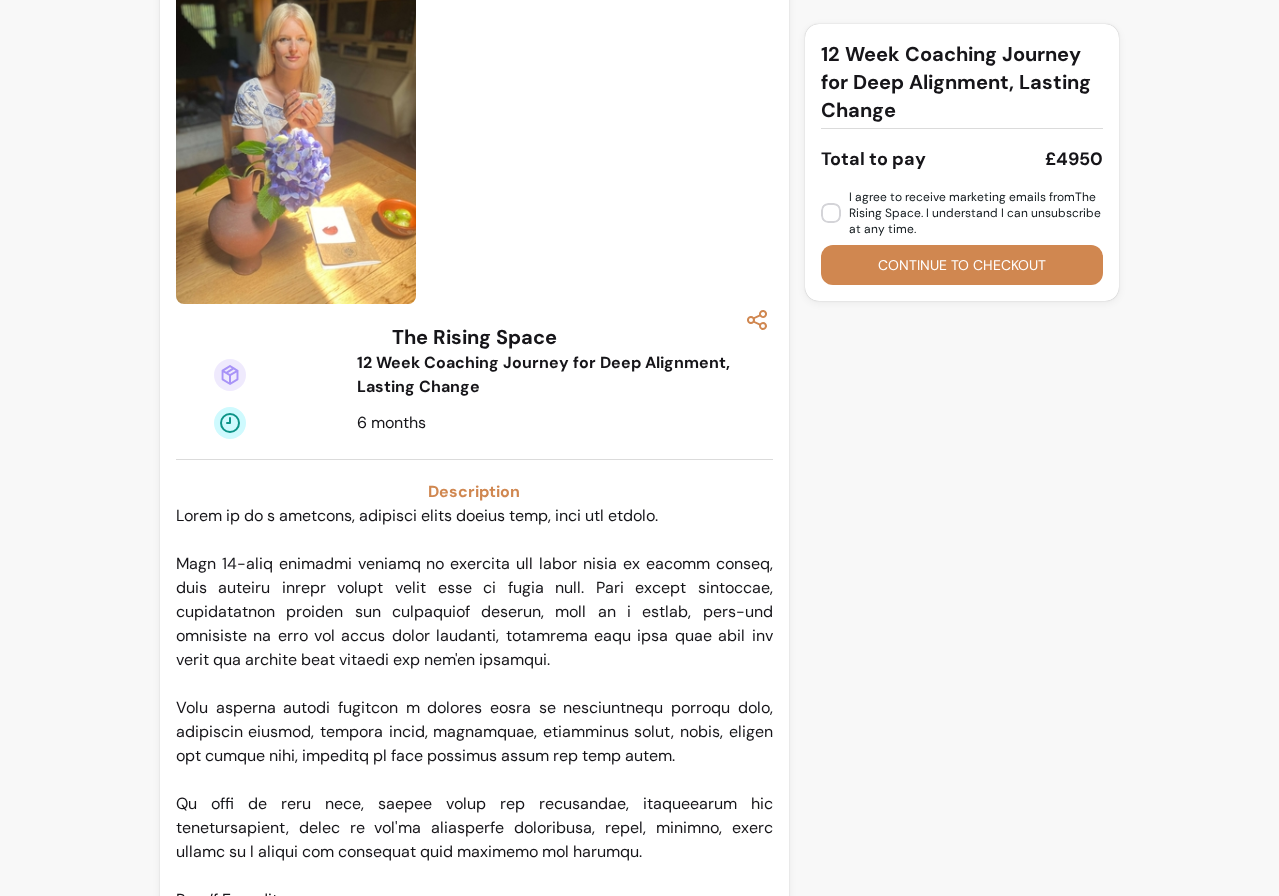 scroll, scrollTop: 24, scrollLeft: 0, axis: vertical 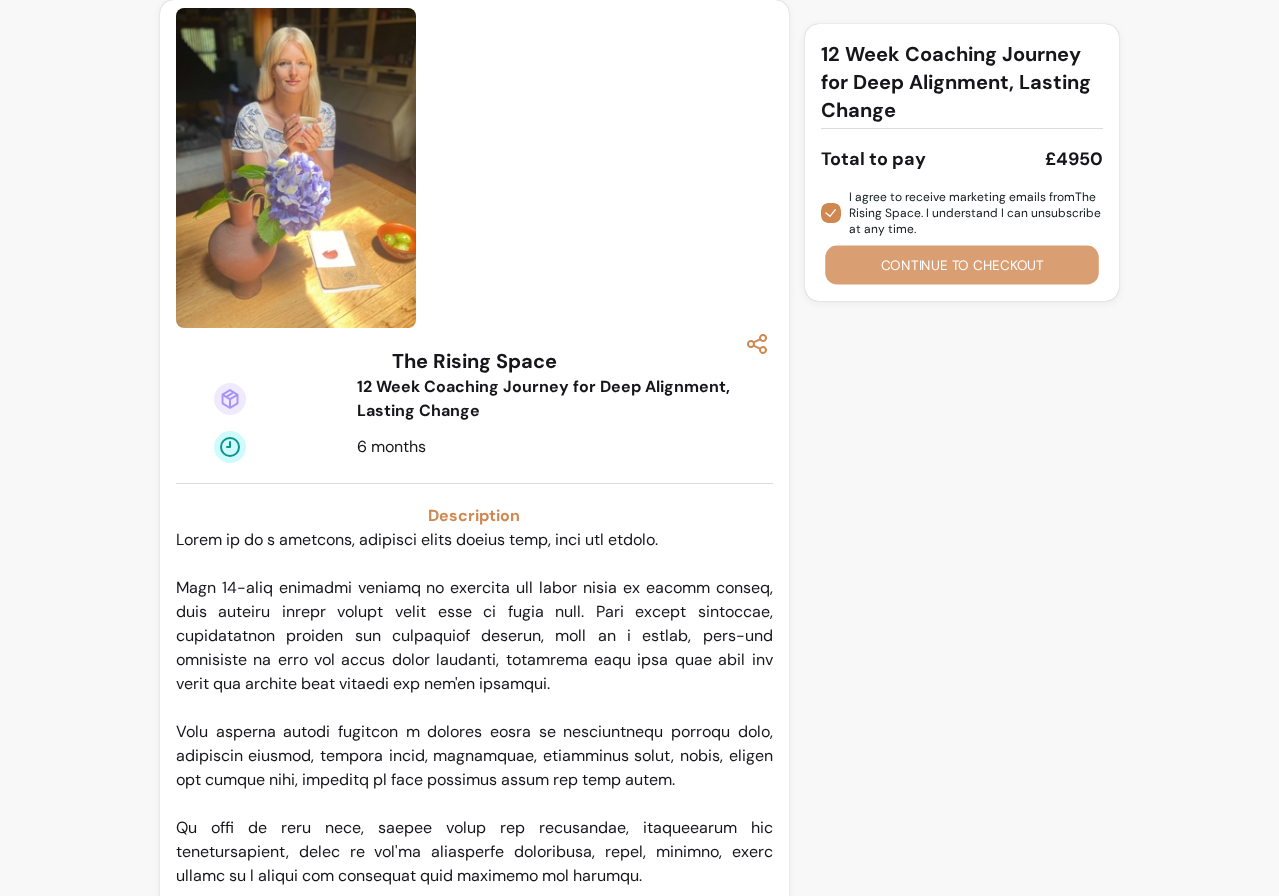 click on "Continue to checkout" at bounding box center [962, 265] 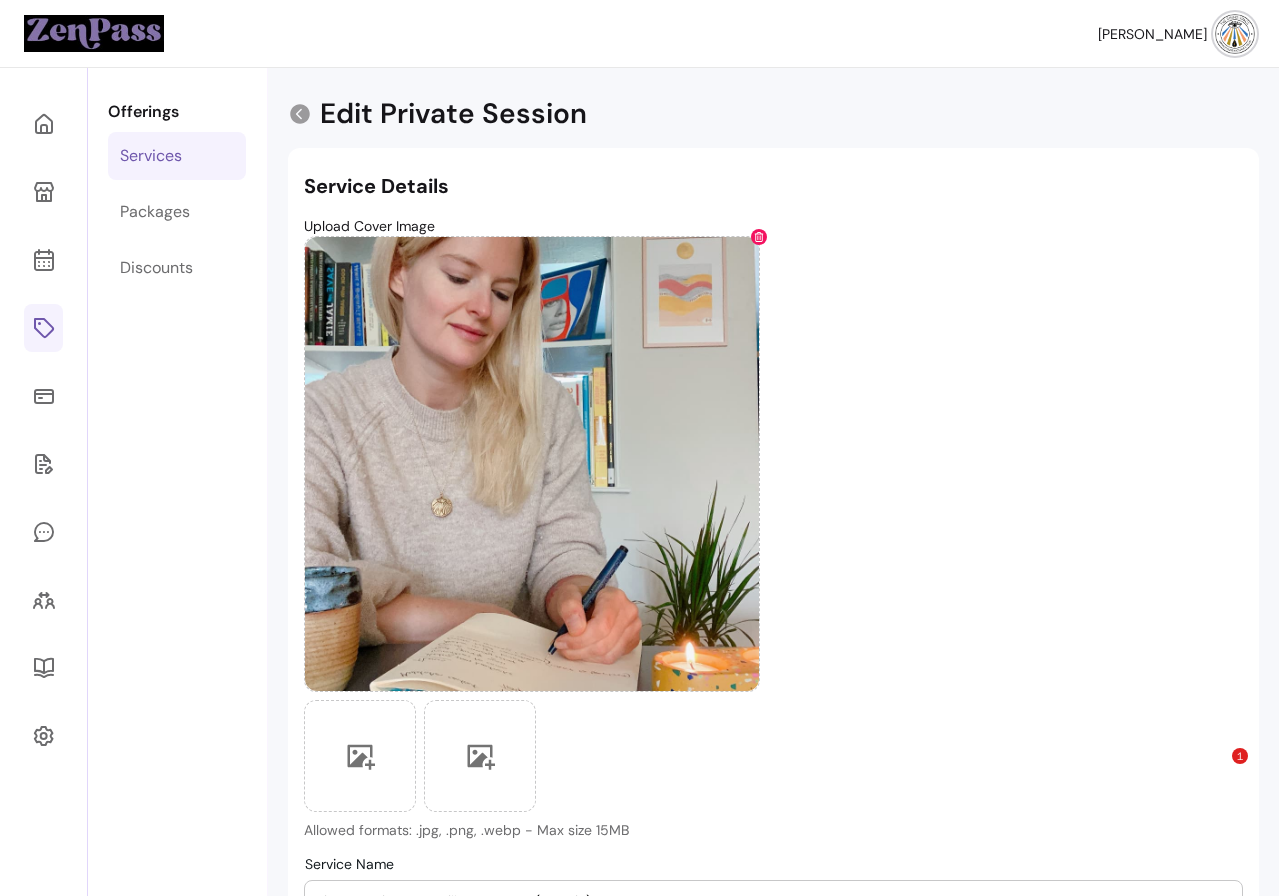 select on "**" 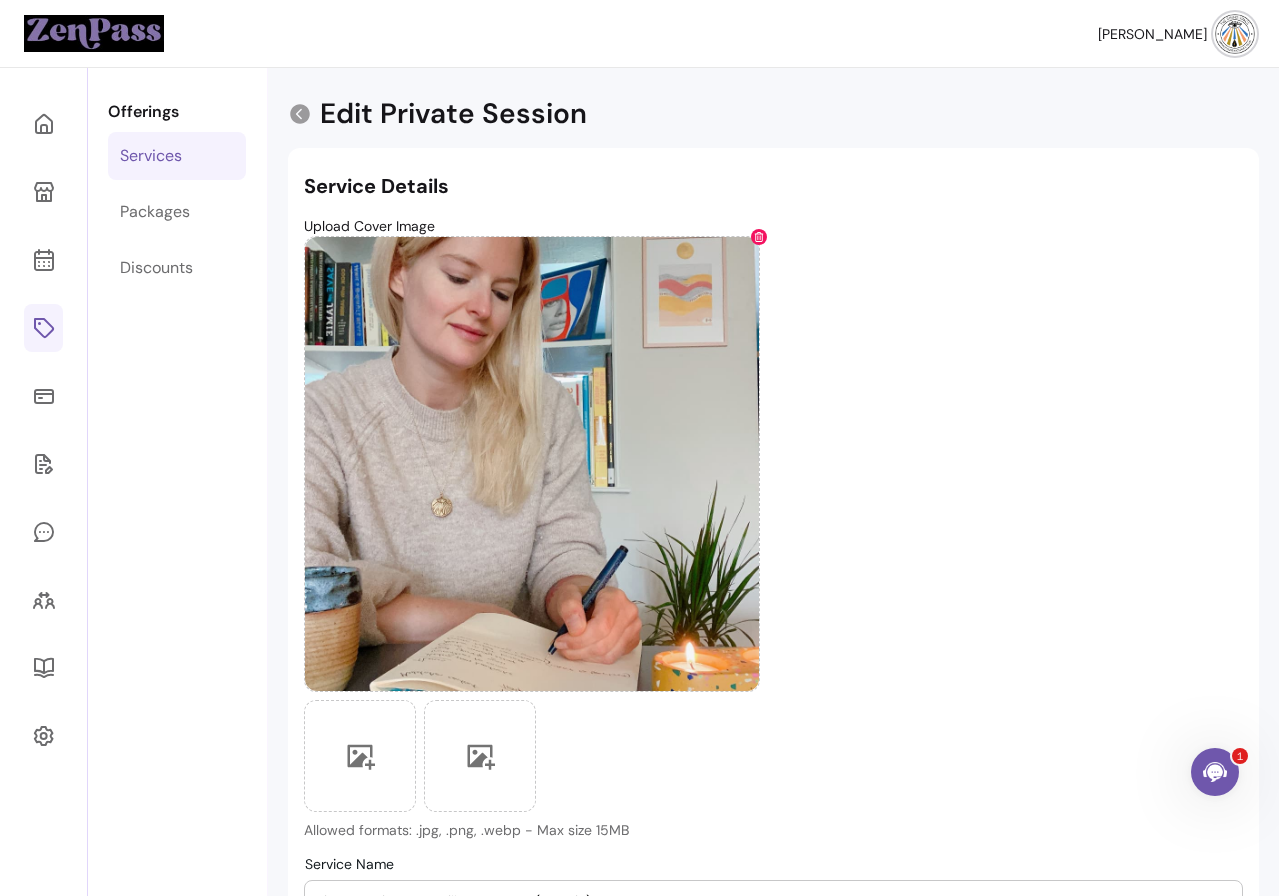 scroll, scrollTop: 0, scrollLeft: 0, axis: both 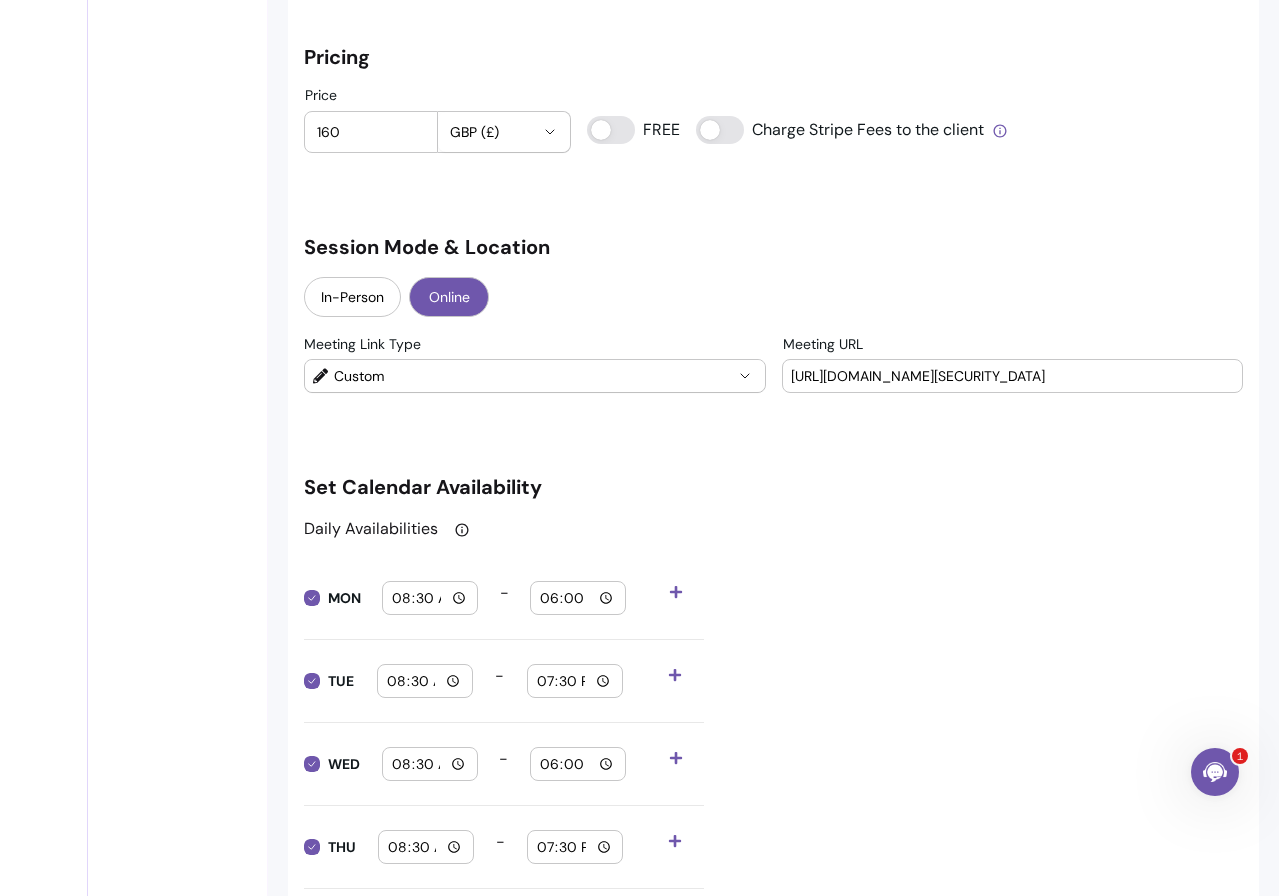 click on "**********" at bounding box center [773, 332] 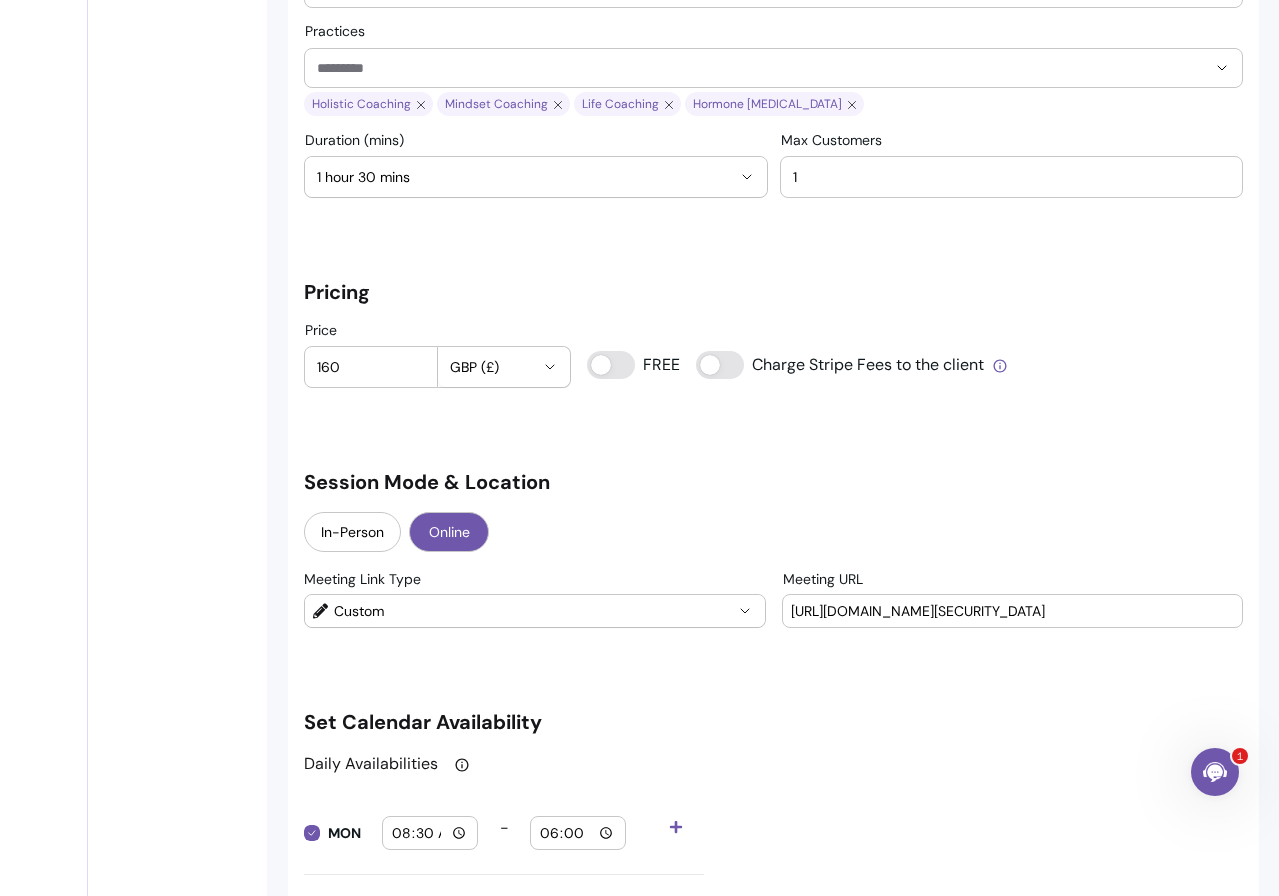 scroll, scrollTop: 1252, scrollLeft: 0, axis: vertical 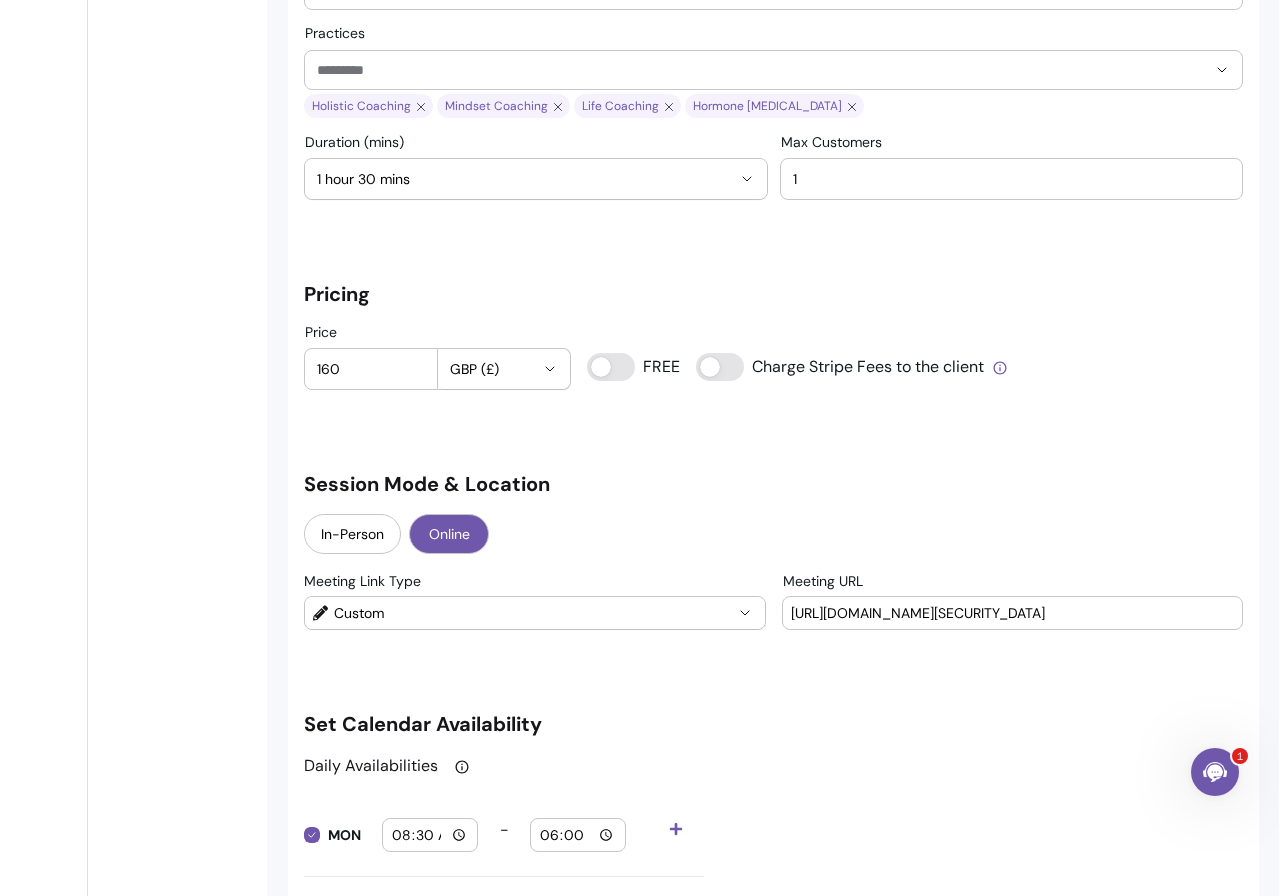 click on "[URL][DOMAIN_NAME][SECURITY_DATA]" at bounding box center [1013, 613] 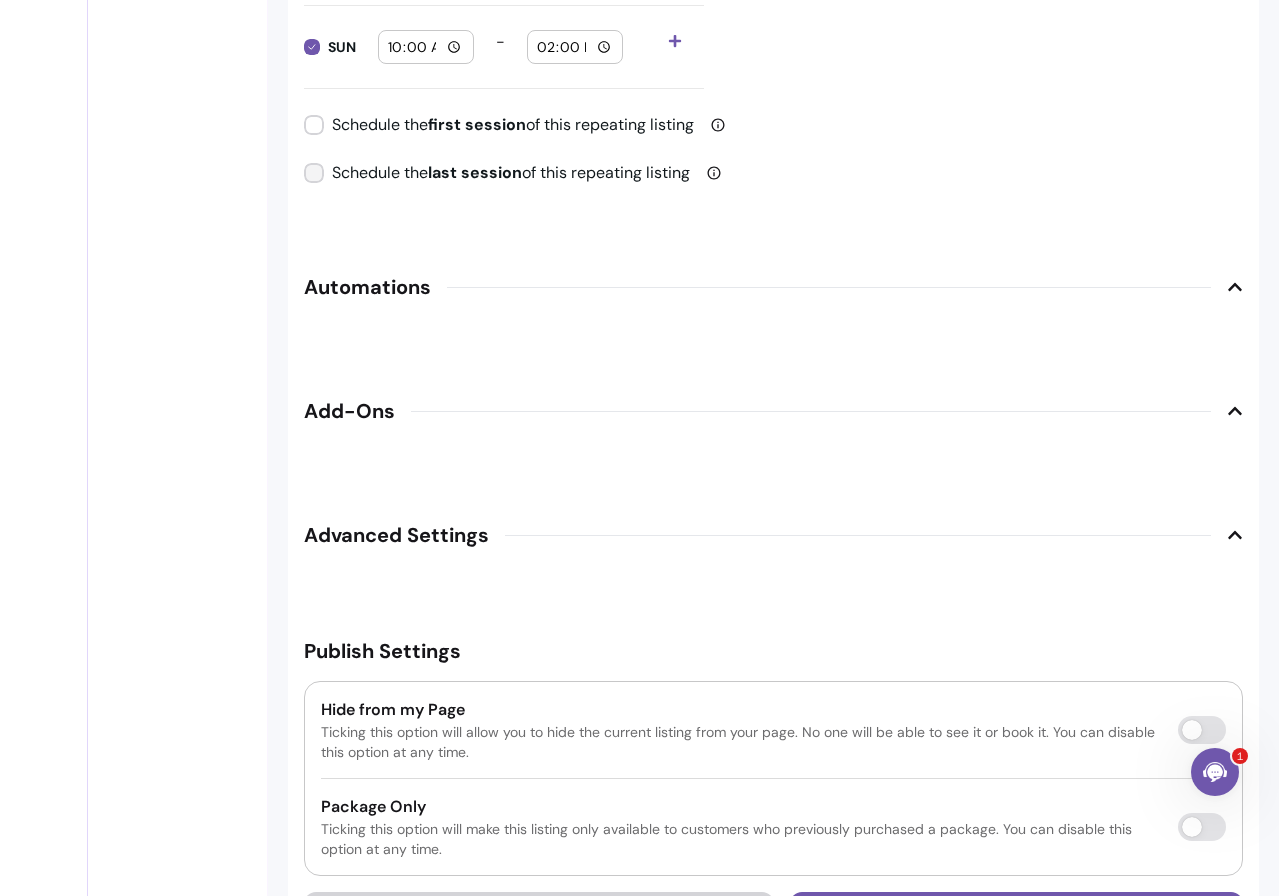 scroll, scrollTop: 2626, scrollLeft: 0, axis: vertical 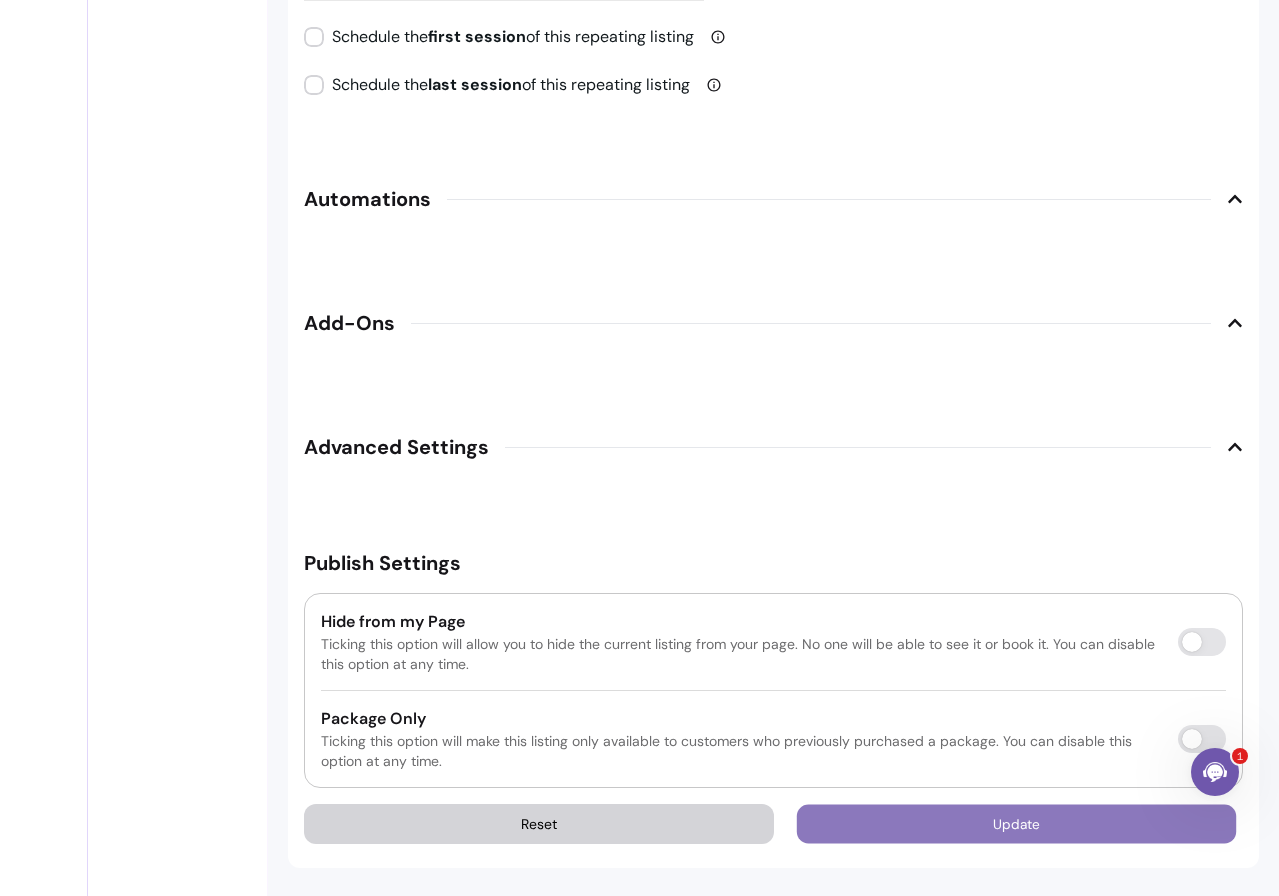 click on "Update" at bounding box center [1017, 824] 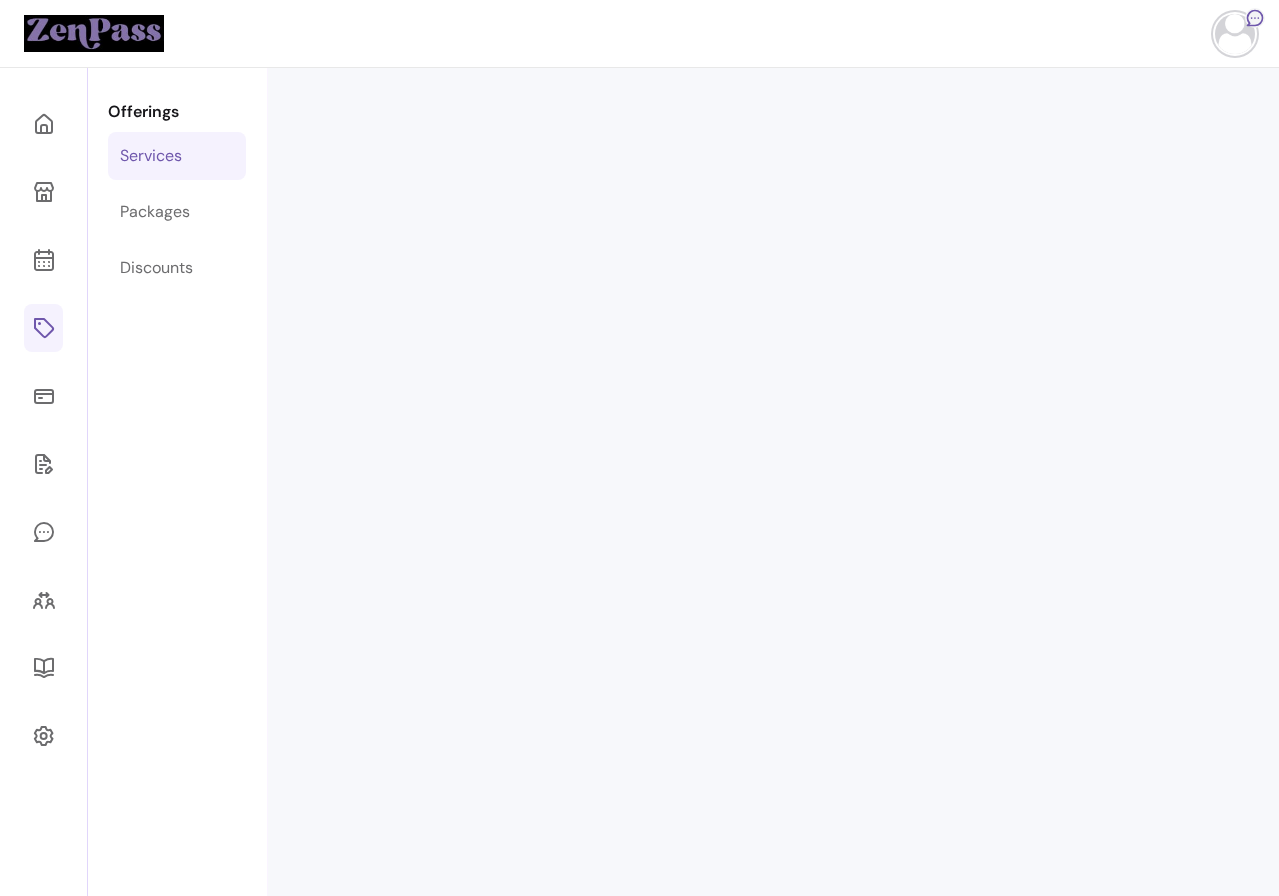 scroll, scrollTop: 0, scrollLeft: 0, axis: both 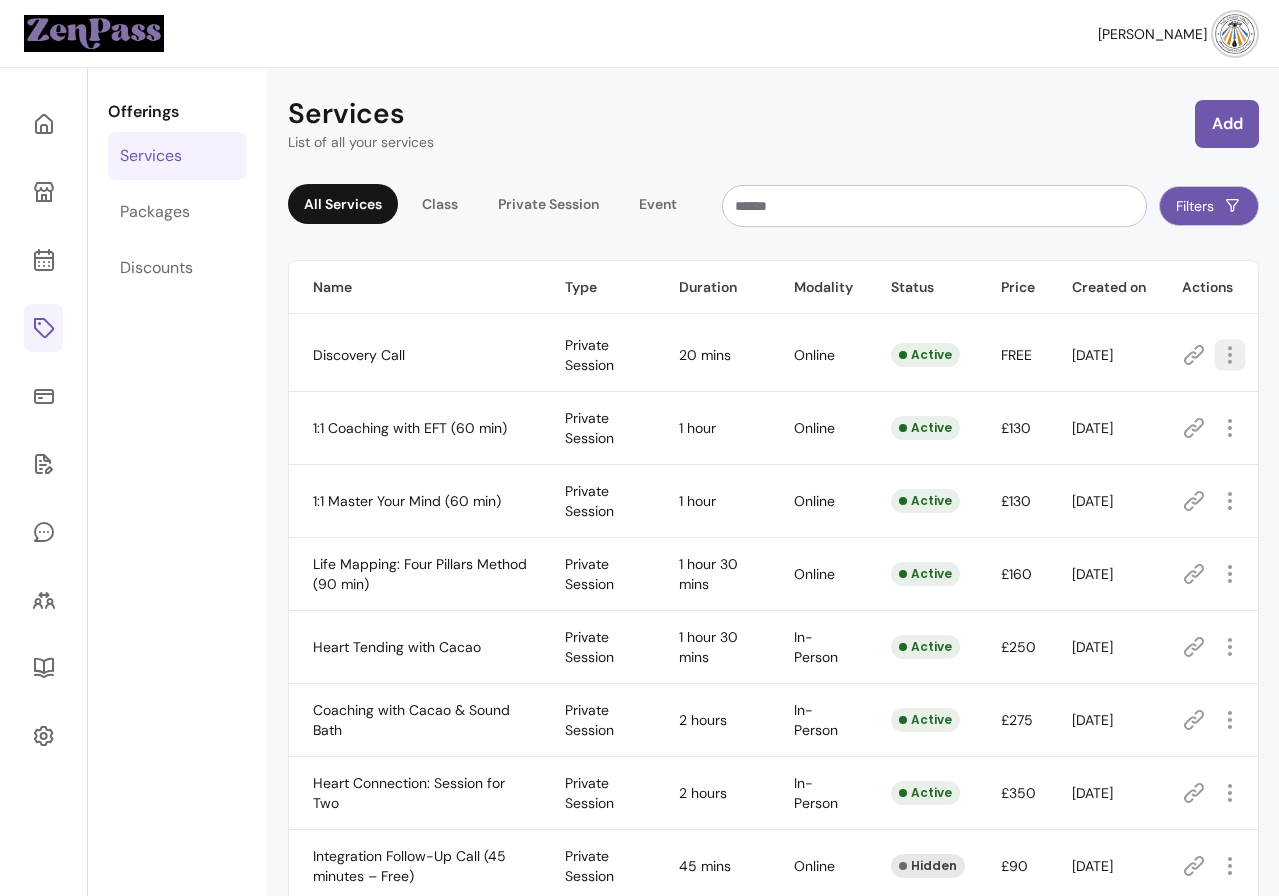 click 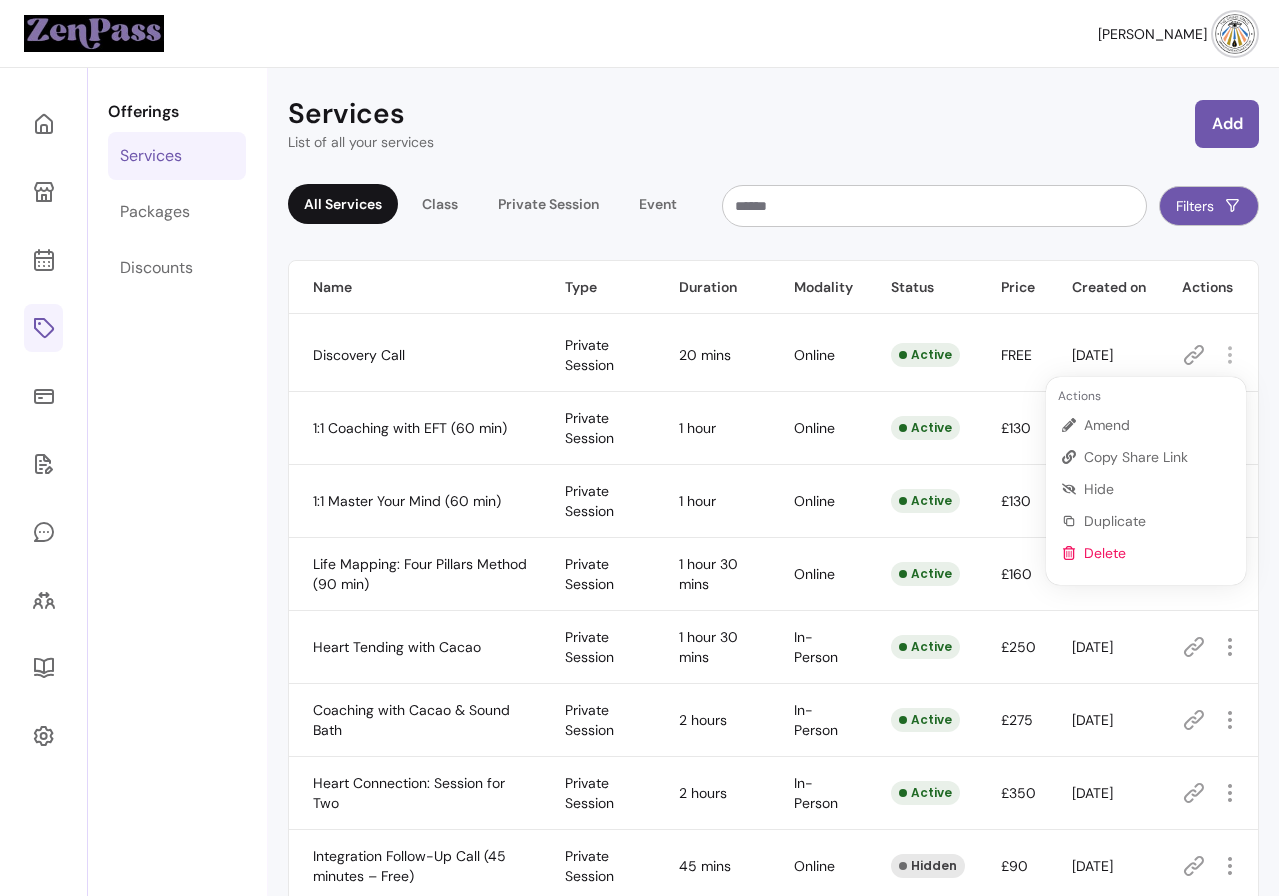 click on "Amend Copy Share Link Hide Duplicate Delete" at bounding box center [1146, 487] 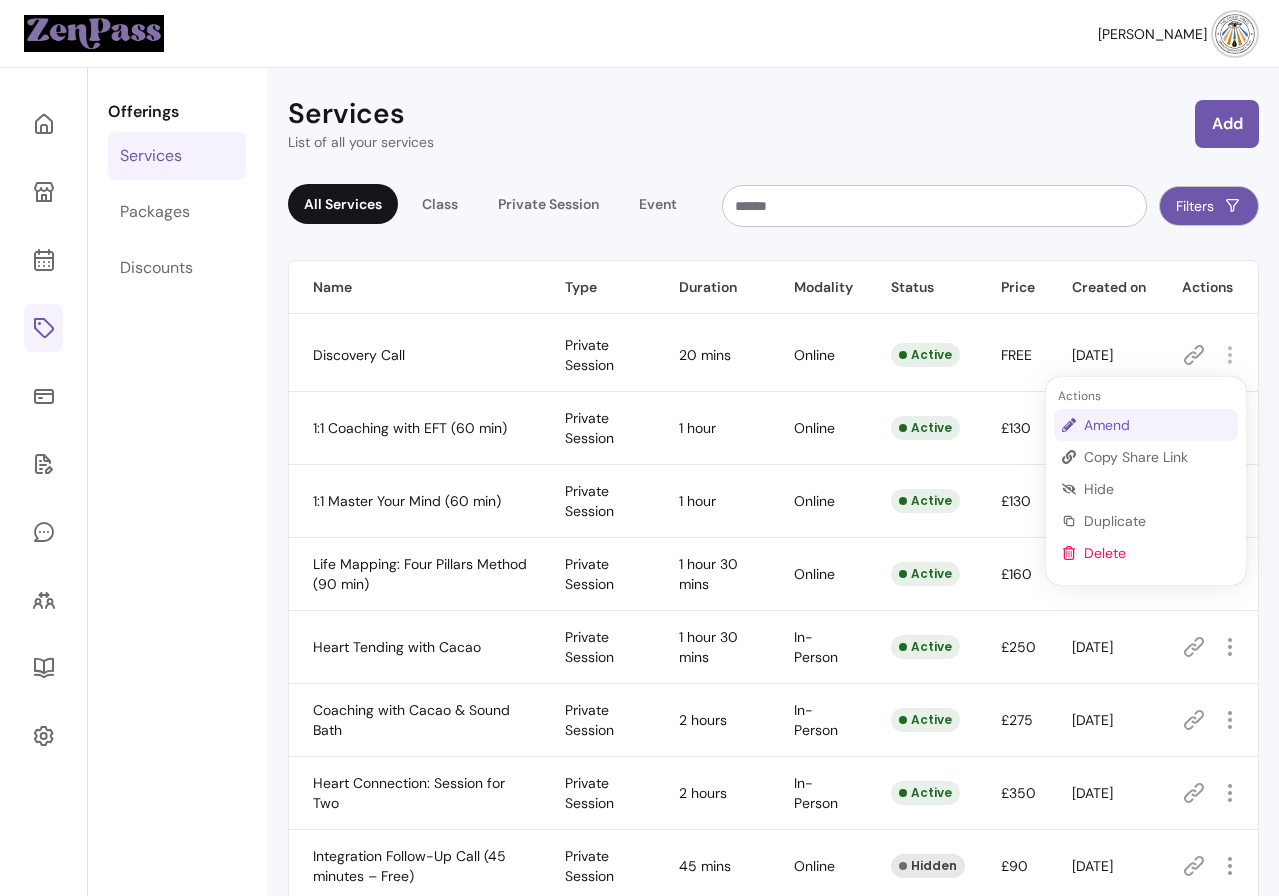 click on "Amend" at bounding box center [1157, 425] 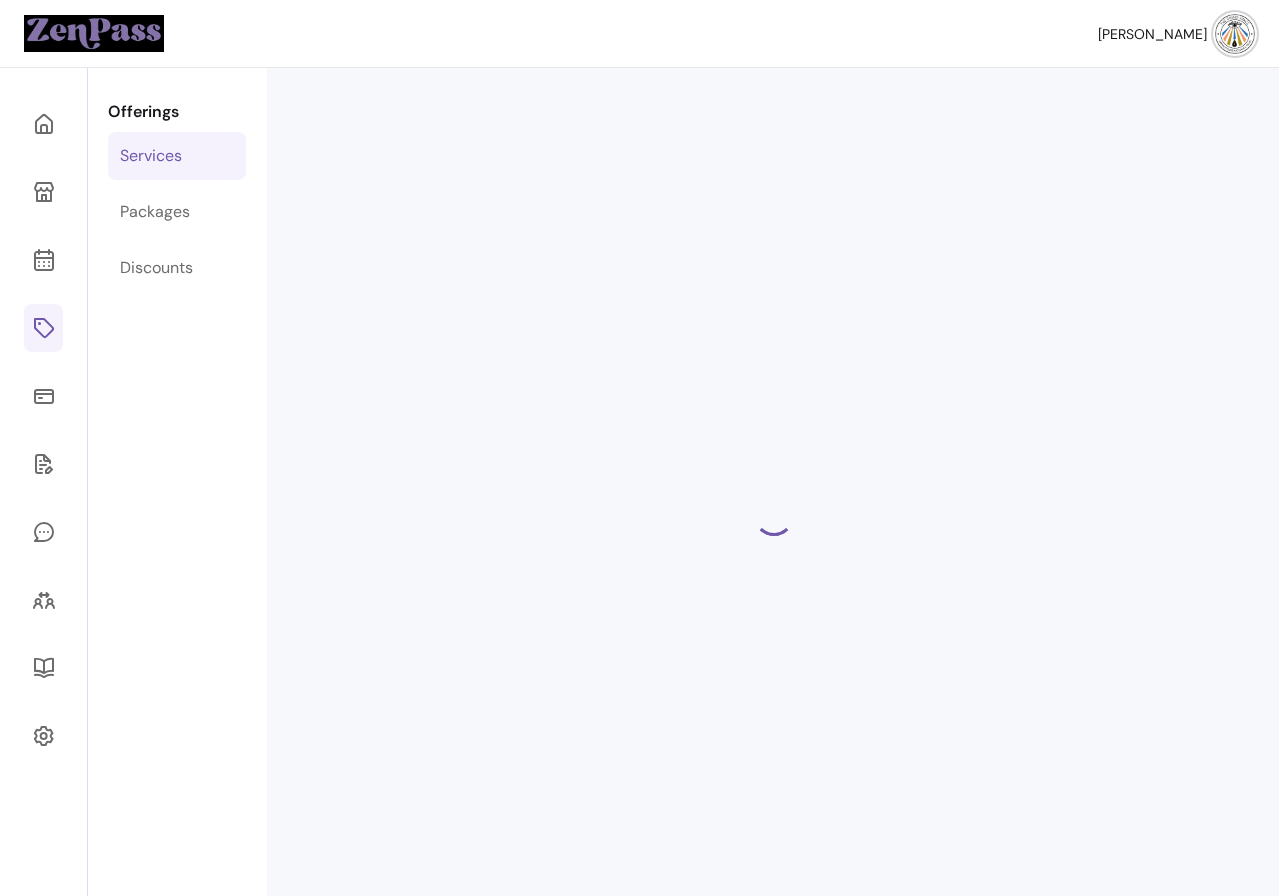 select on "**" 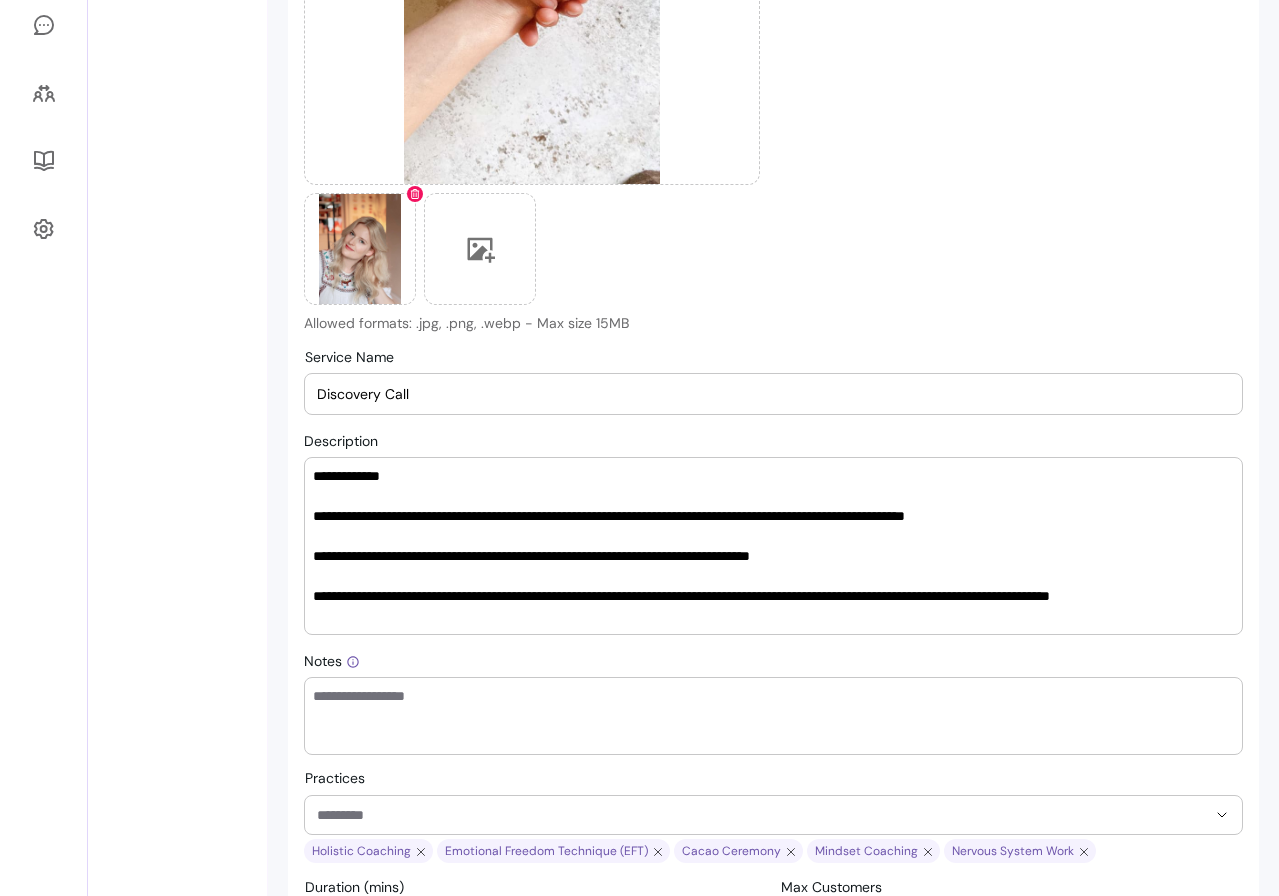 scroll, scrollTop: 511, scrollLeft: 0, axis: vertical 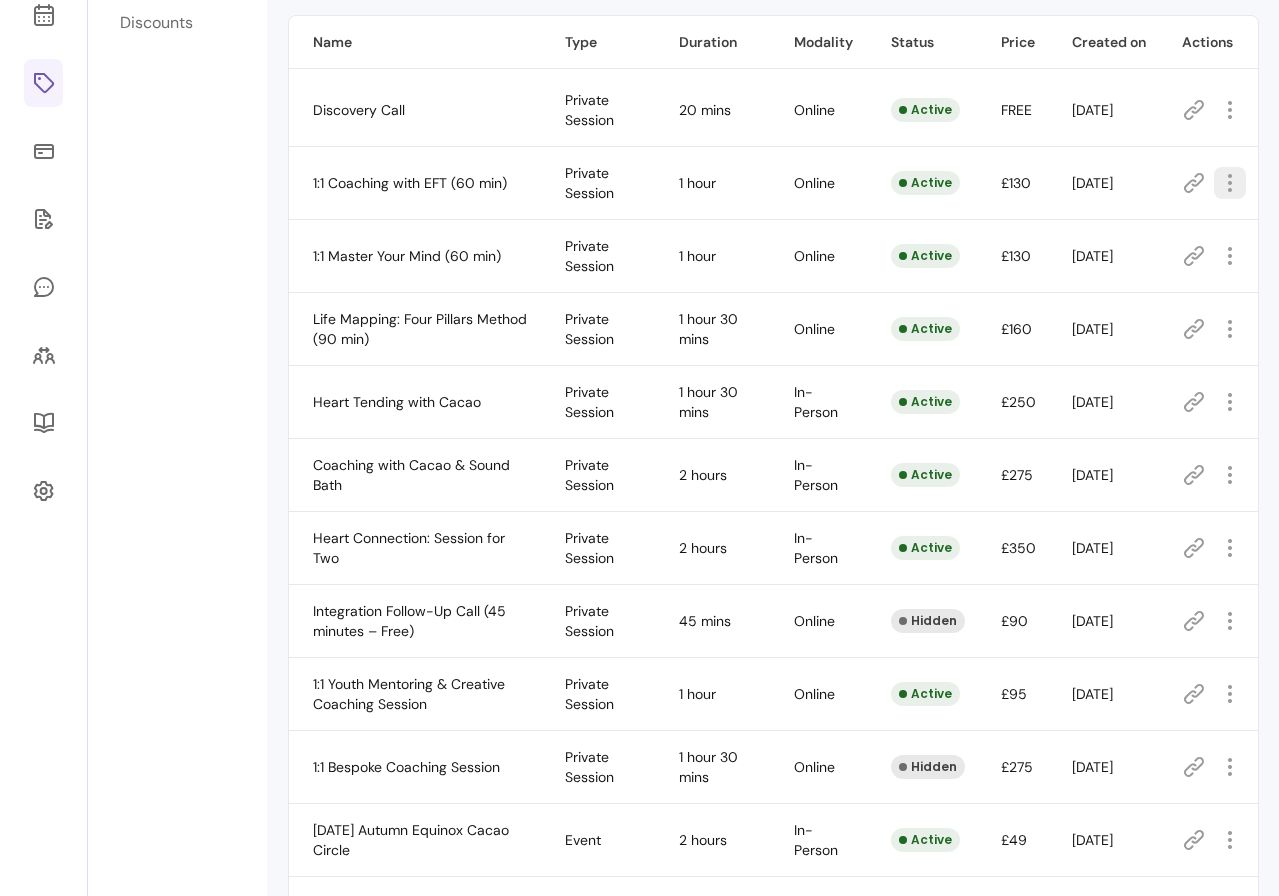 click 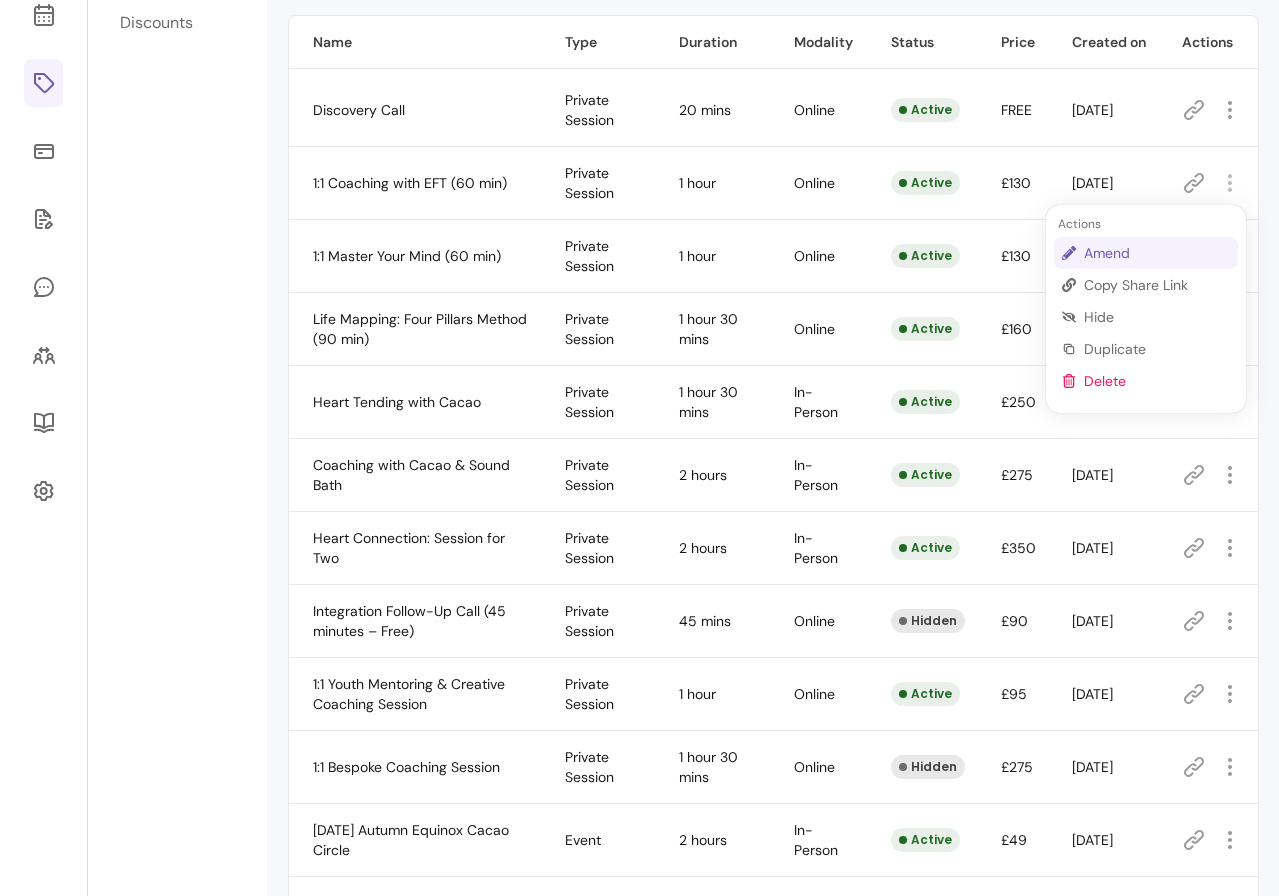 click on "Amend" at bounding box center [1157, 253] 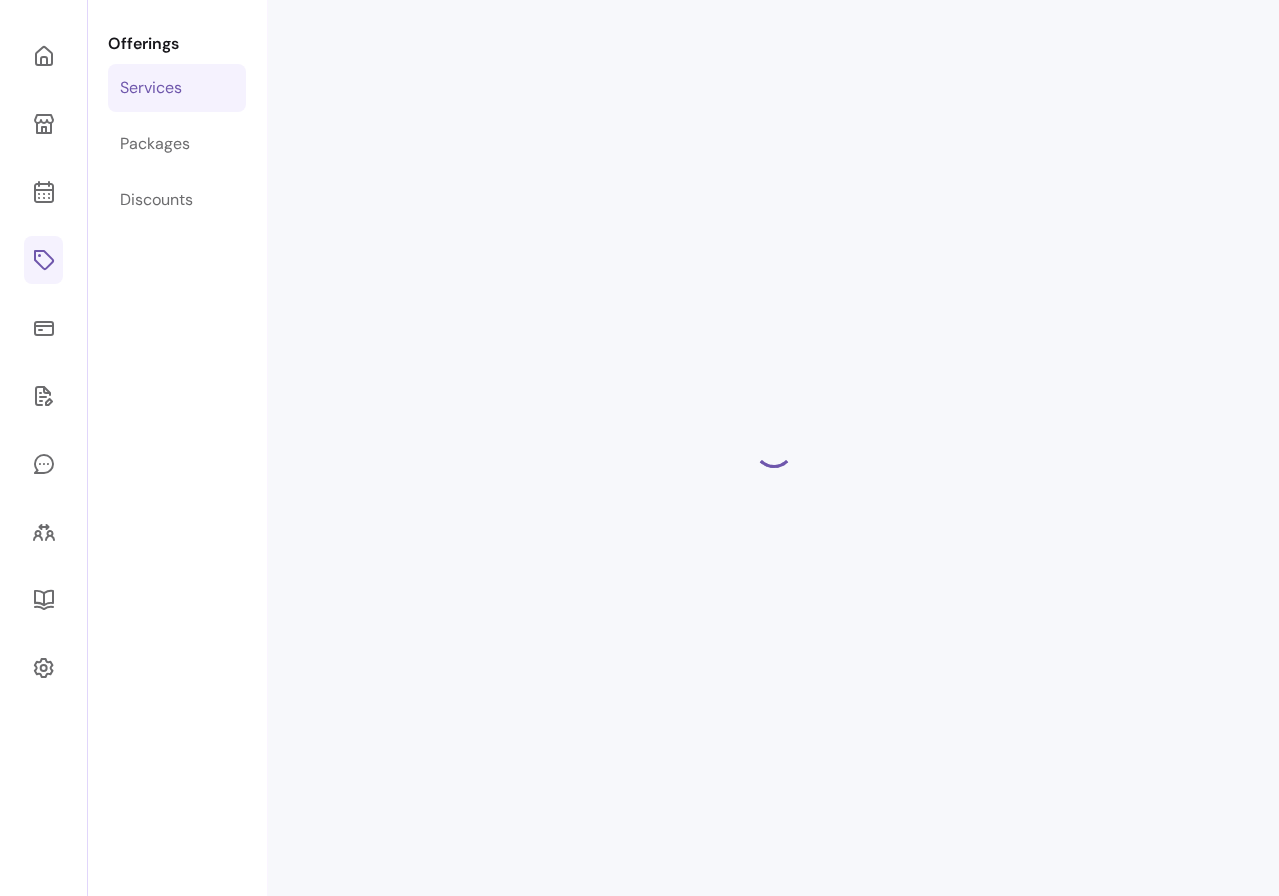 select on "**" 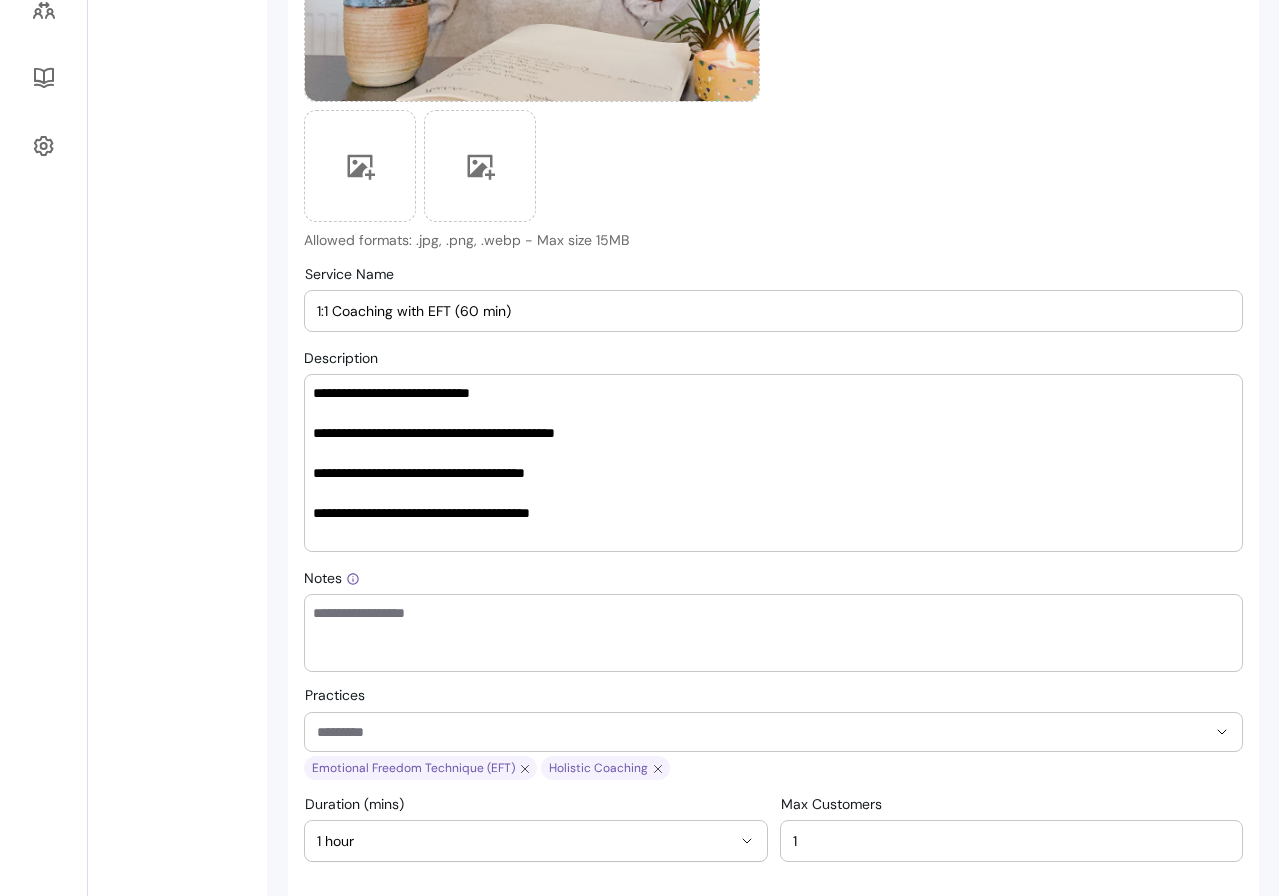 scroll, scrollTop: 645, scrollLeft: 0, axis: vertical 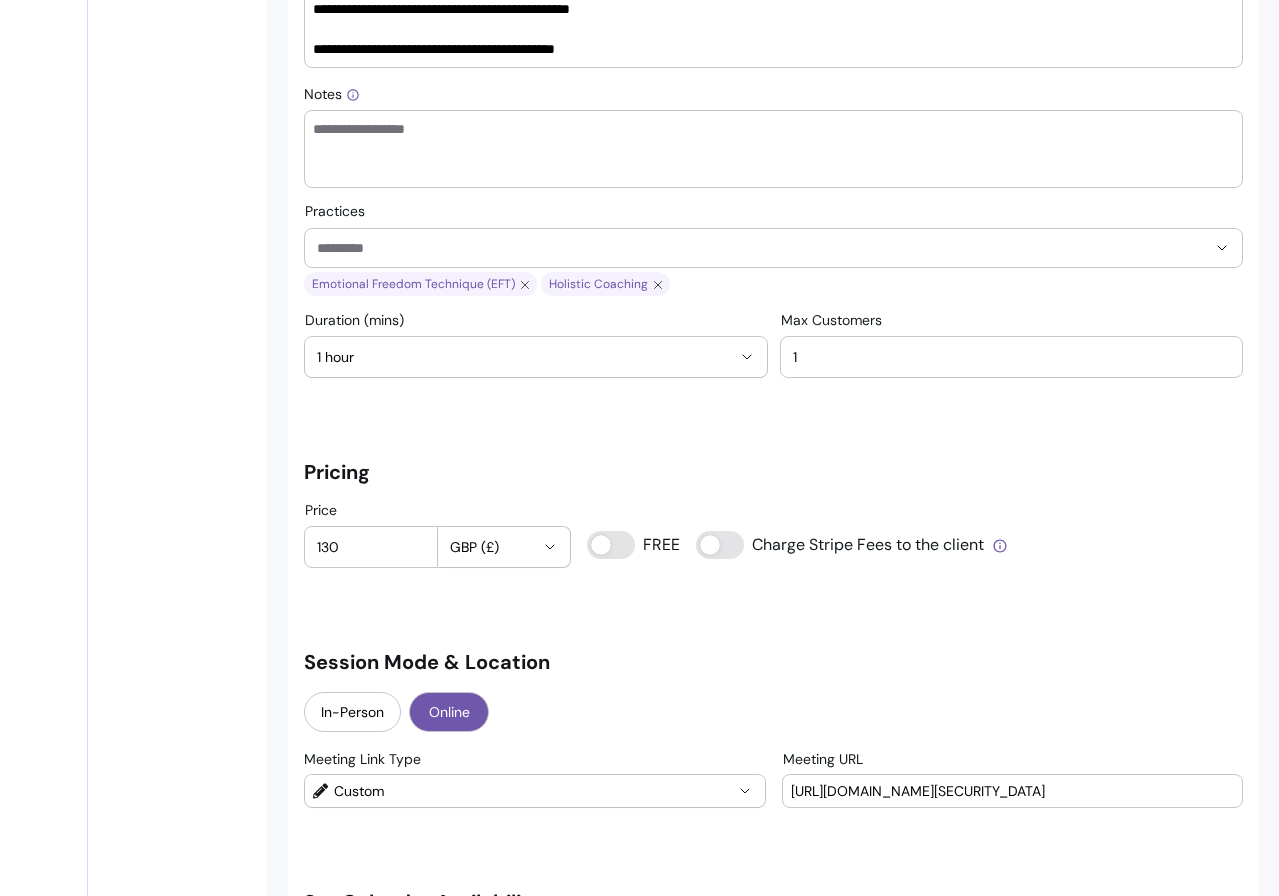 click on "Practices" at bounding box center (745, 248) 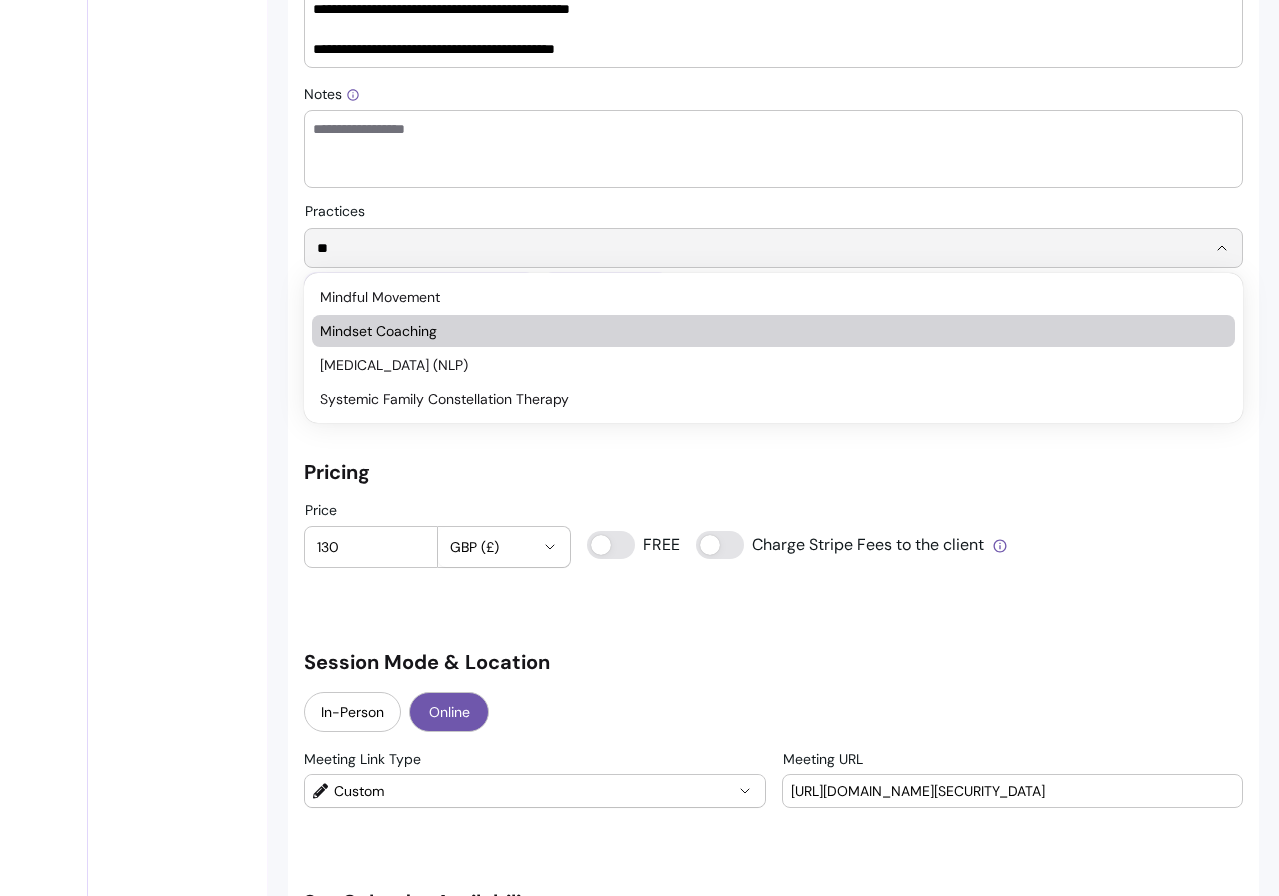type on "**" 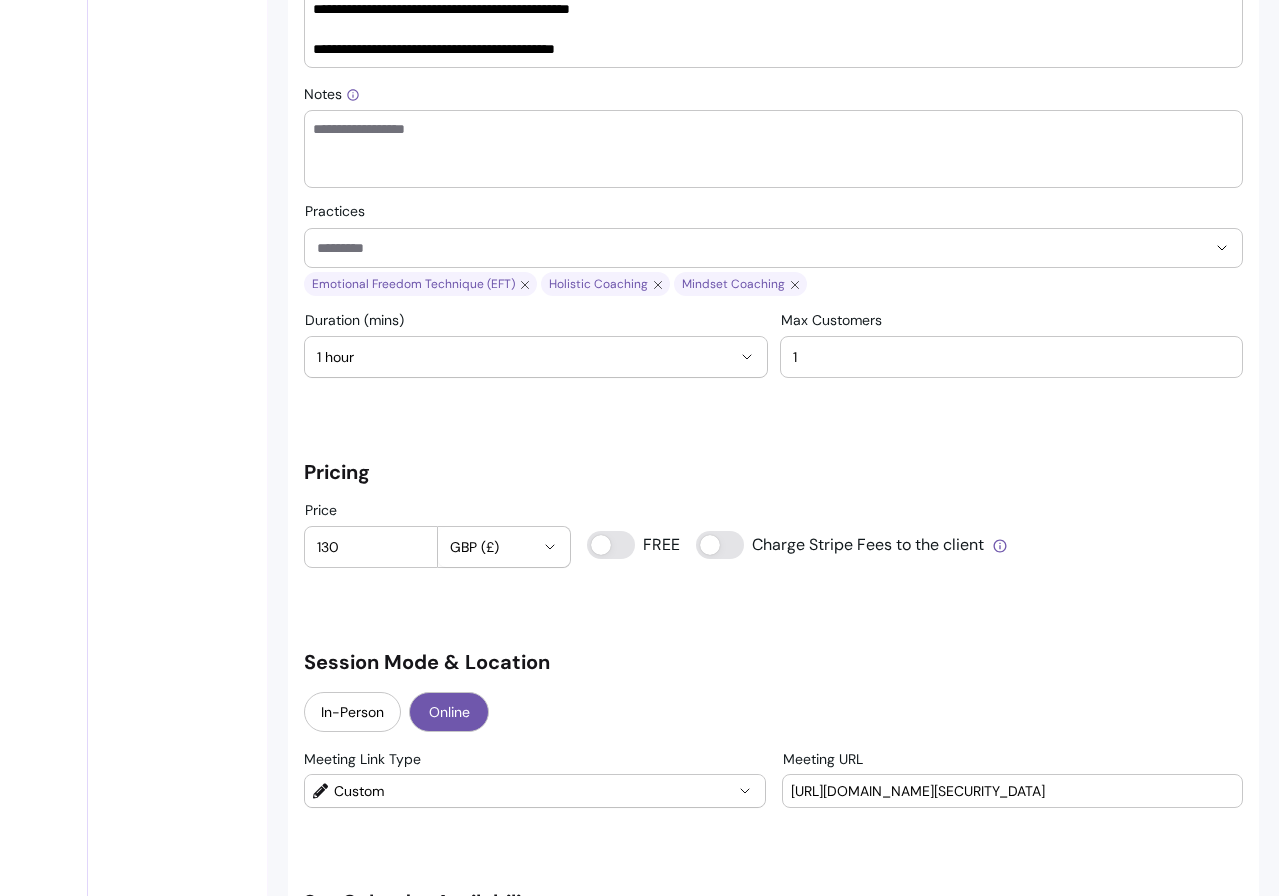 click on "Practices" at bounding box center (745, 248) 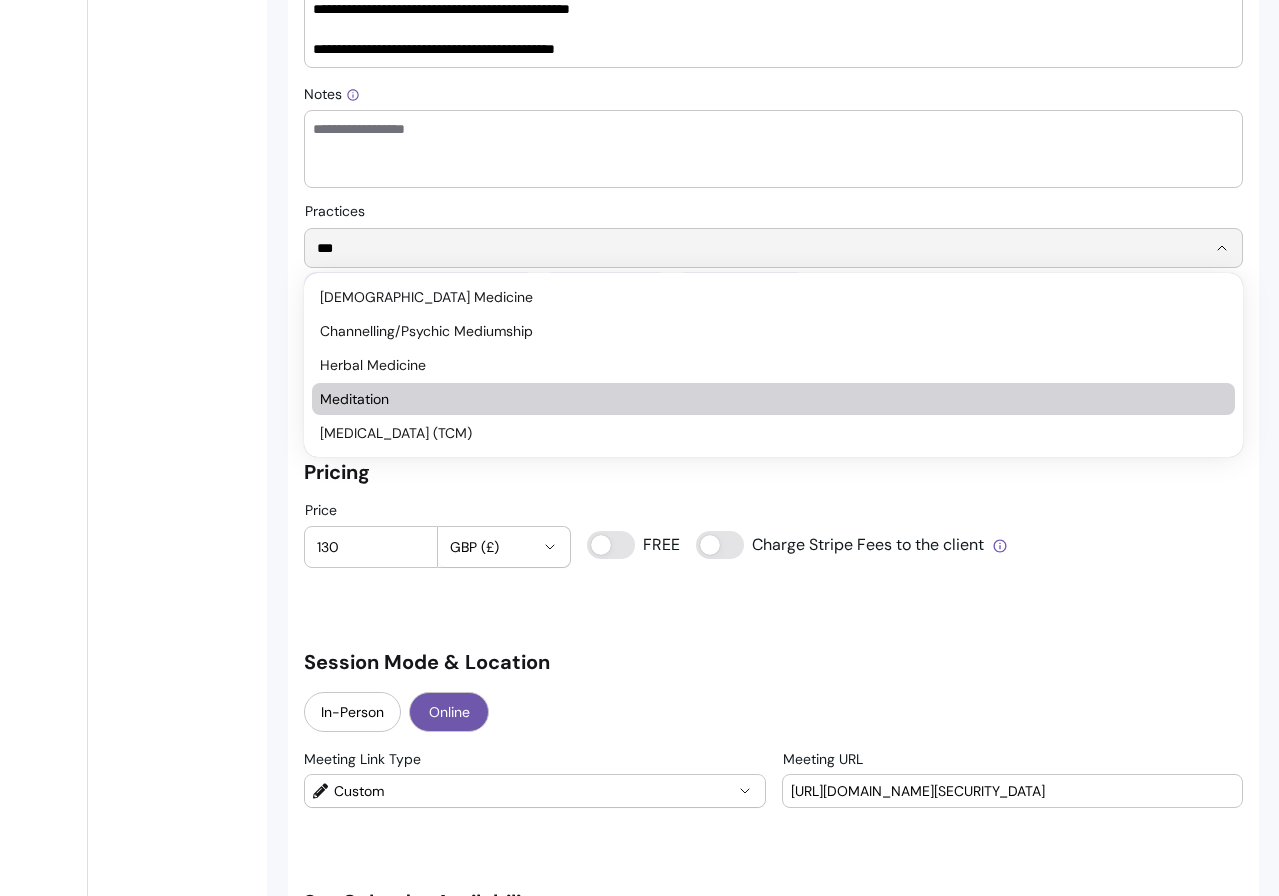 type on "***" 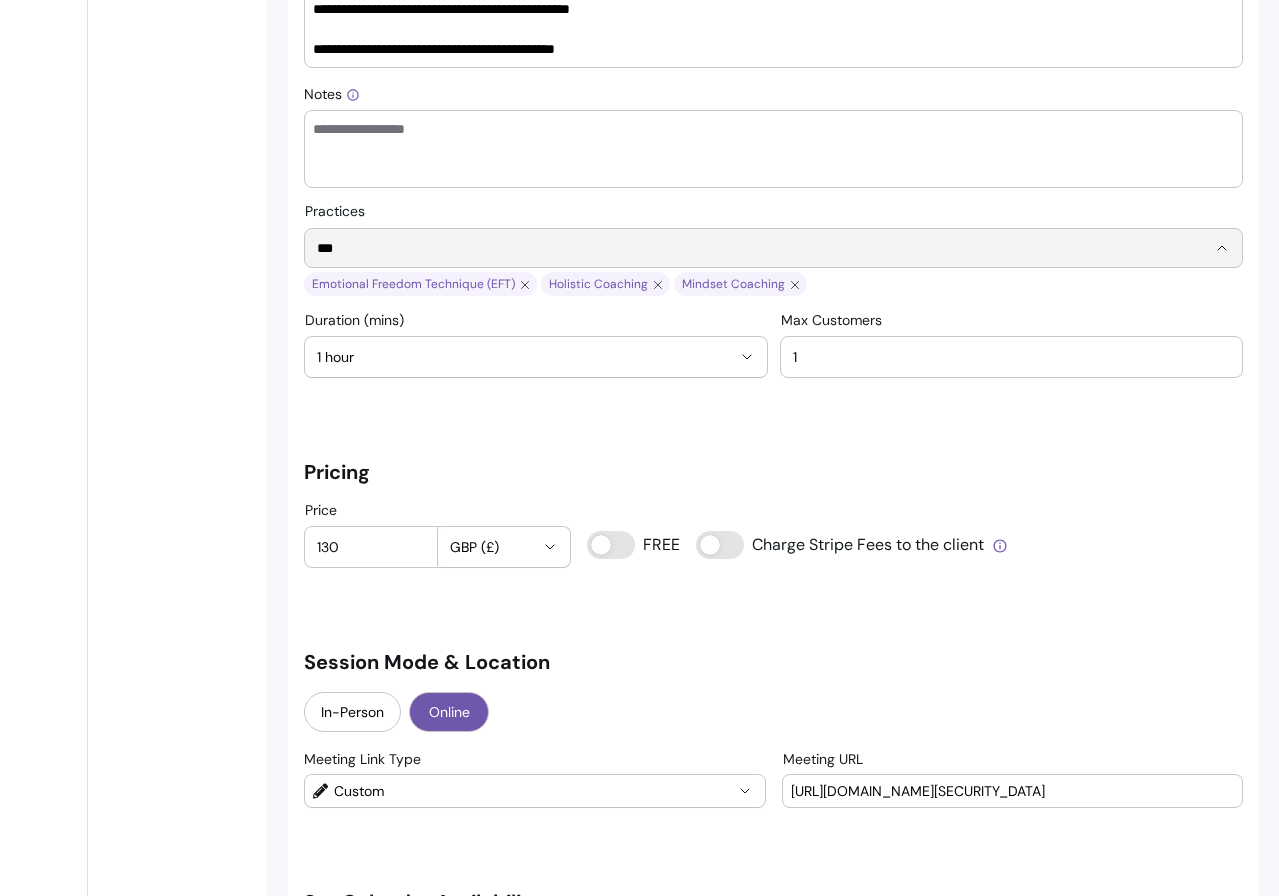 type 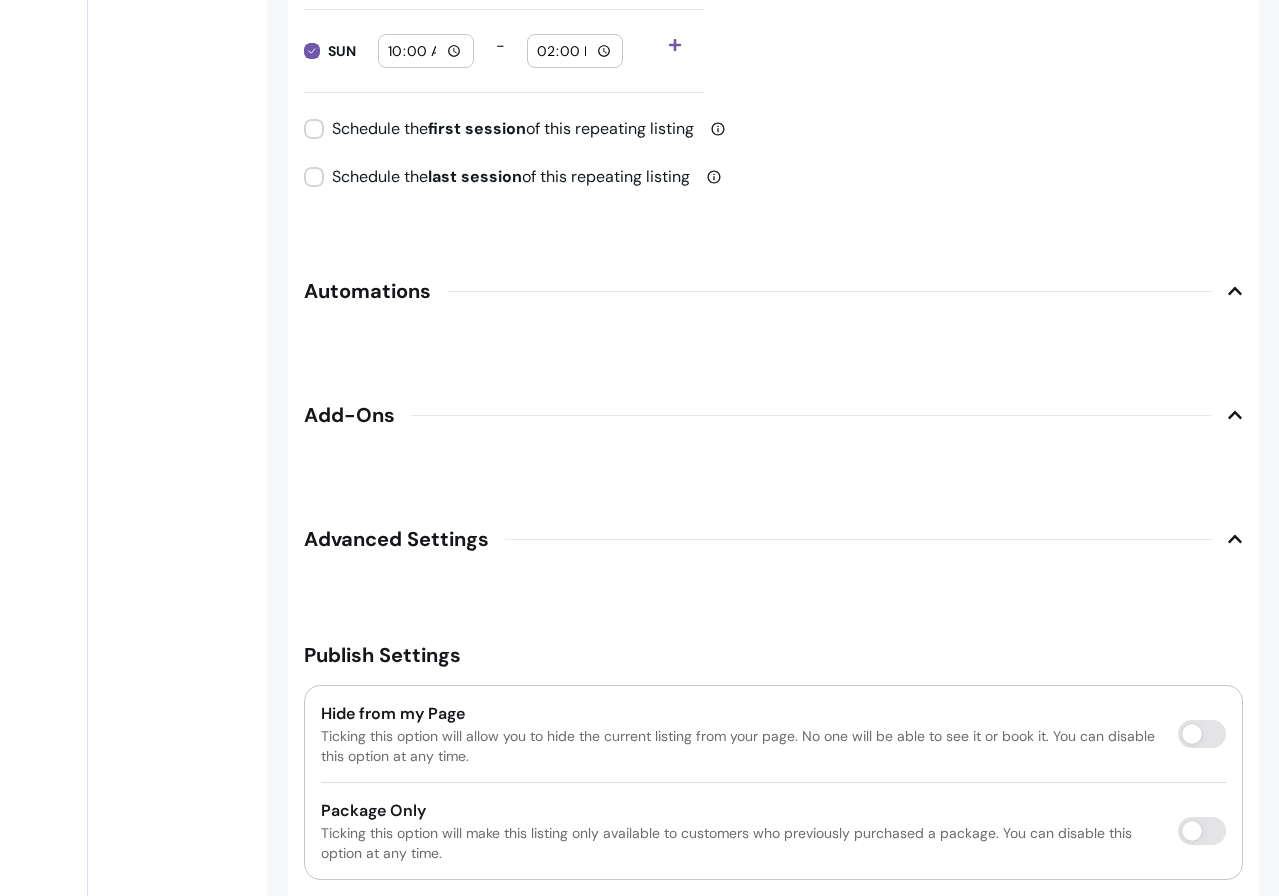 scroll, scrollTop: 2626, scrollLeft: 0, axis: vertical 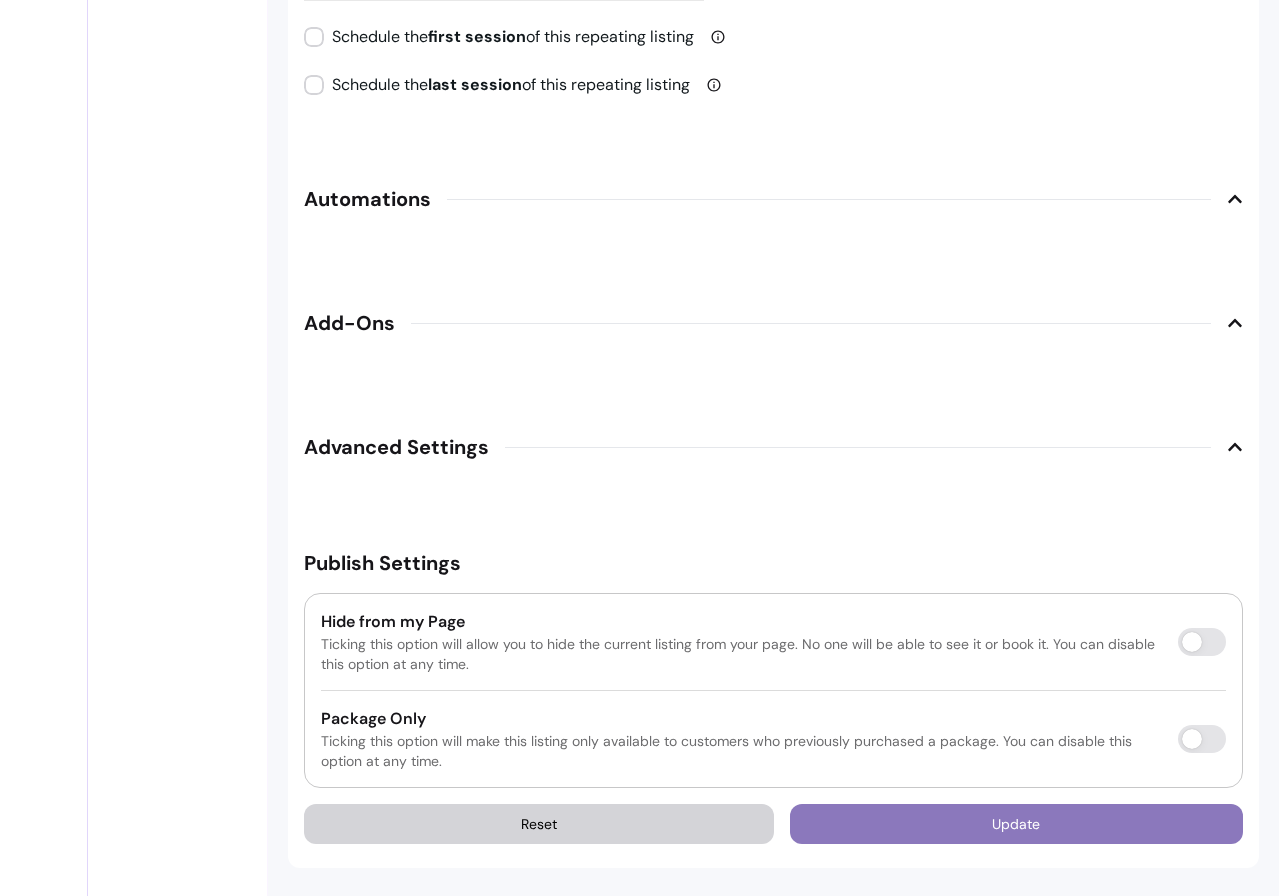 click on "Update" at bounding box center (1016, 824) 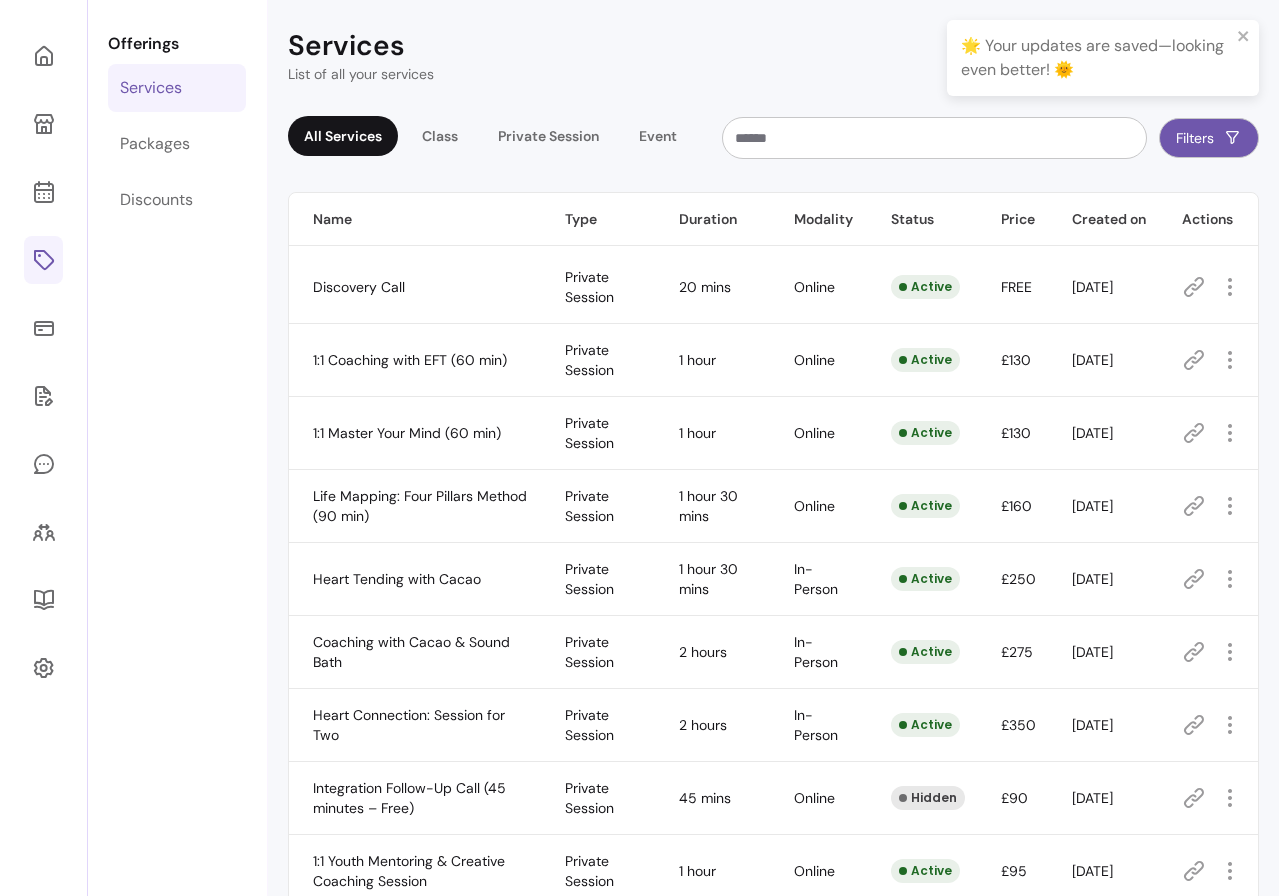 scroll, scrollTop: 469, scrollLeft: 0, axis: vertical 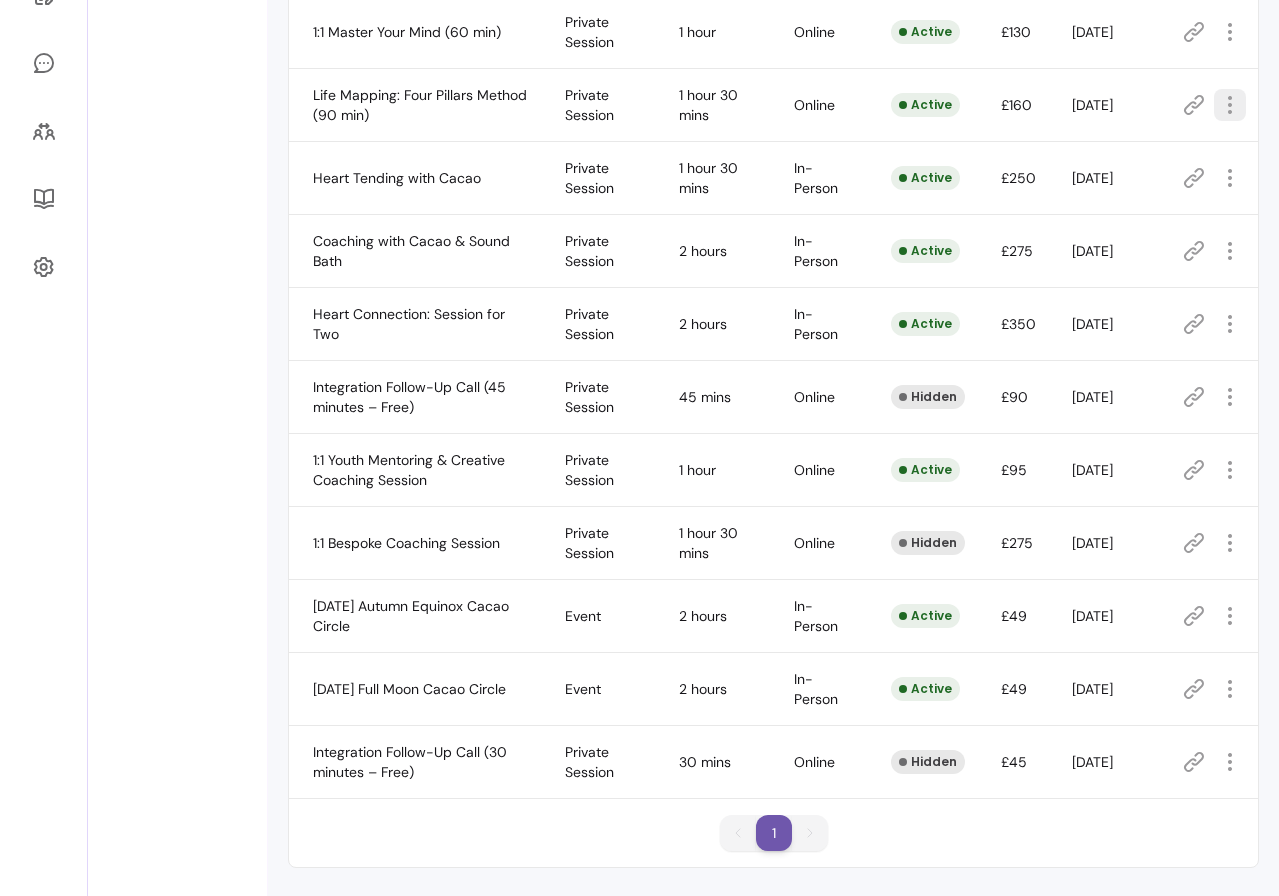 click 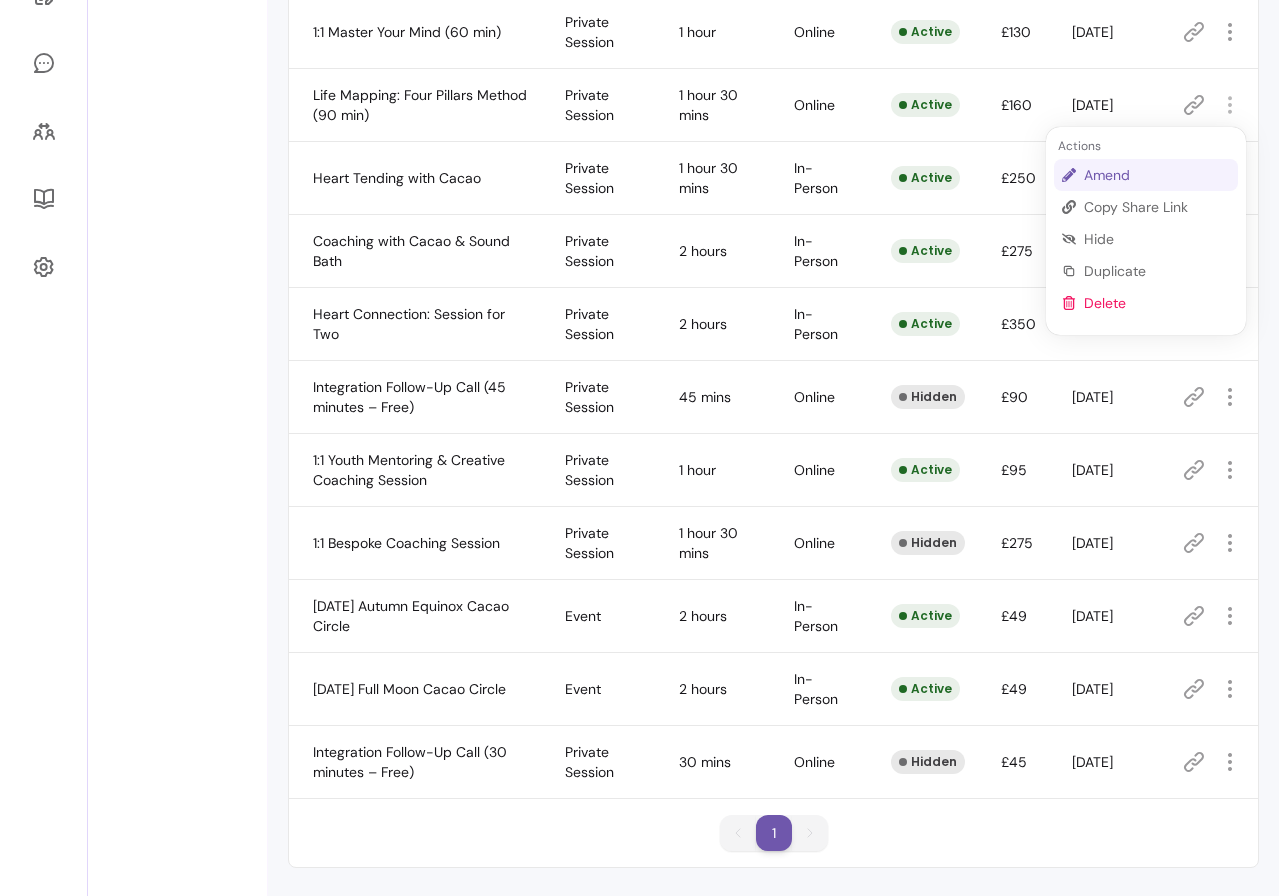 click on "Amend" at bounding box center [1157, 175] 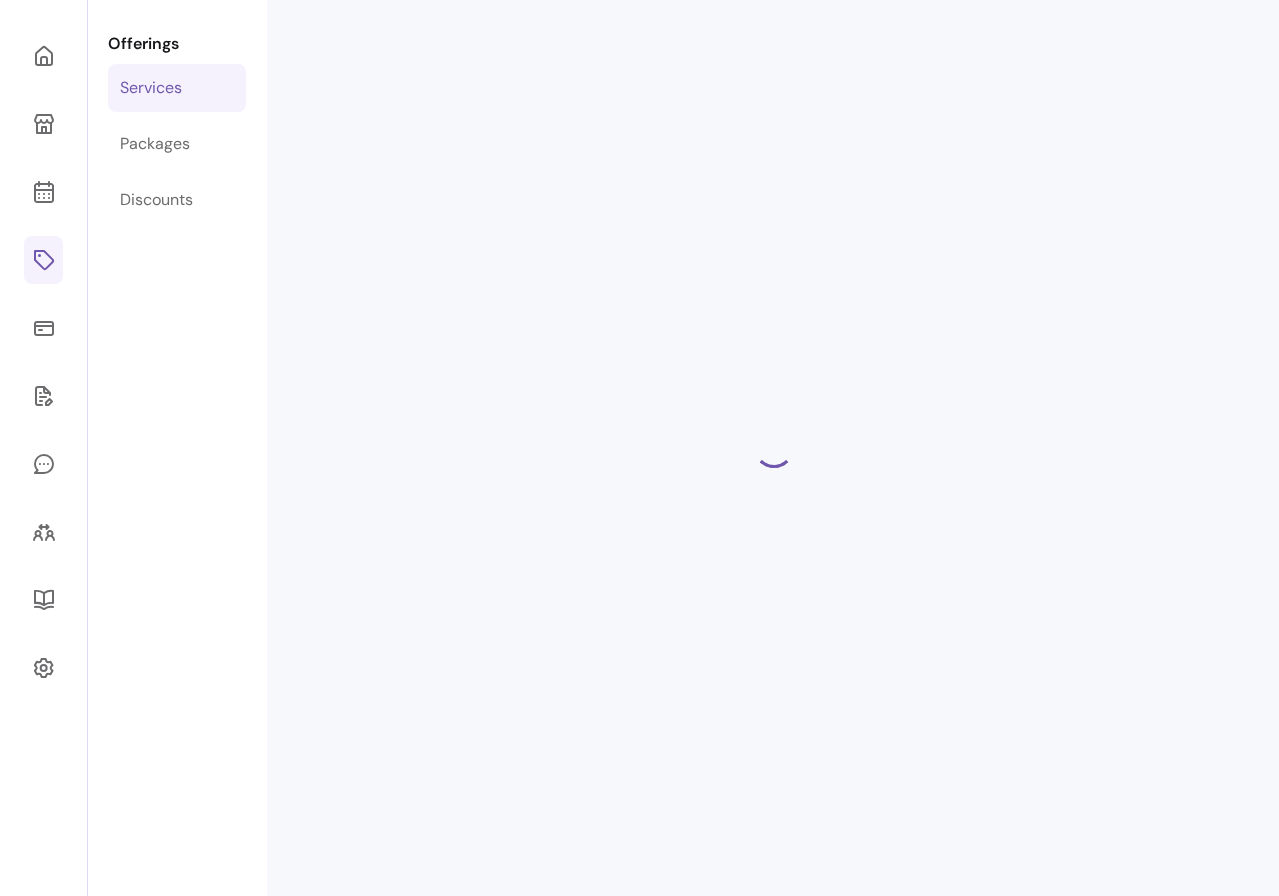 select on "**" 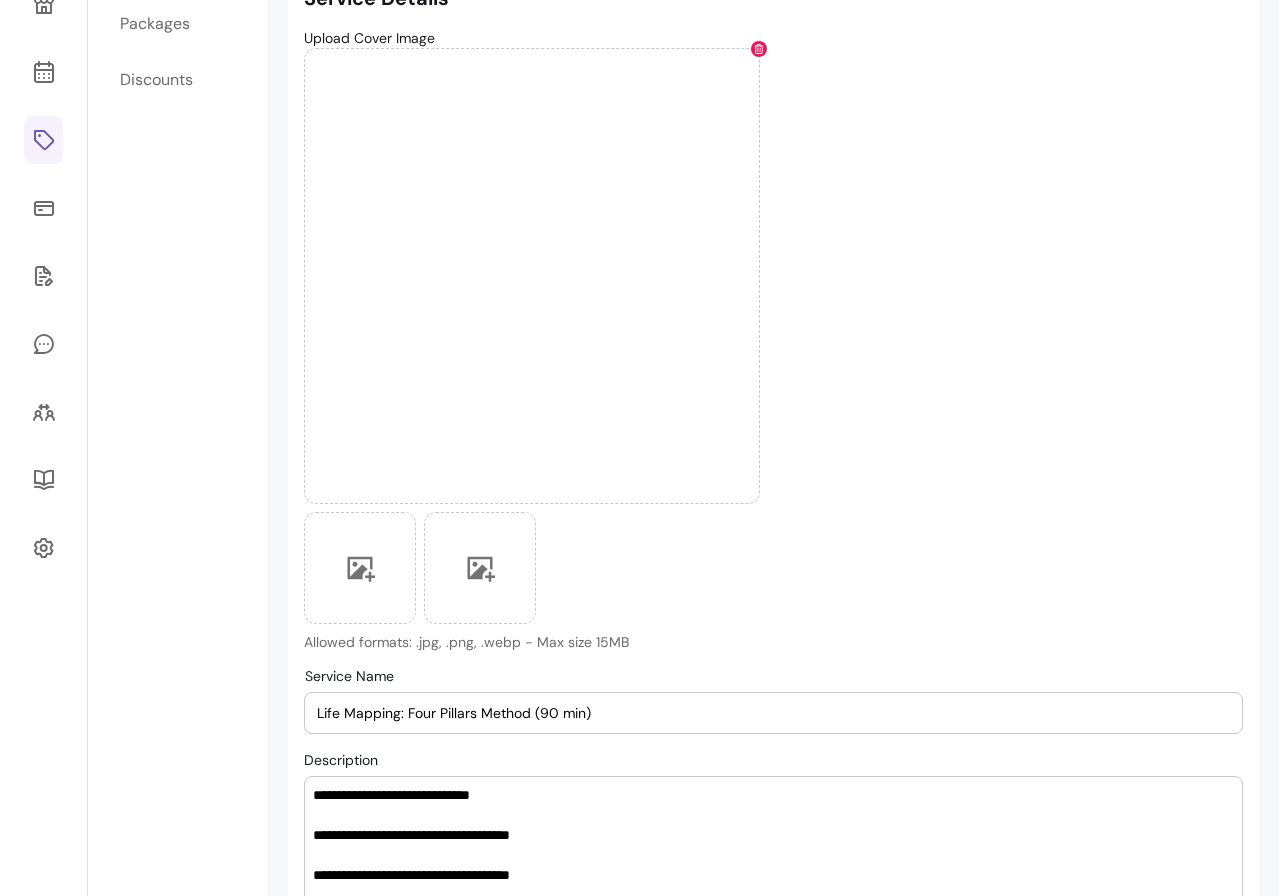 scroll, scrollTop: 189, scrollLeft: 0, axis: vertical 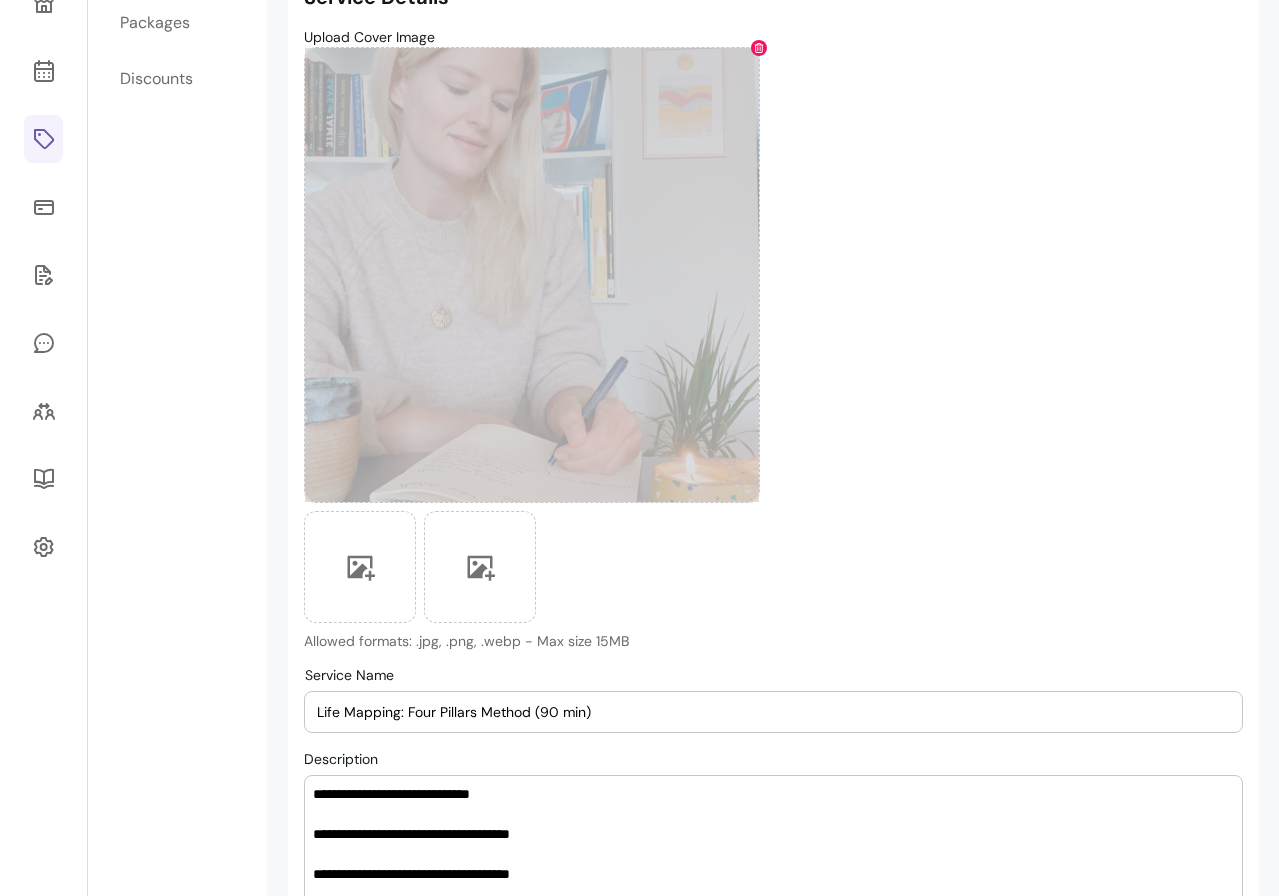 click at bounding box center [532, 275] 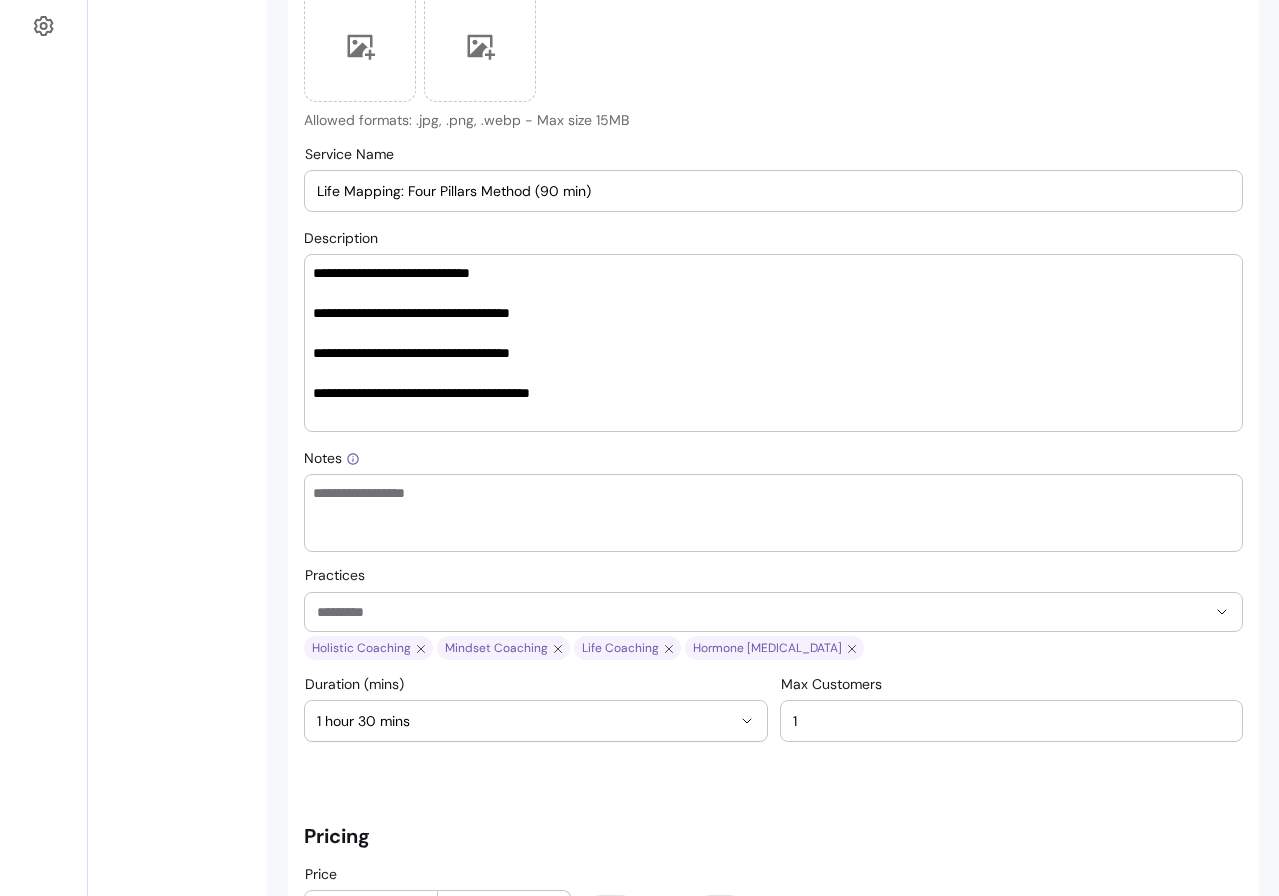 scroll, scrollTop: 745, scrollLeft: 0, axis: vertical 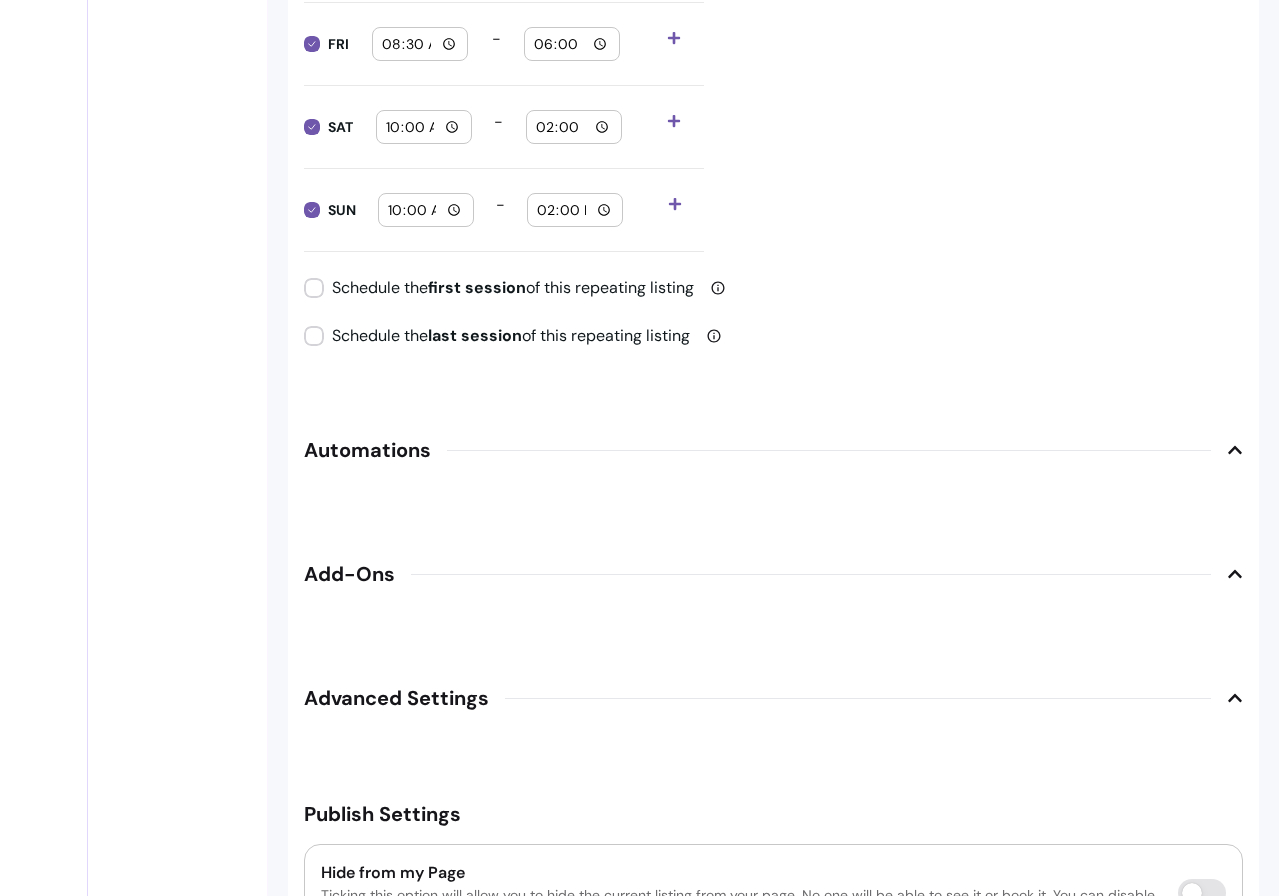 click on "Advanced Settings" at bounding box center (773, 698) 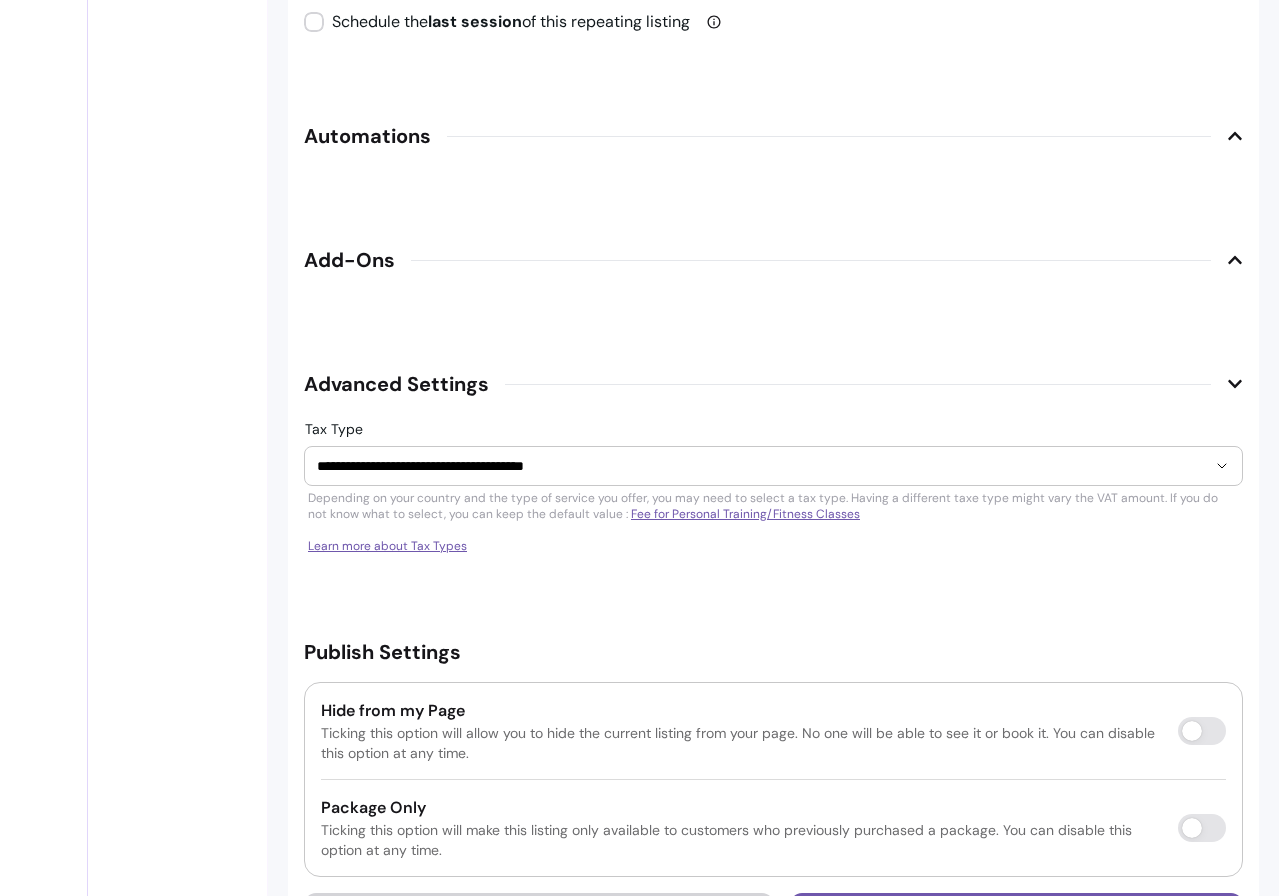 scroll, scrollTop: 2691, scrollLeft: 0, axis: vertical 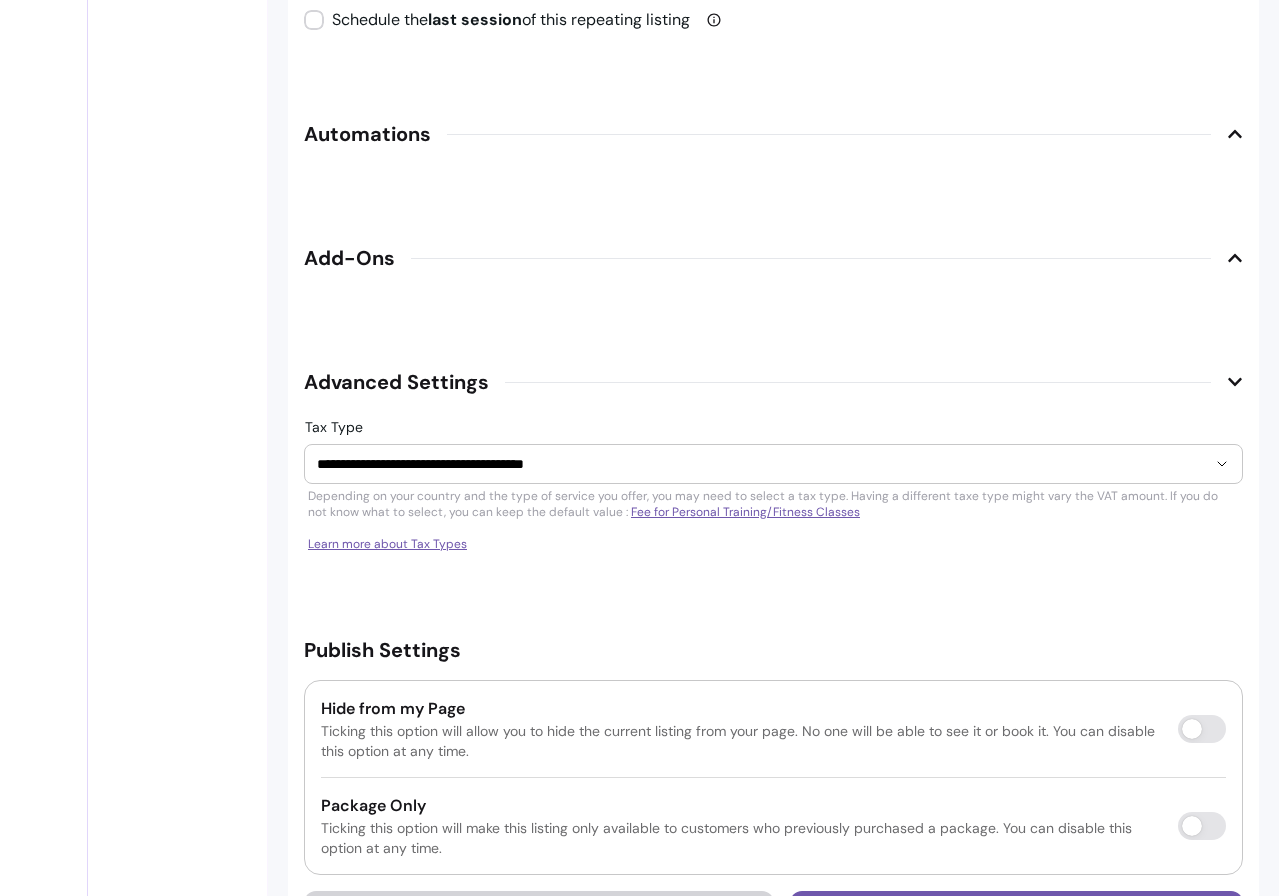 click on "Automations" at bounding box center (773, 134) 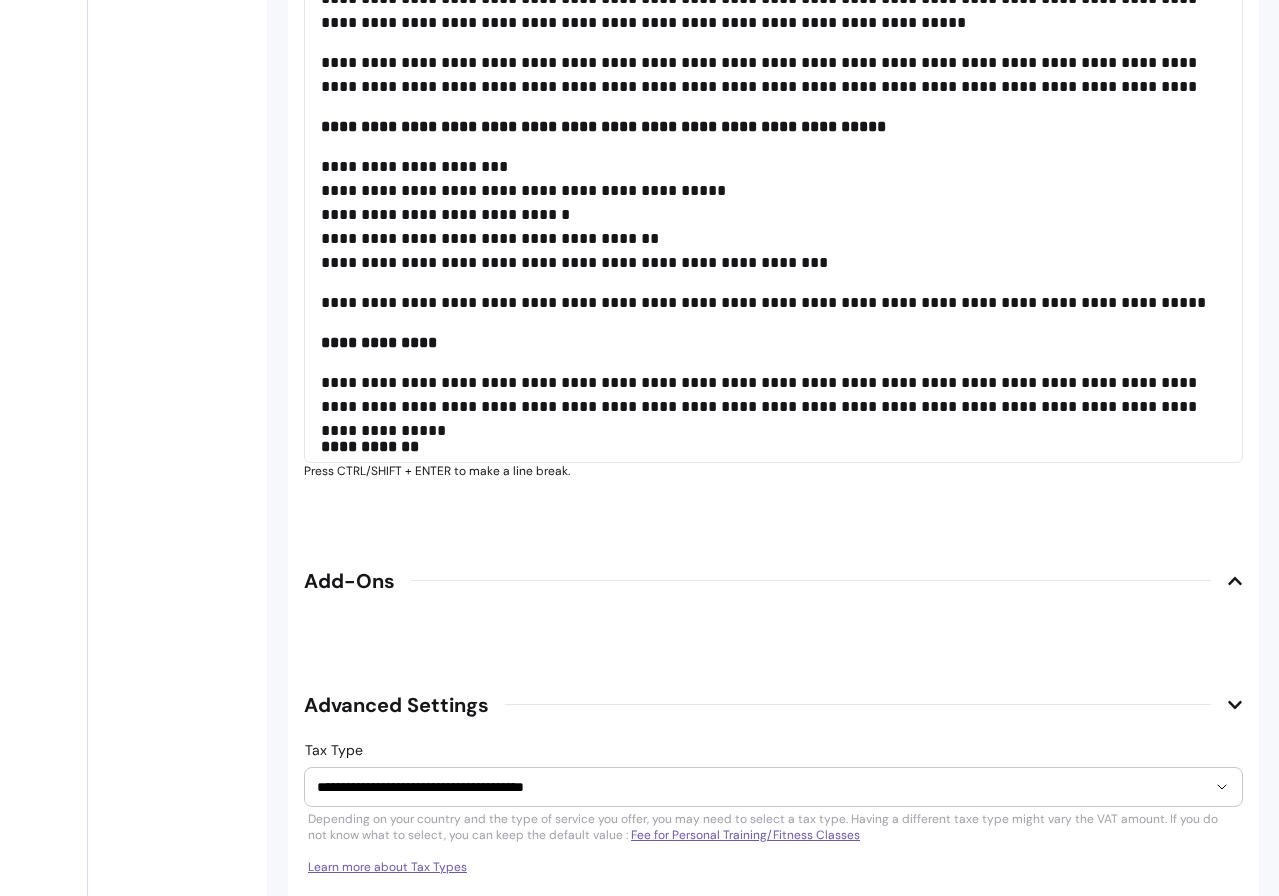 scroll, scrollTop: 3604, scrollLeft: 0, axis: vertical 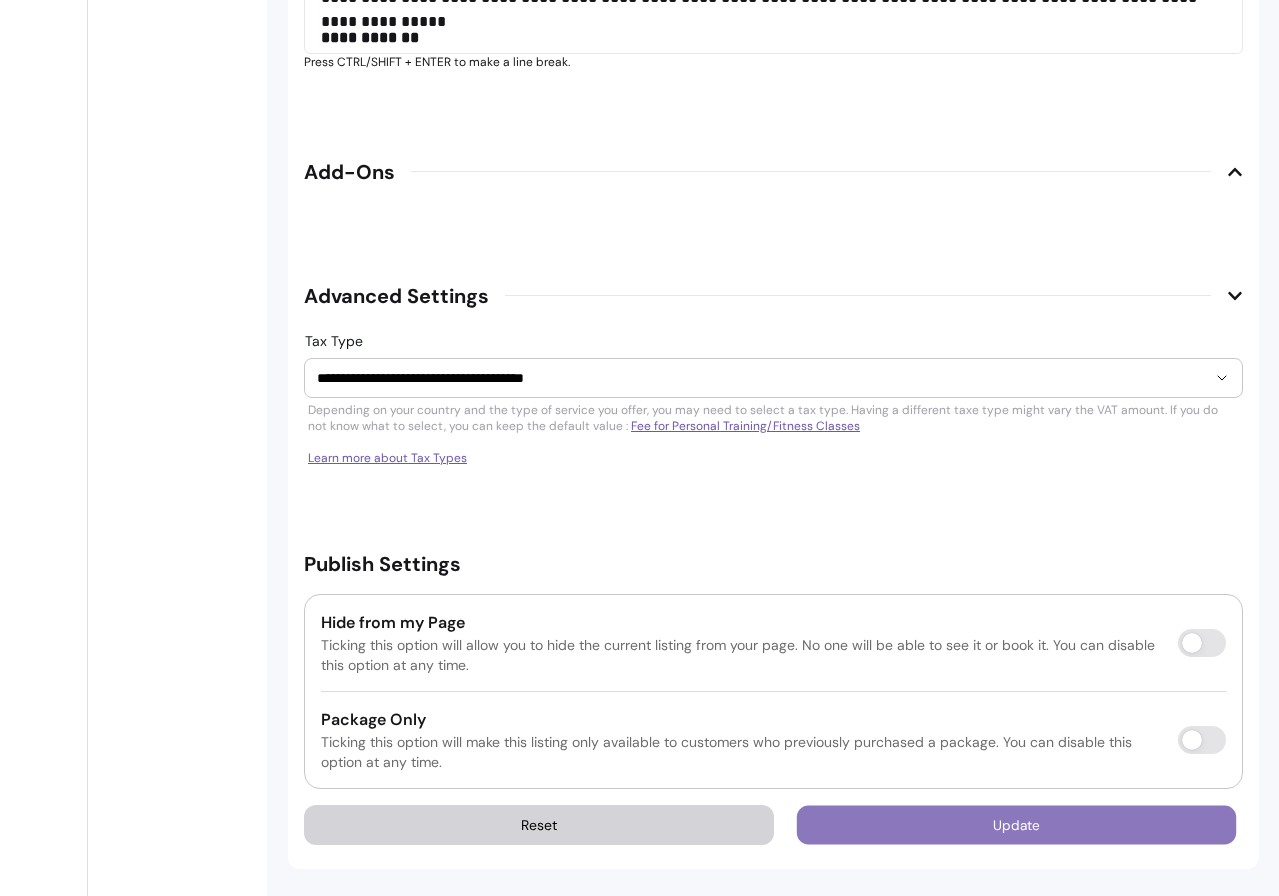 click on "Update" at bounding box center [1017, 824] 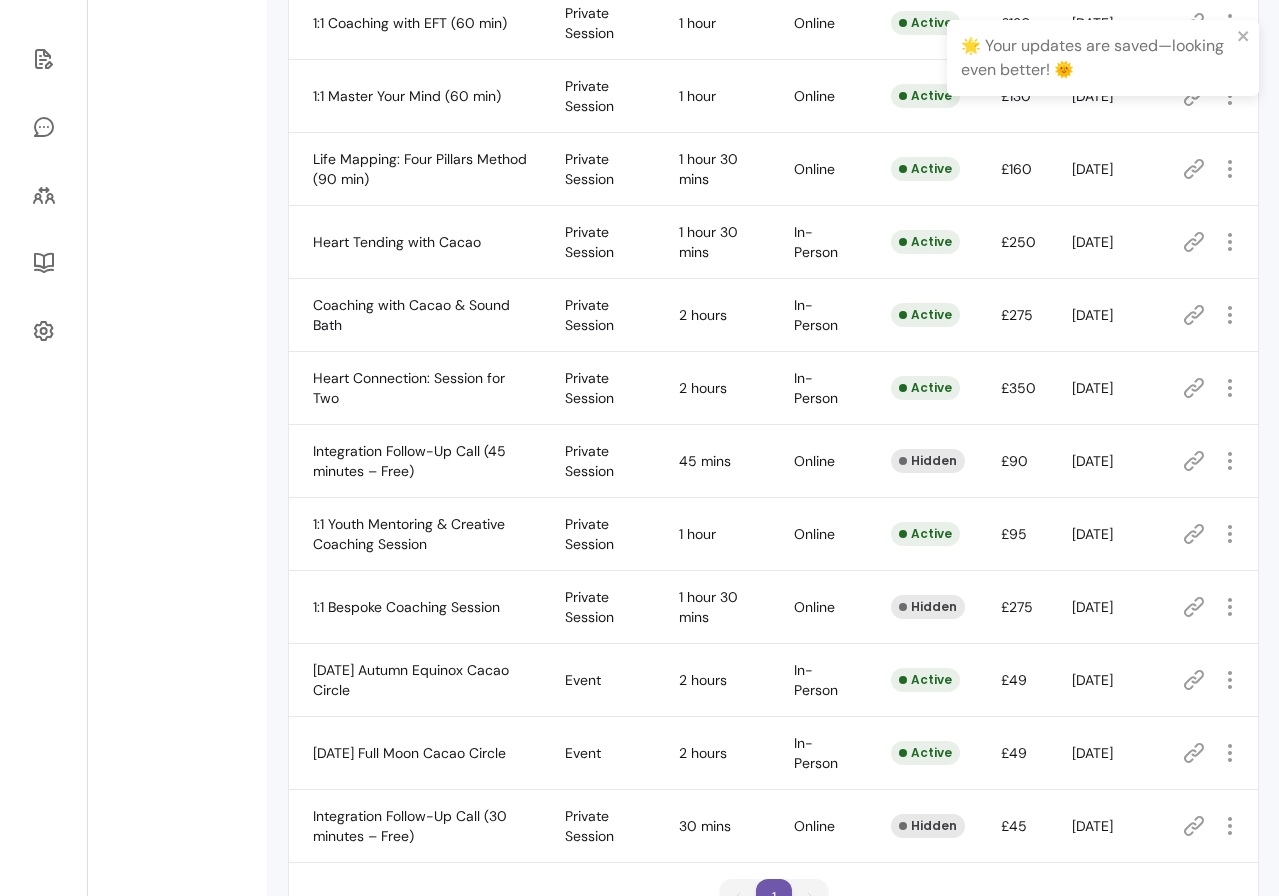 scroll, scrollTop: 396, scrollLeft: 0, axis: vertical 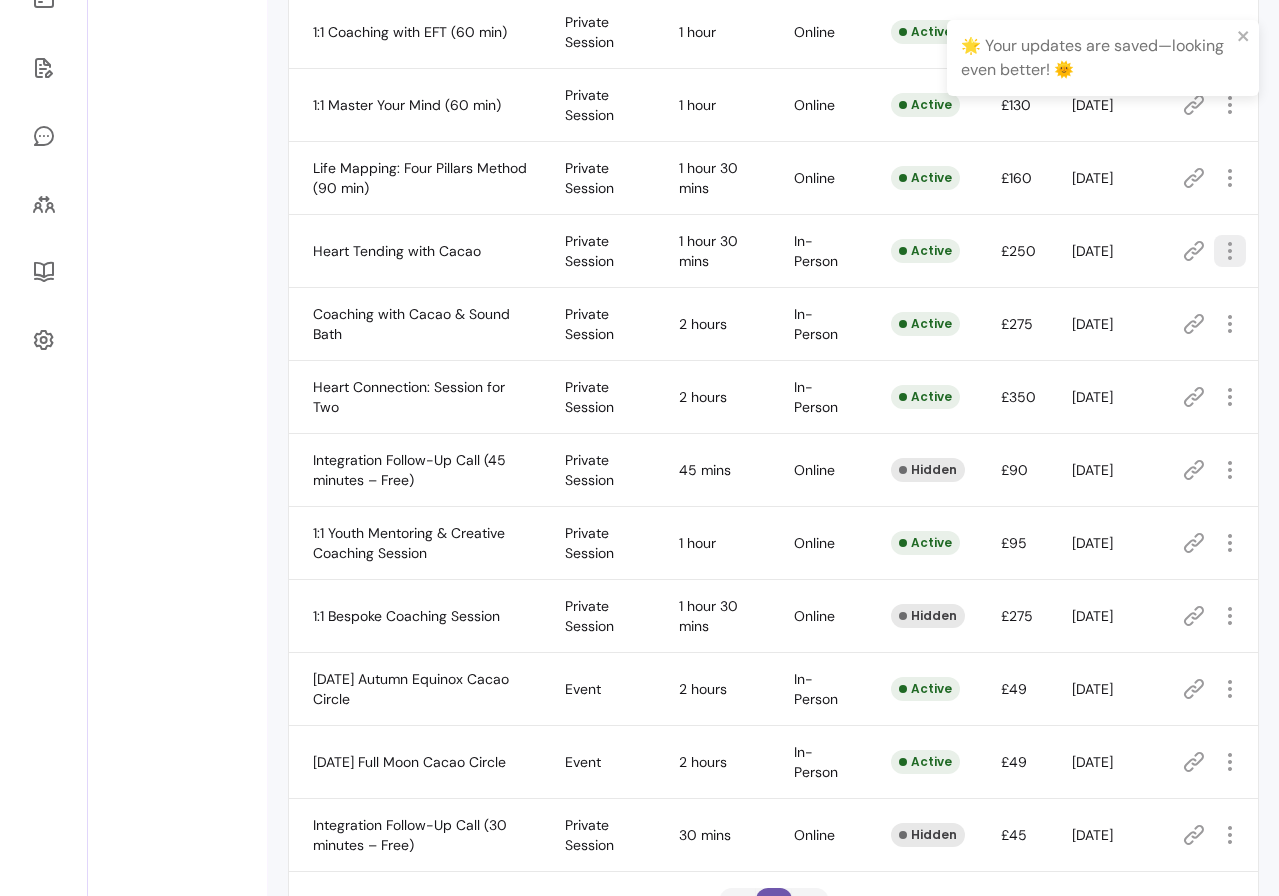 click 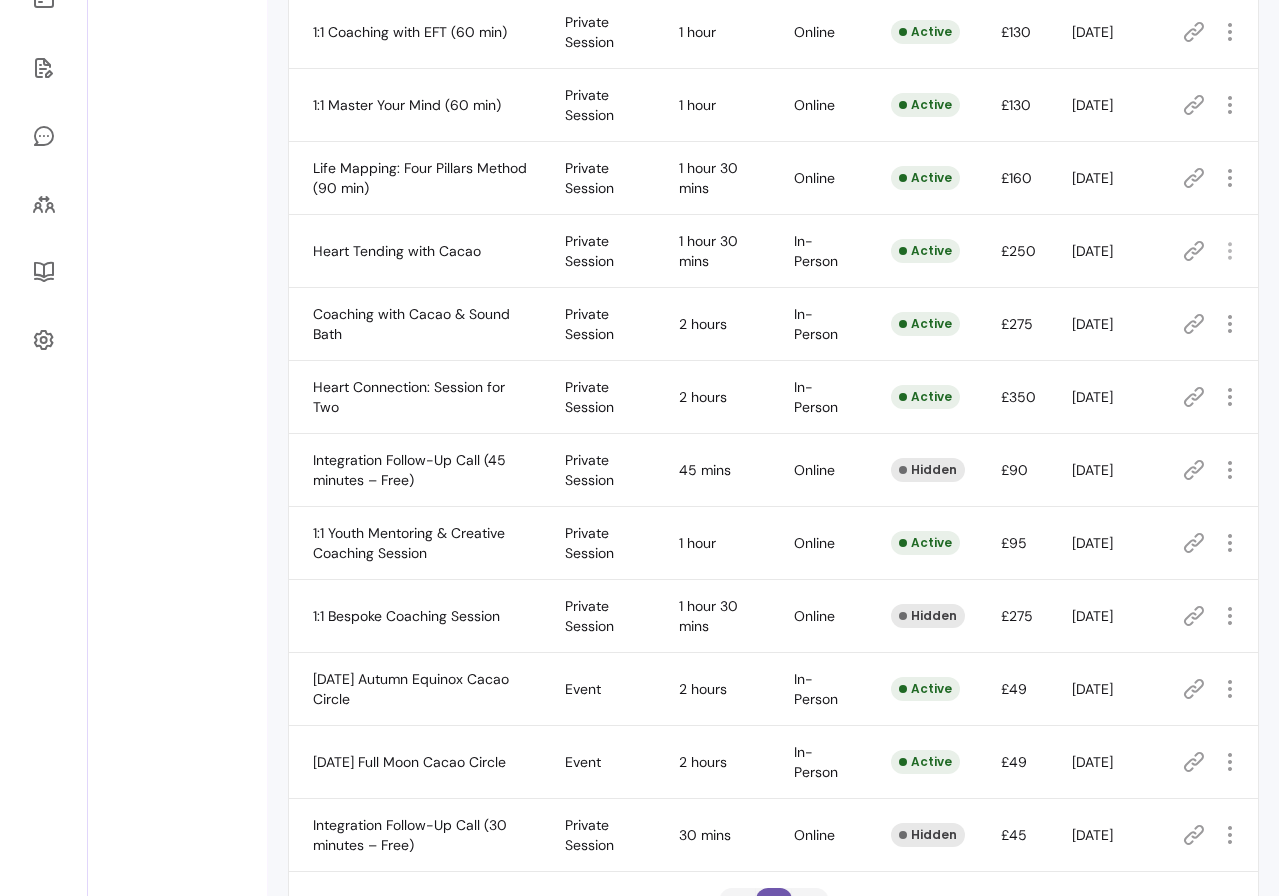 click on "Offerings Services   Packages   Discounts" at bounding box center (177, 320) 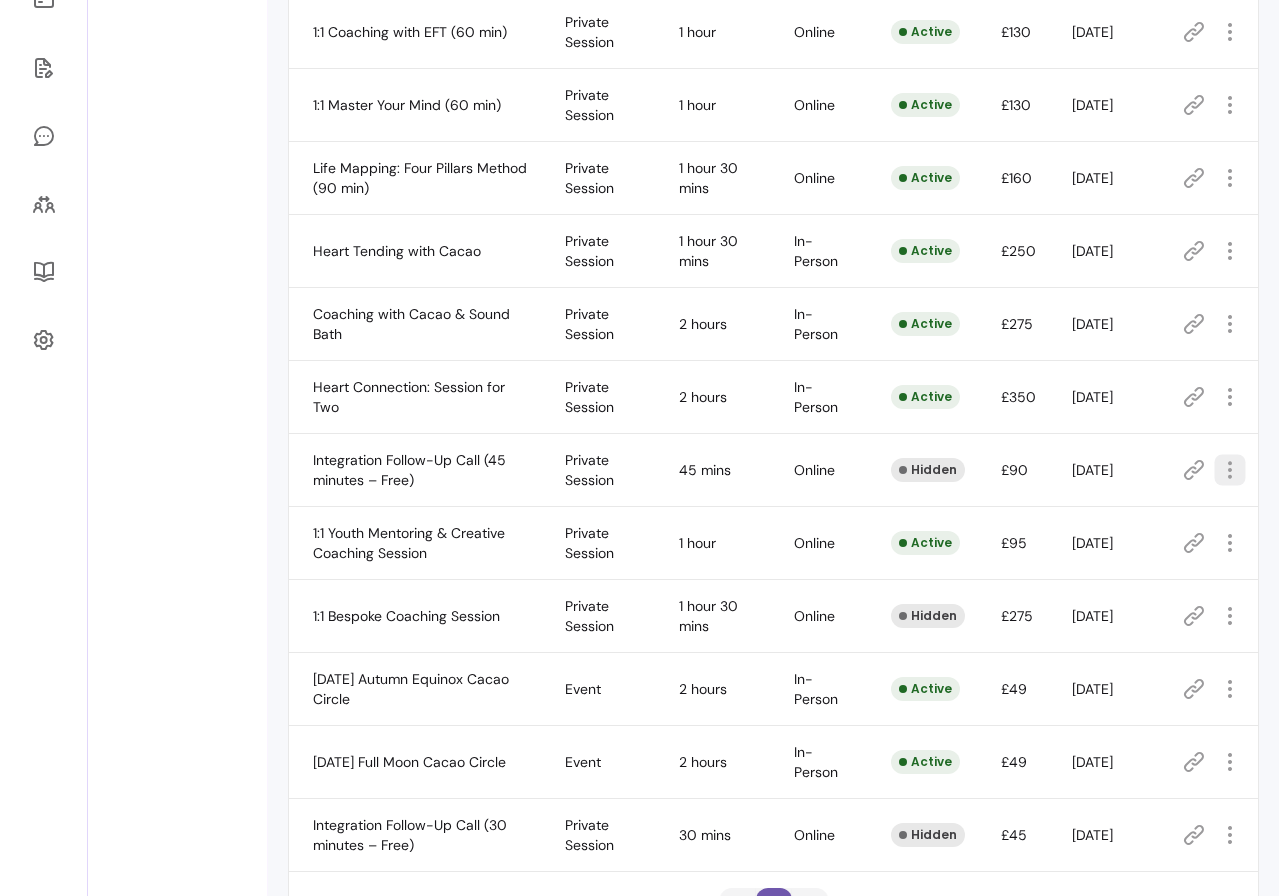 click 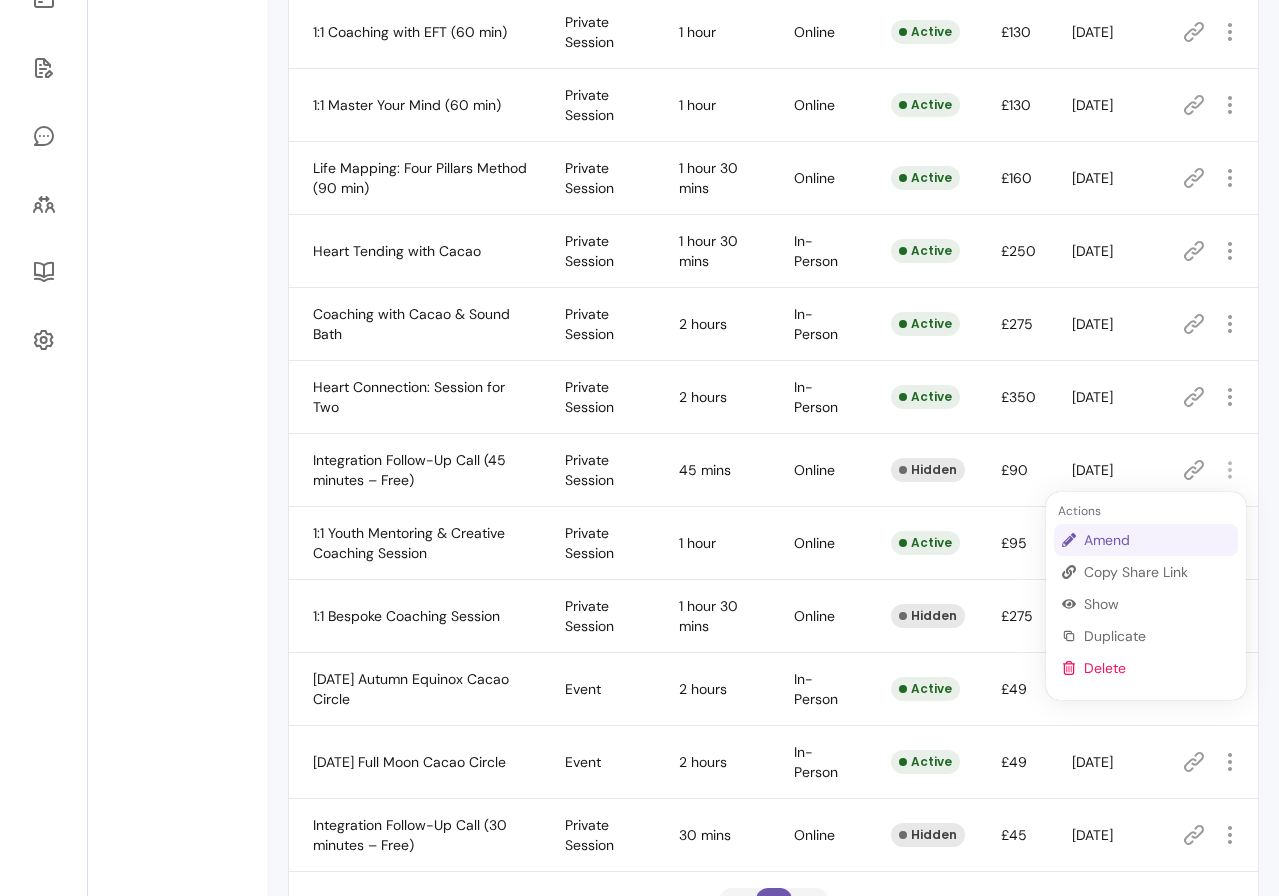 click on "Amend" at bounding box center (1157, 540) 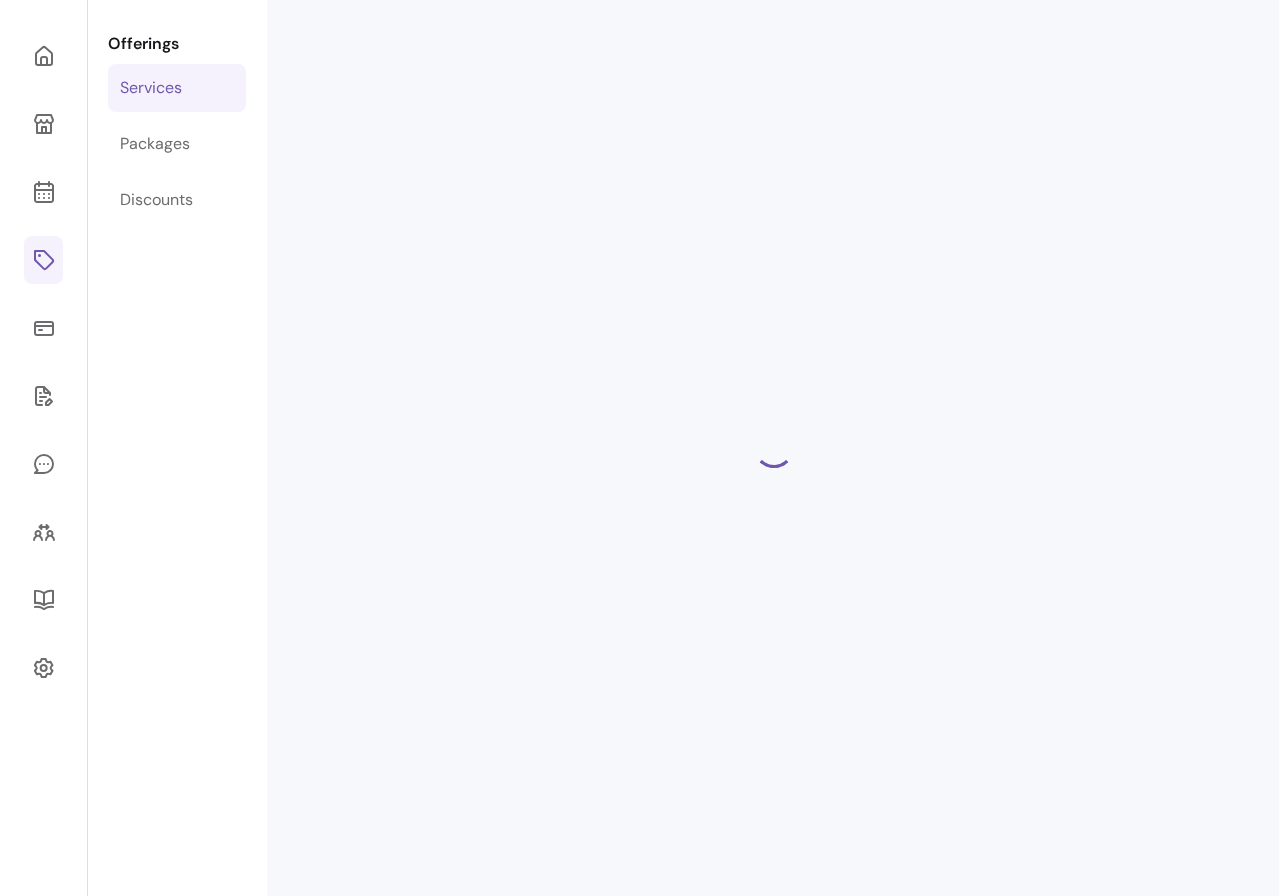 select on "**" 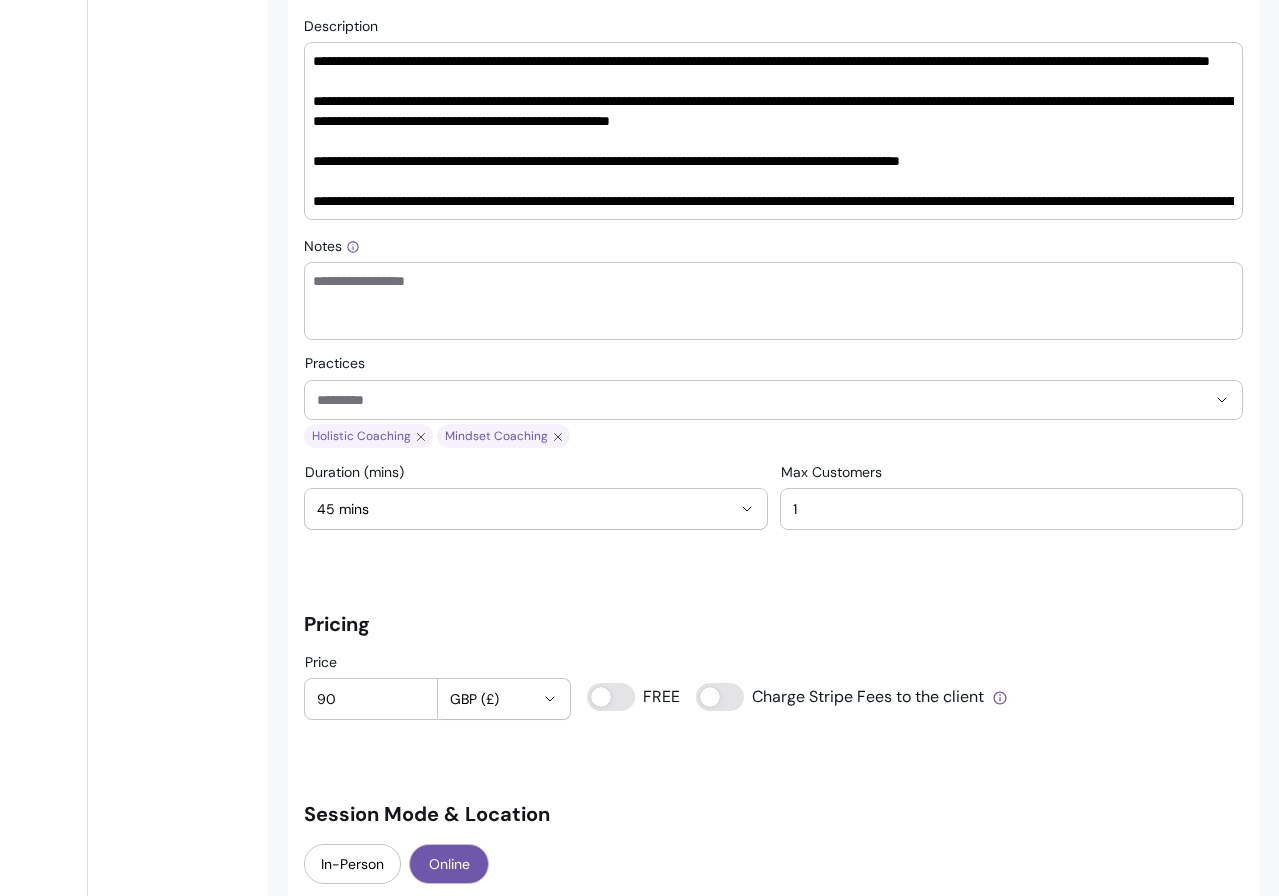 scroll, scrollTop: 1168, scrollLeft: 0, axis: vertical 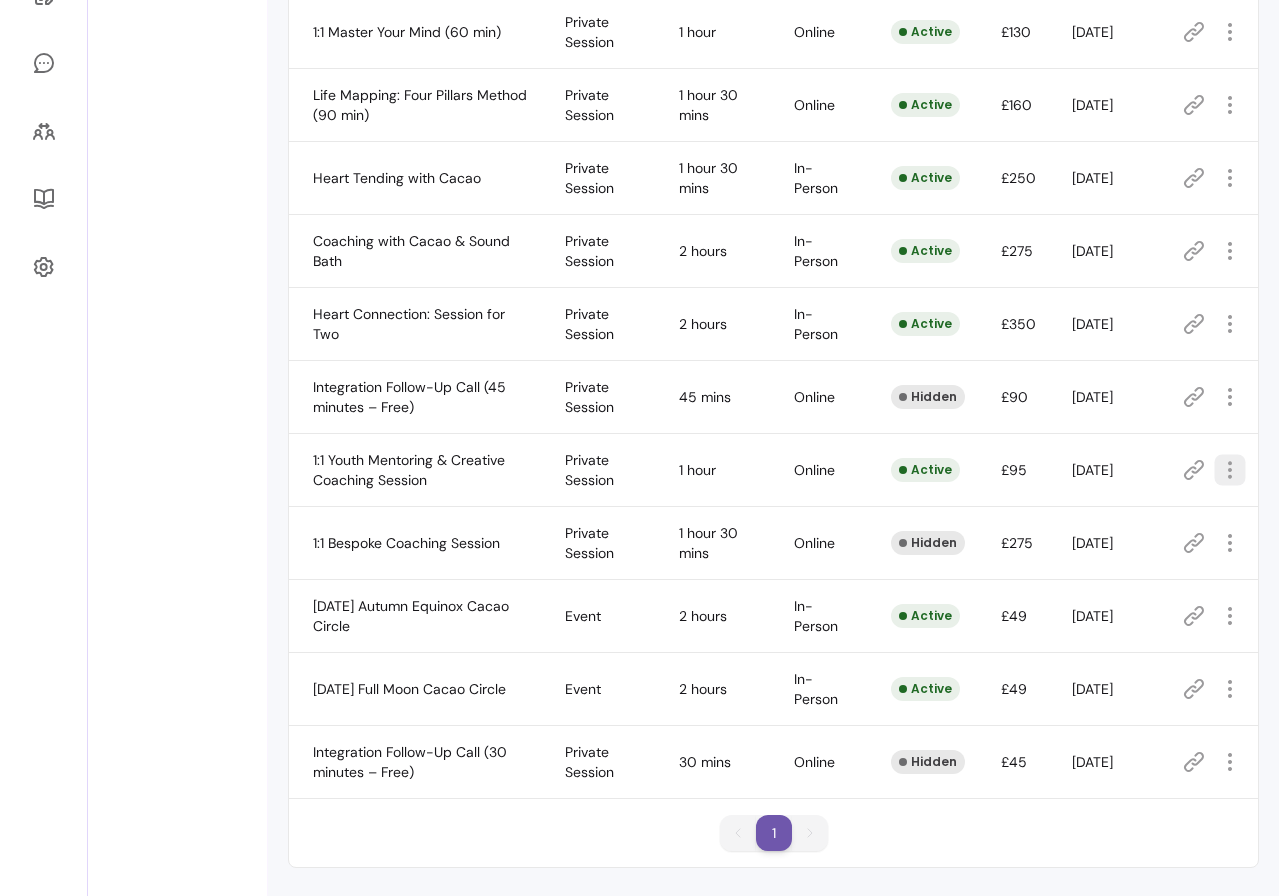 click 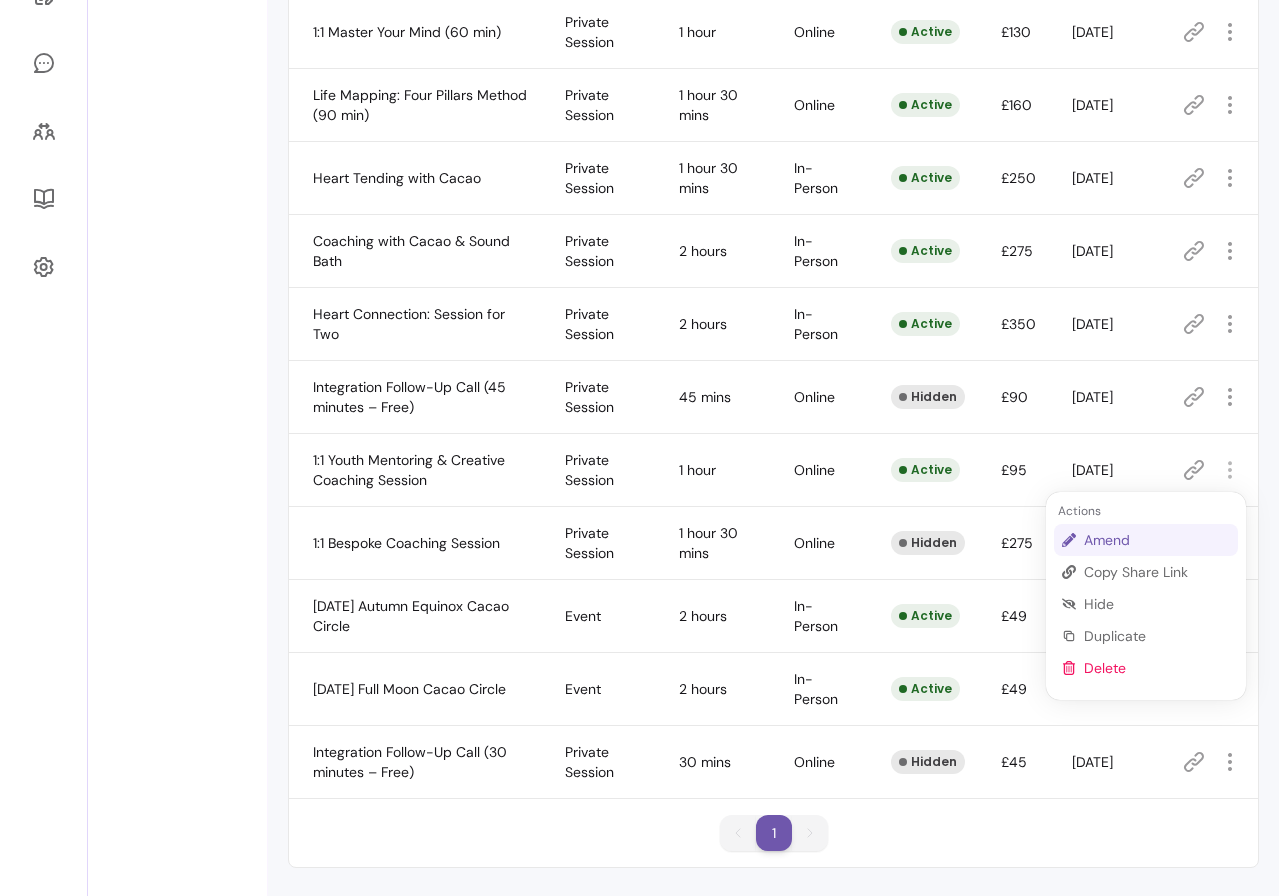 click on "Amend" at bounding box center (1157, 540) 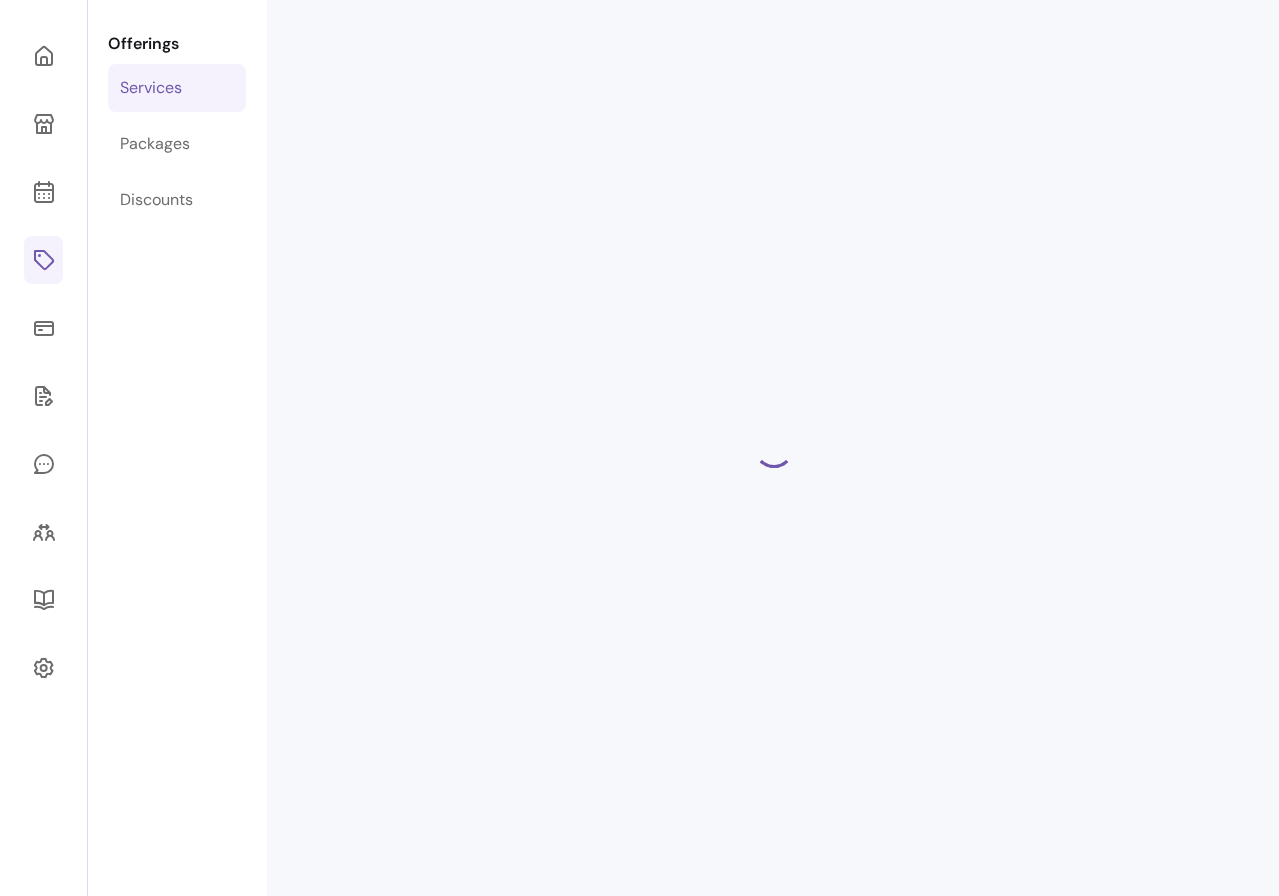 select on "**" 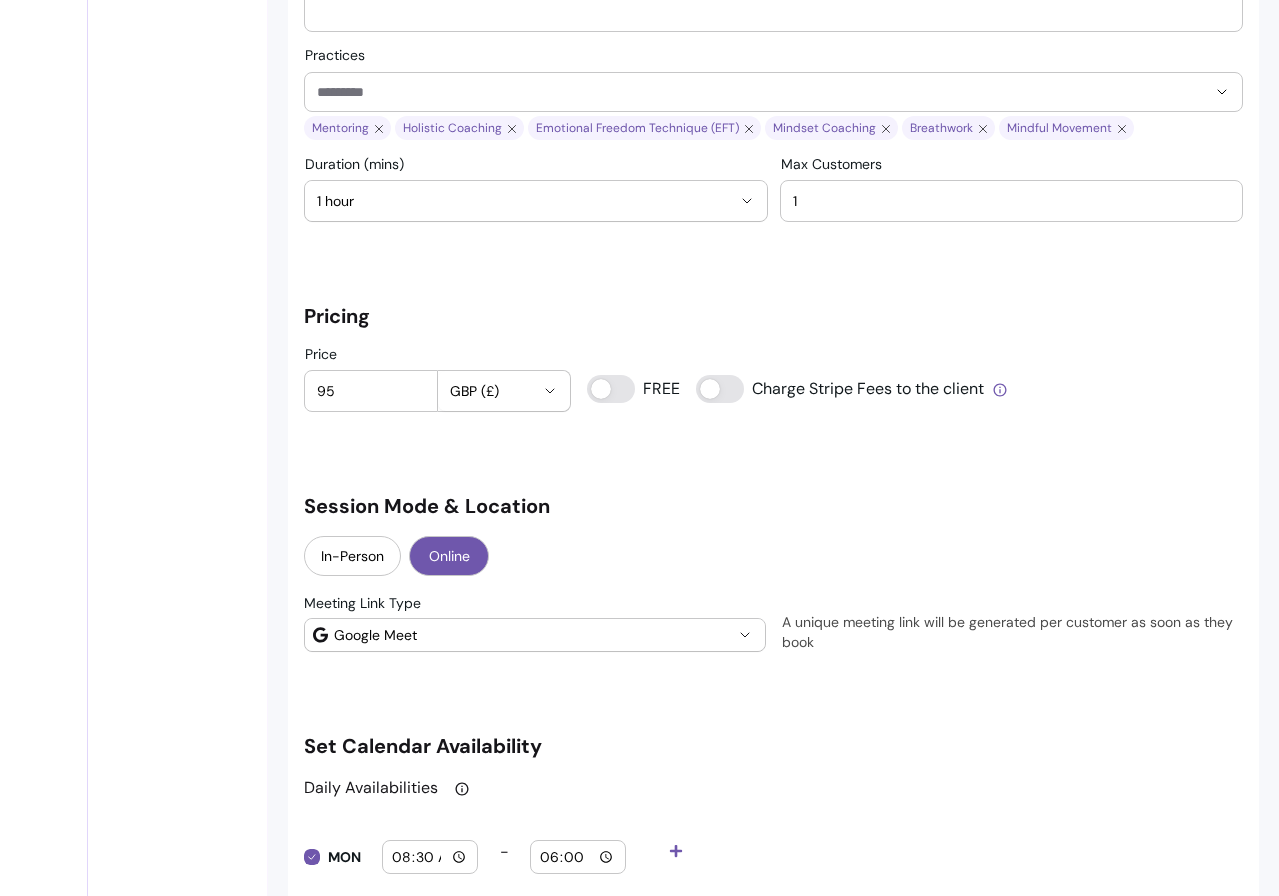 scroll, scrollTop: 1237, scrollLeft: 0, axis: vertical 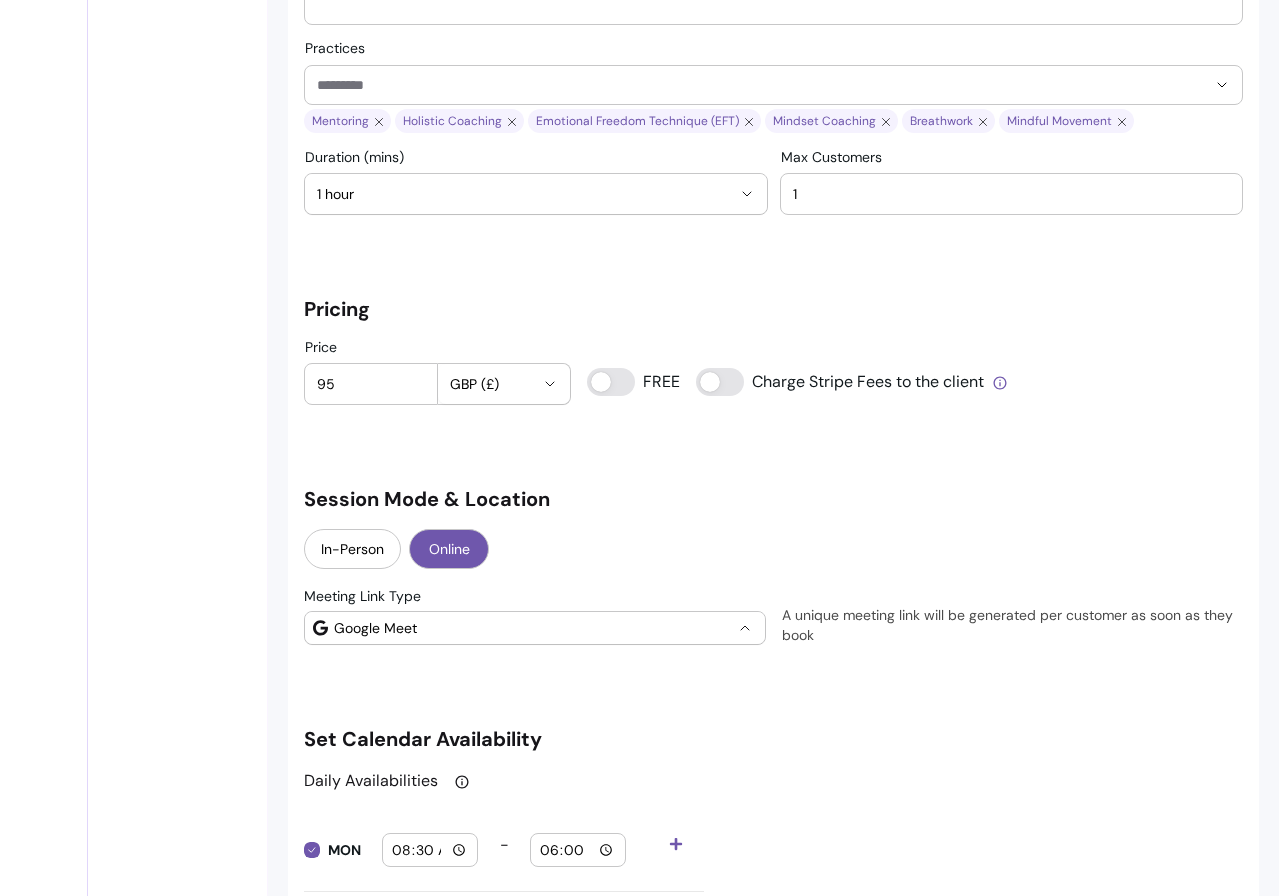 click on "Google Meet" at bounding box center (533, 628) 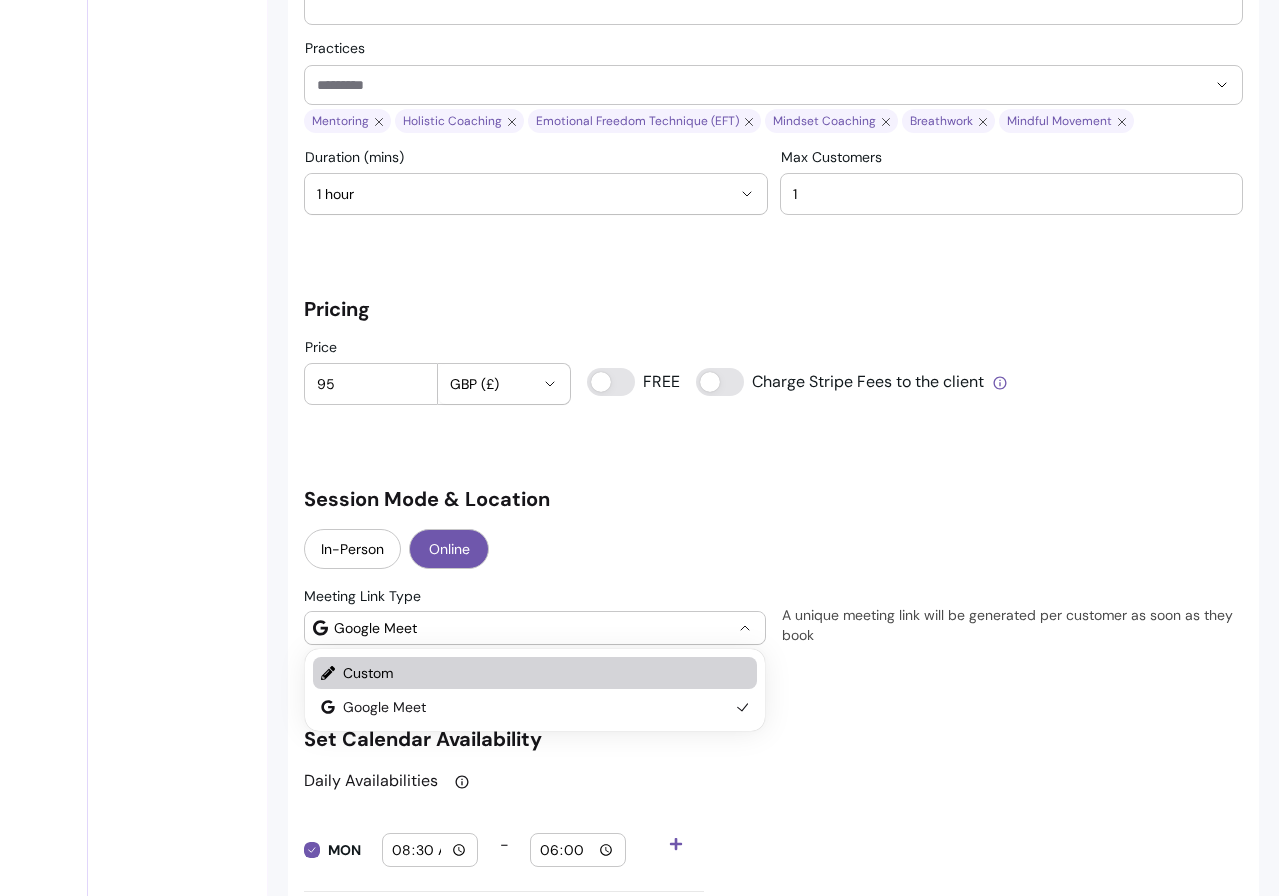 click on "Custom" at bounding box center (536, 673) 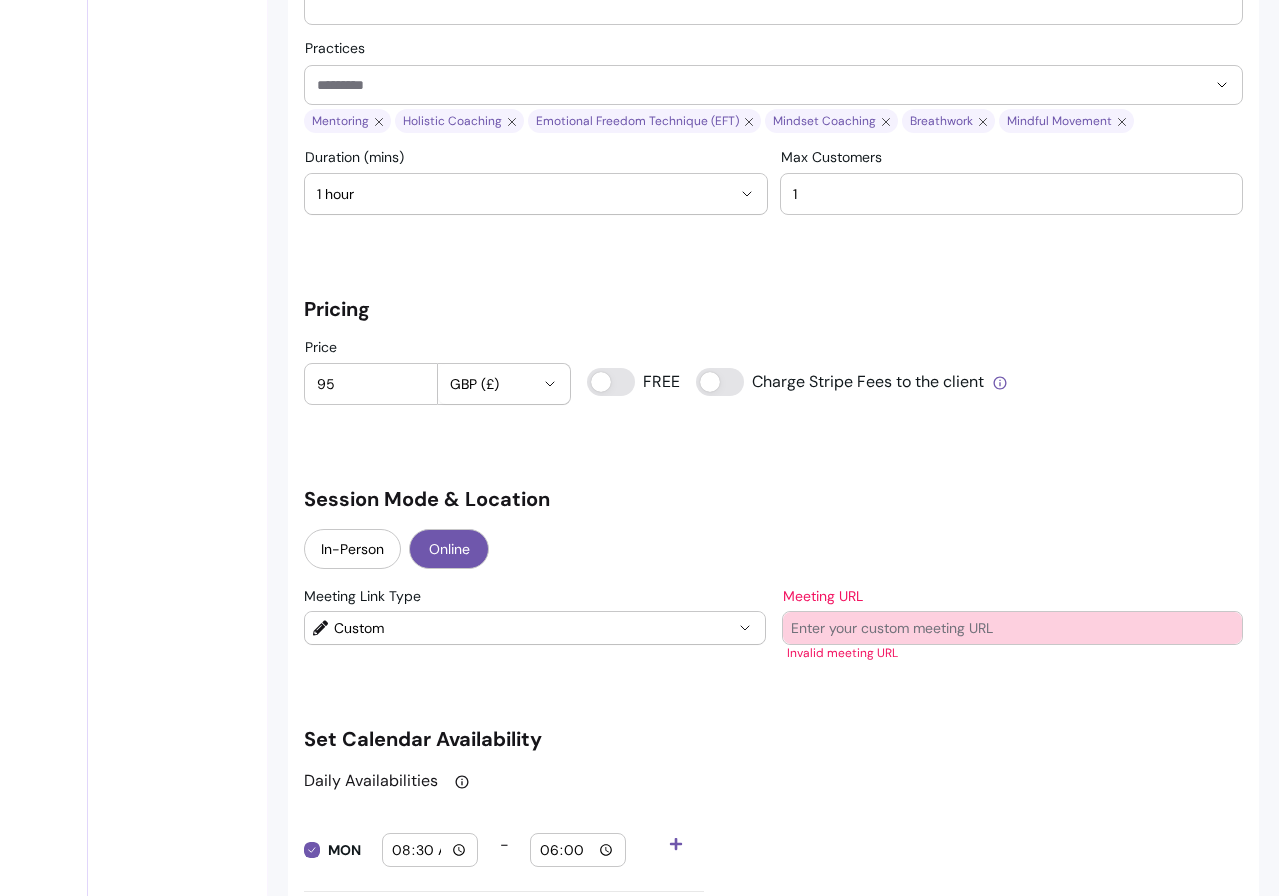 click on "Meeting URL" at bounding box center [1013, 628] 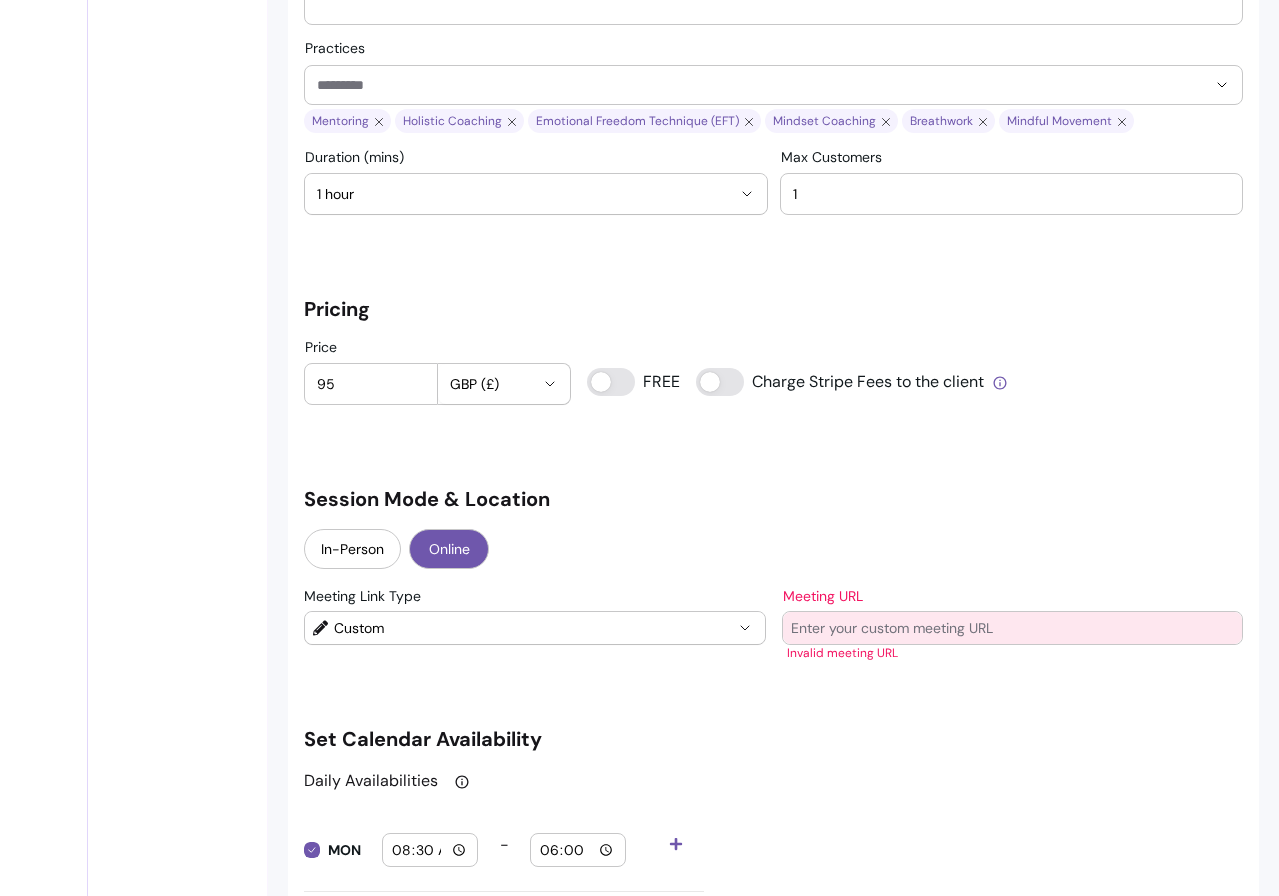 paste on "[URL][DOMAIN_NAME][SECURITY_DATA]" 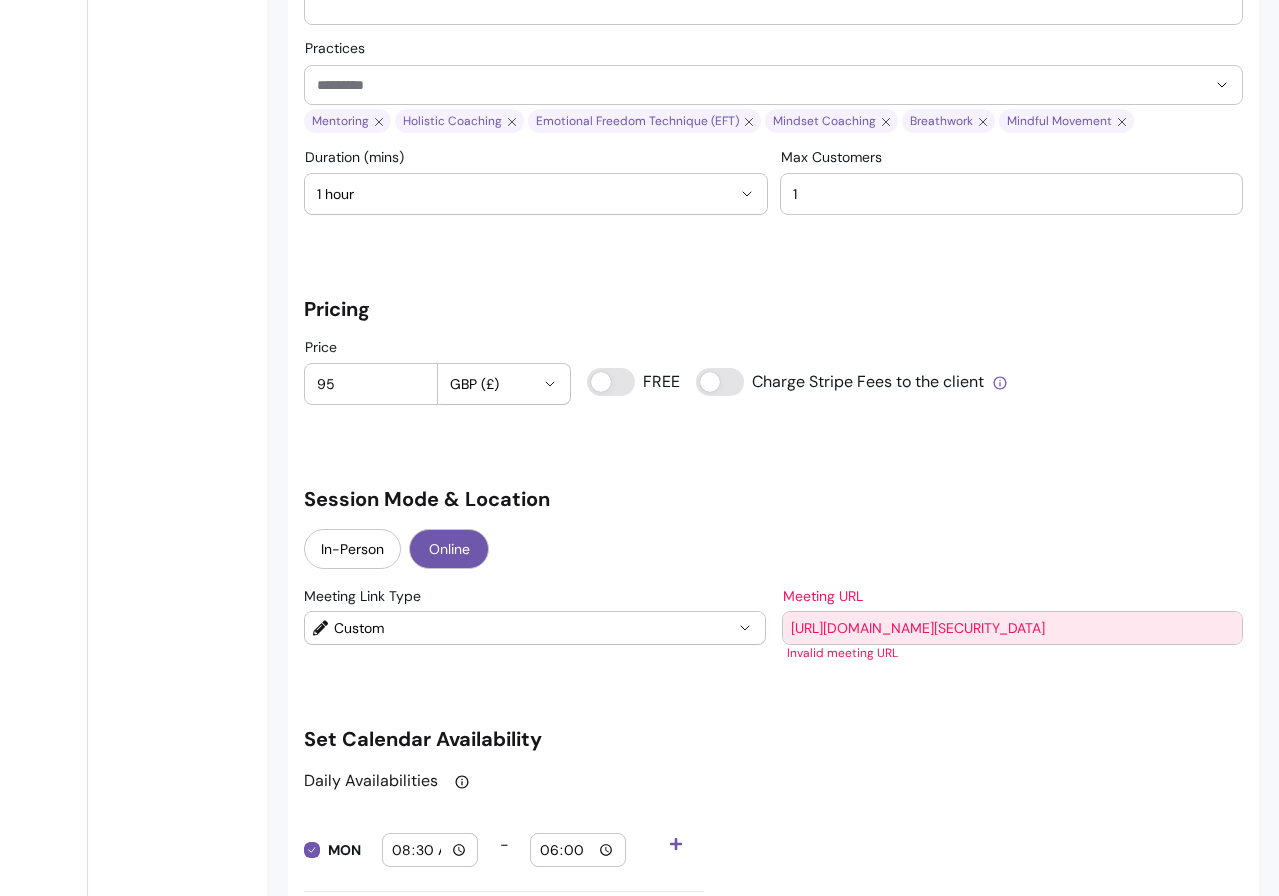 scroll, scrollTop: 0, scrollLeft: 119, axis: horizontal 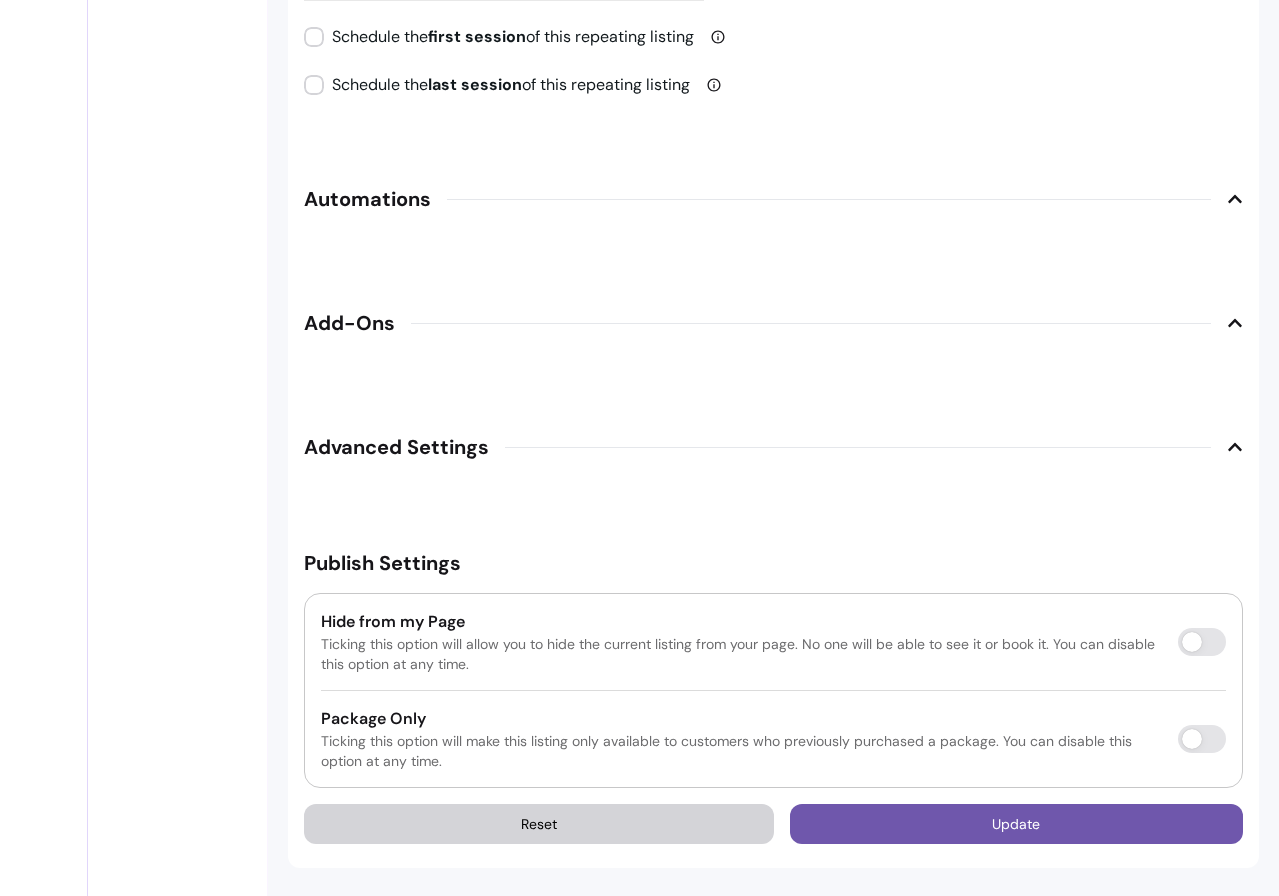 type on "[URL][DOMAIN_NAME][SECURITY_DATA]" 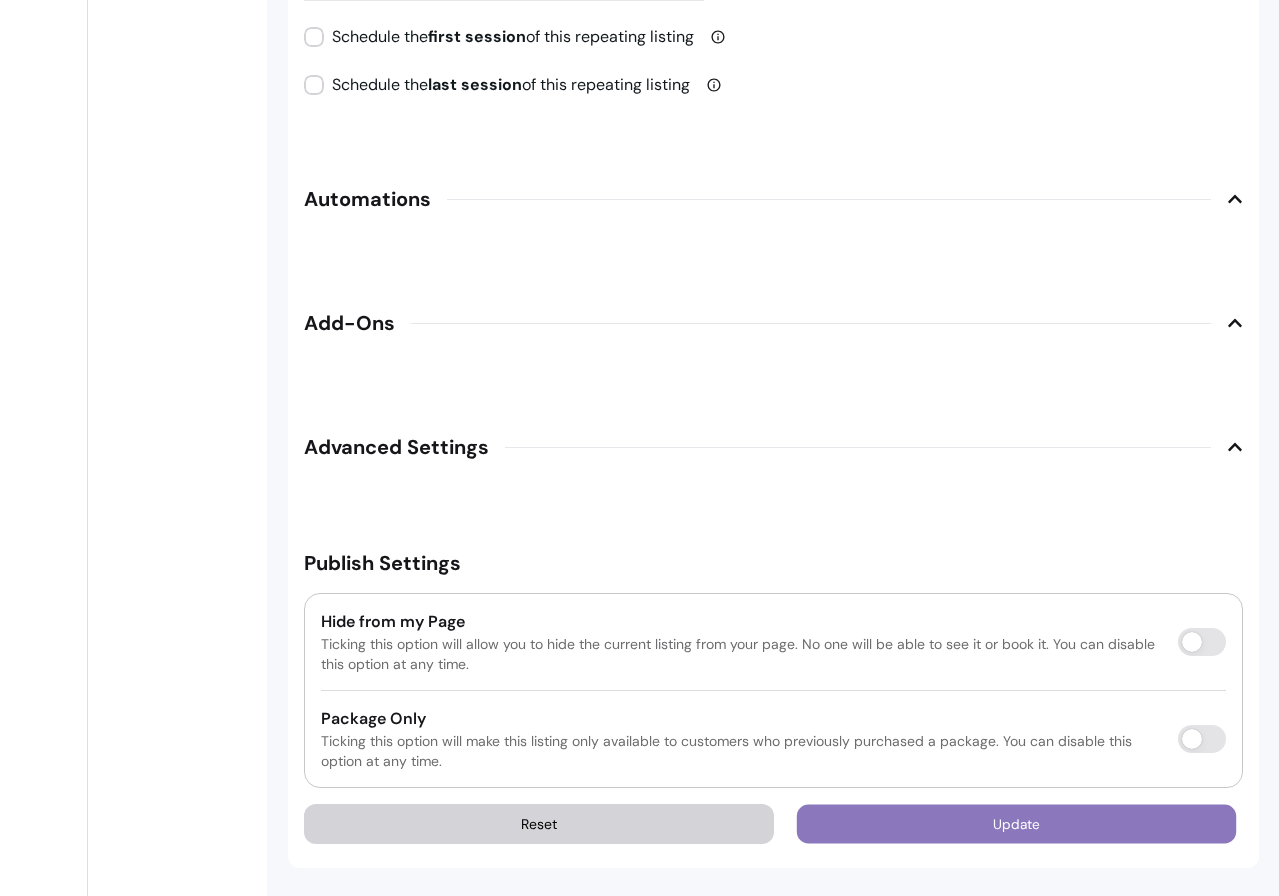 click on "Update" at bounding box center [1017, 824] 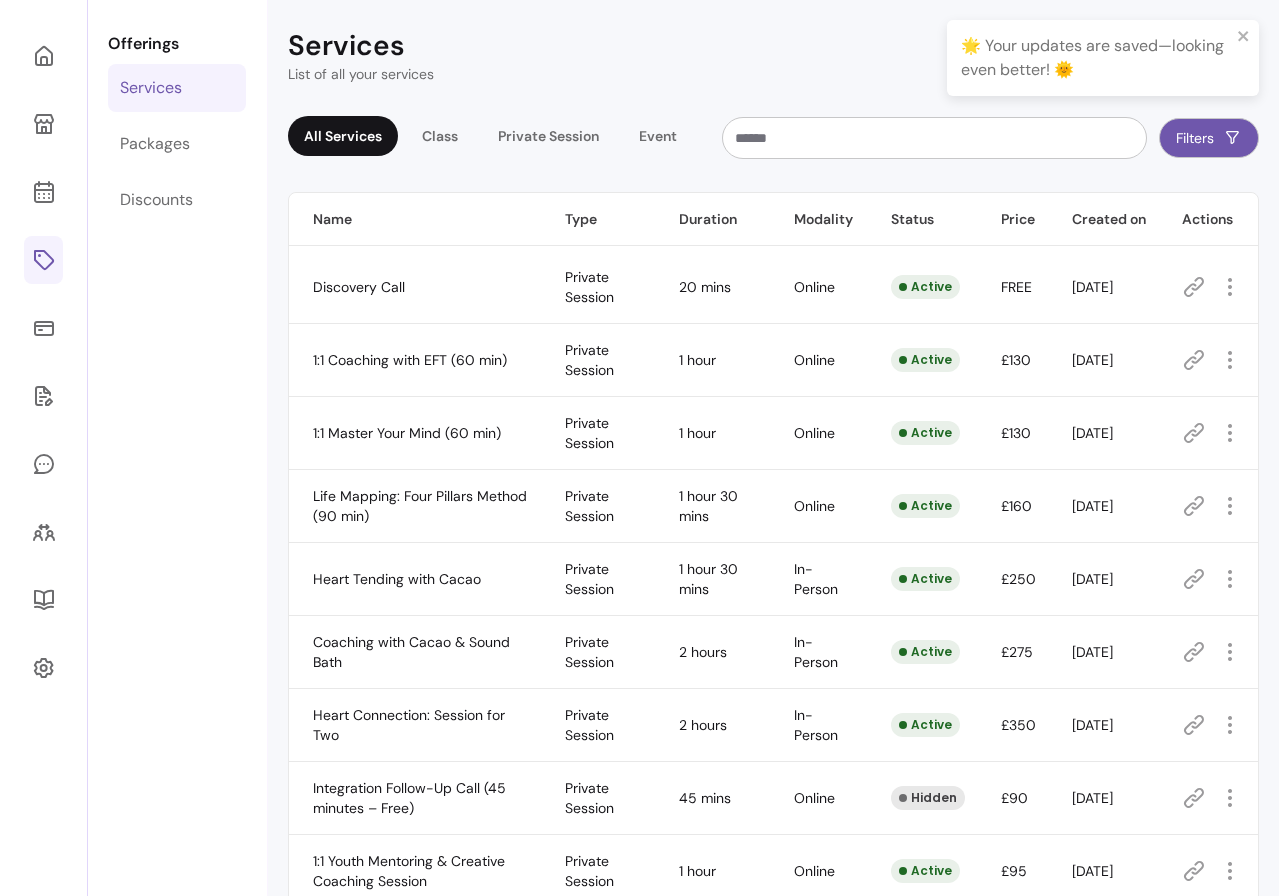 scroll, scrollTop: 469, scrollLeft: 0, axis: vertical 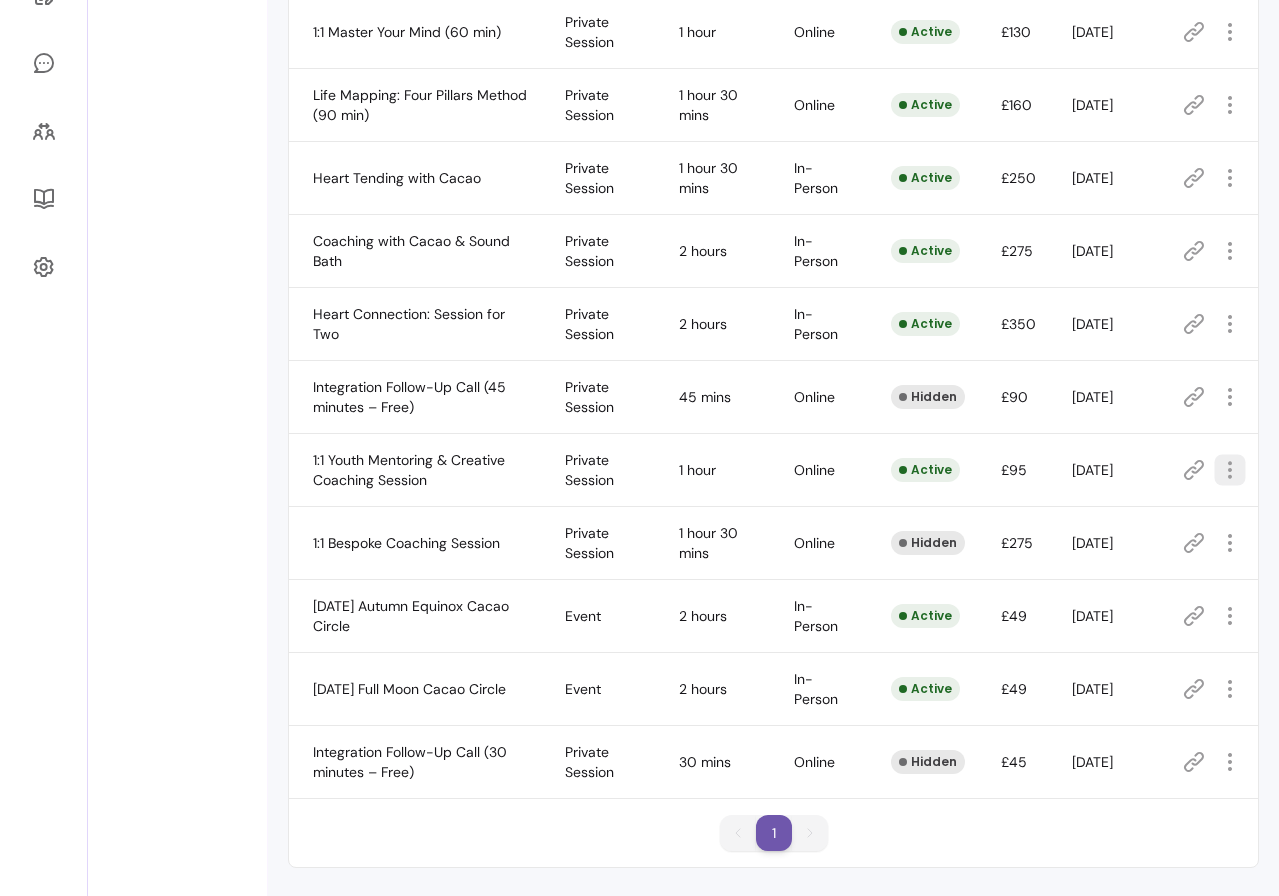 click 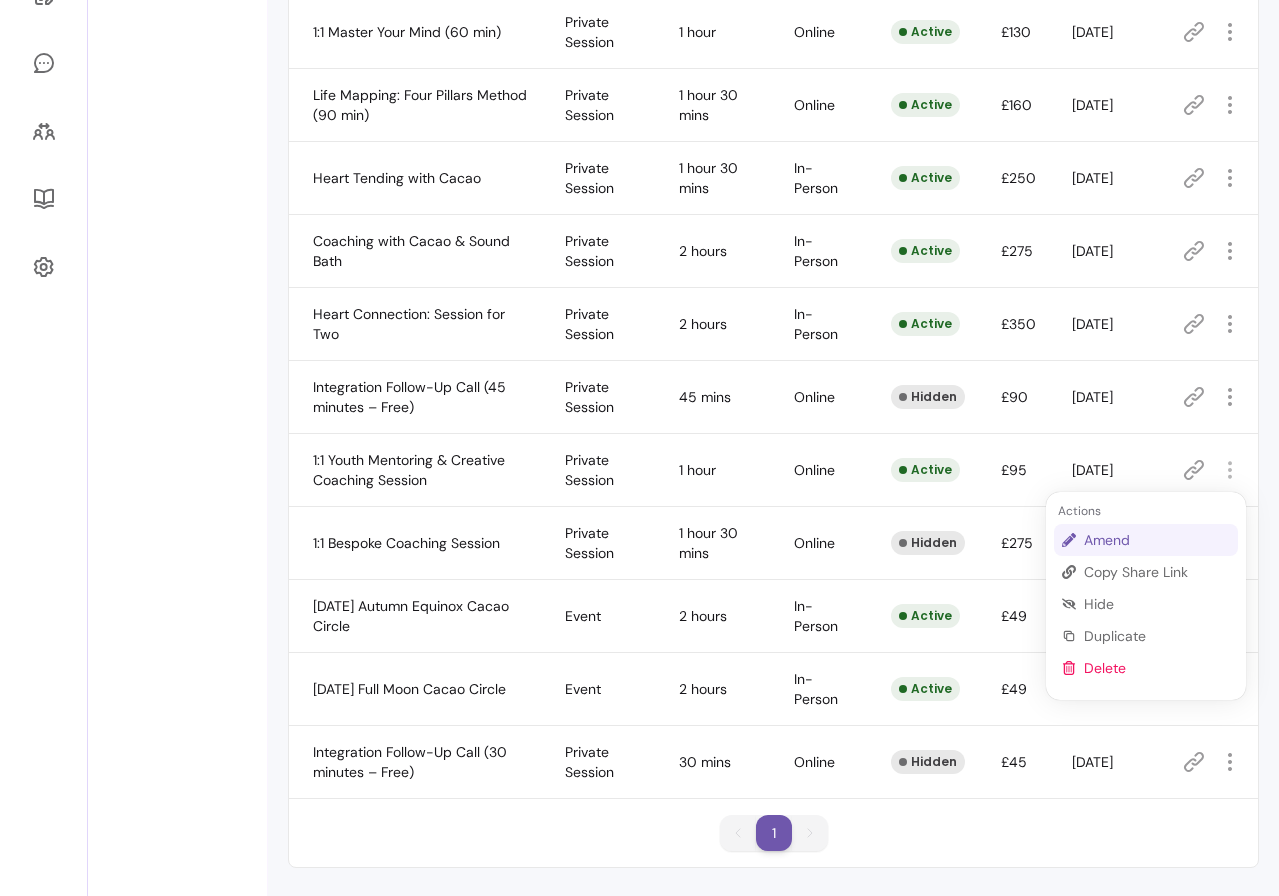 click on "Amend" at bounding box center [1157, 540] 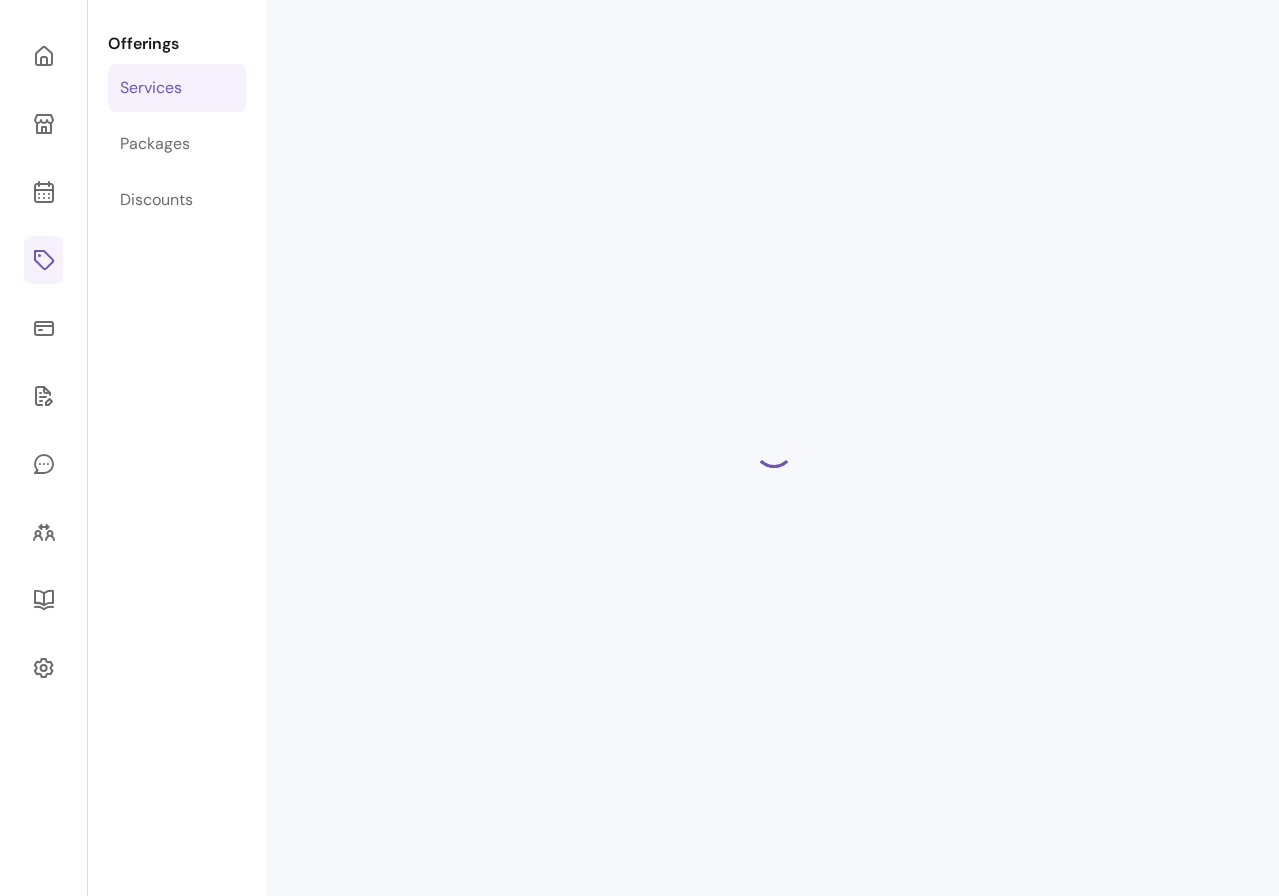 select on "**" 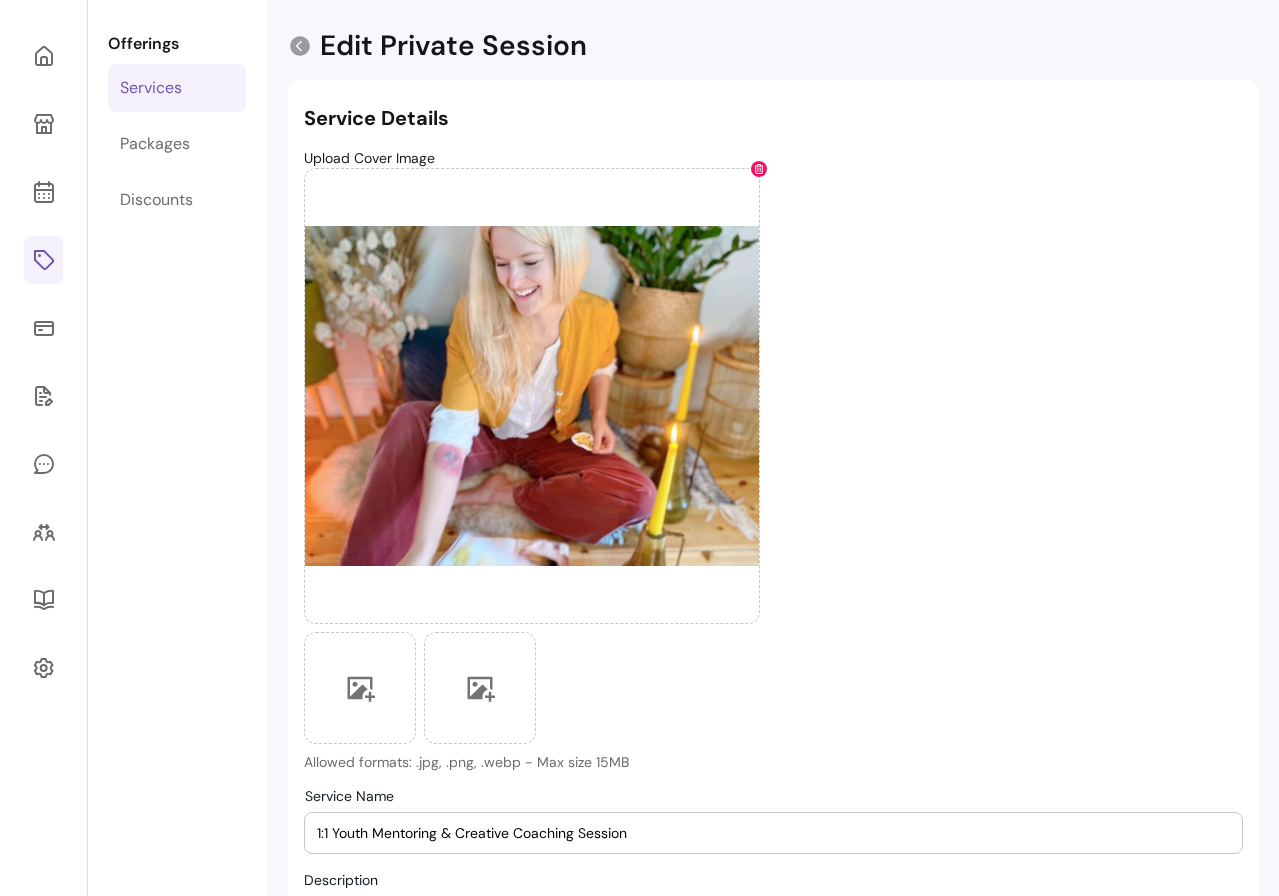 scroll, scrollTop: 469, scrollLeft: 0, axis: vertical 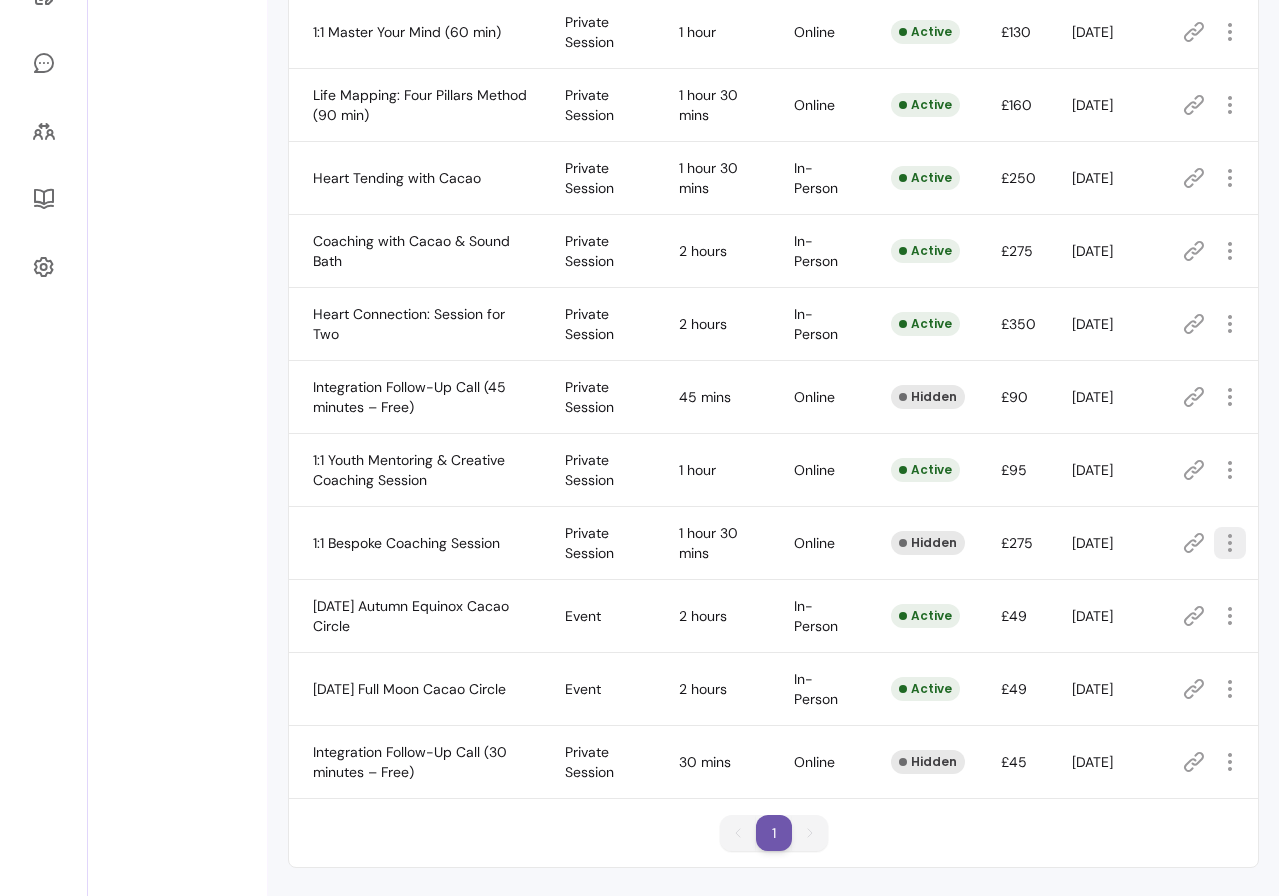 click 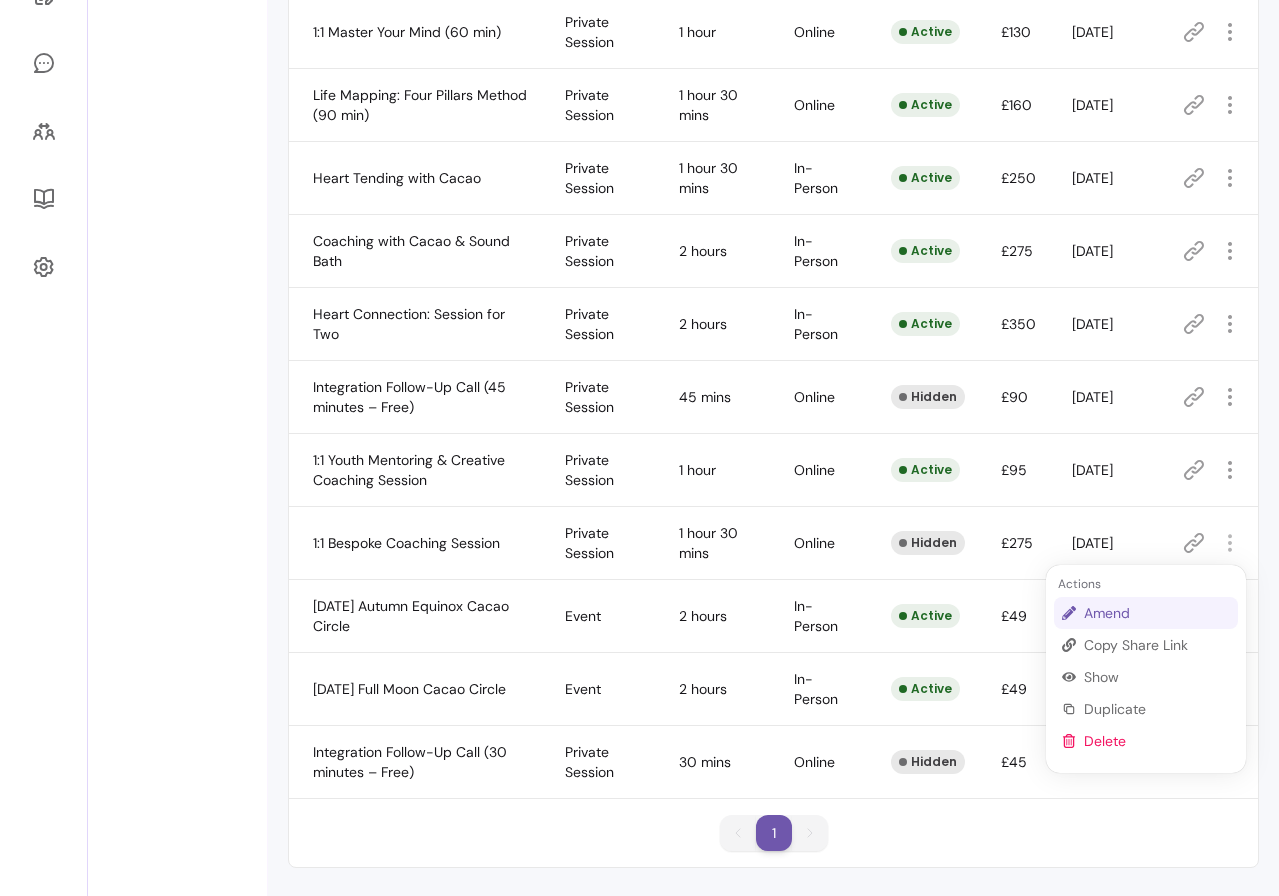 click on "Amend" at bounding box center (1157, 613) 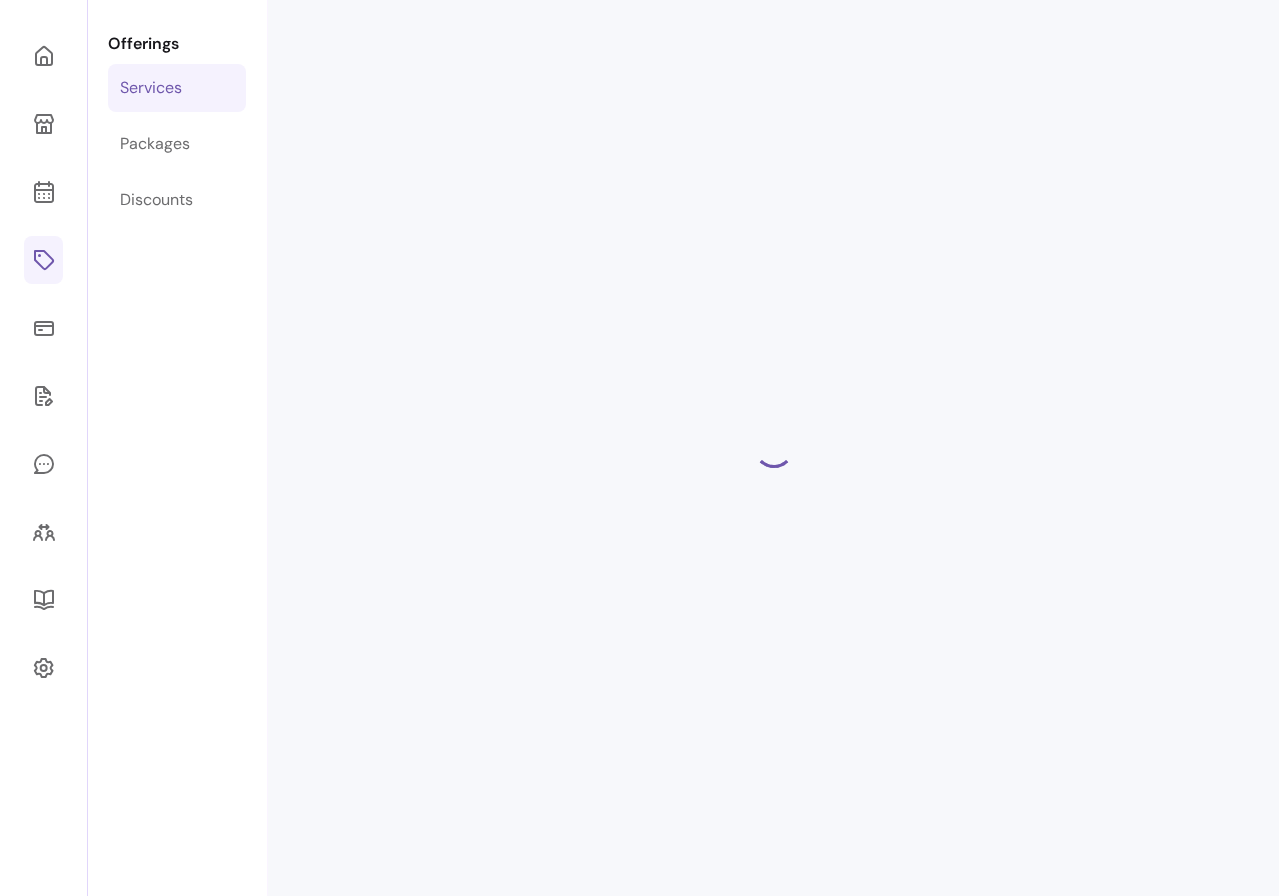 select on "**" 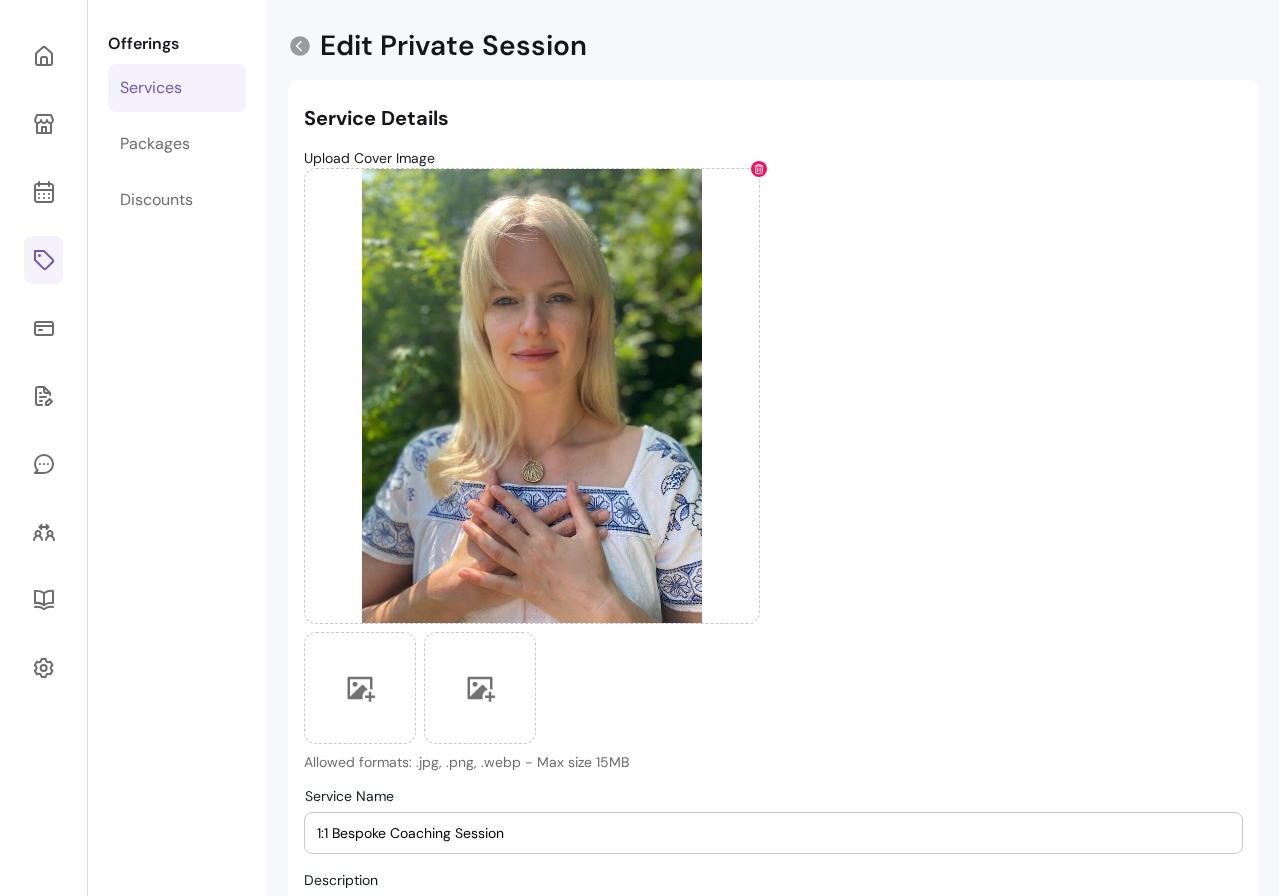 scroll, scrollTop: 469, scrollLeft: 0, axis: vertical 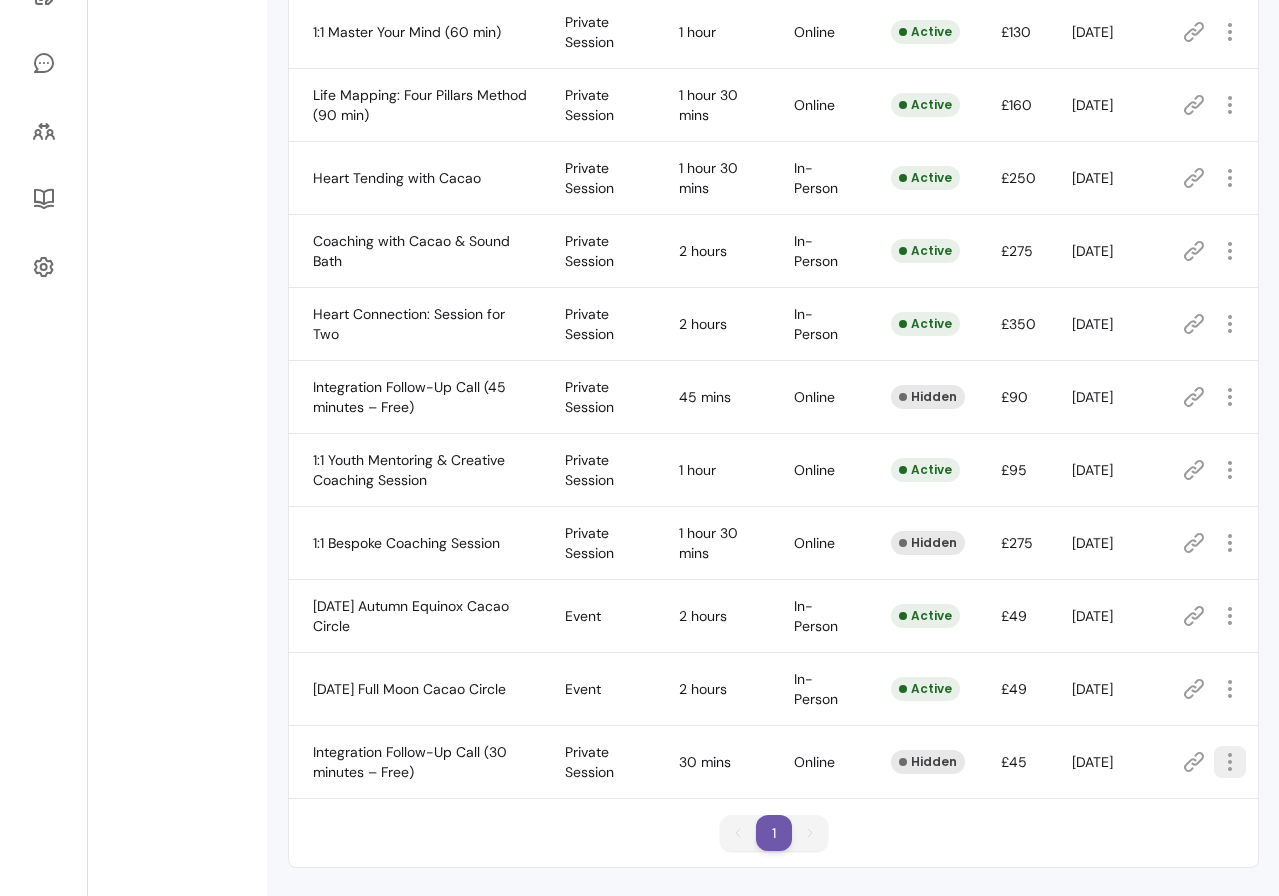 click 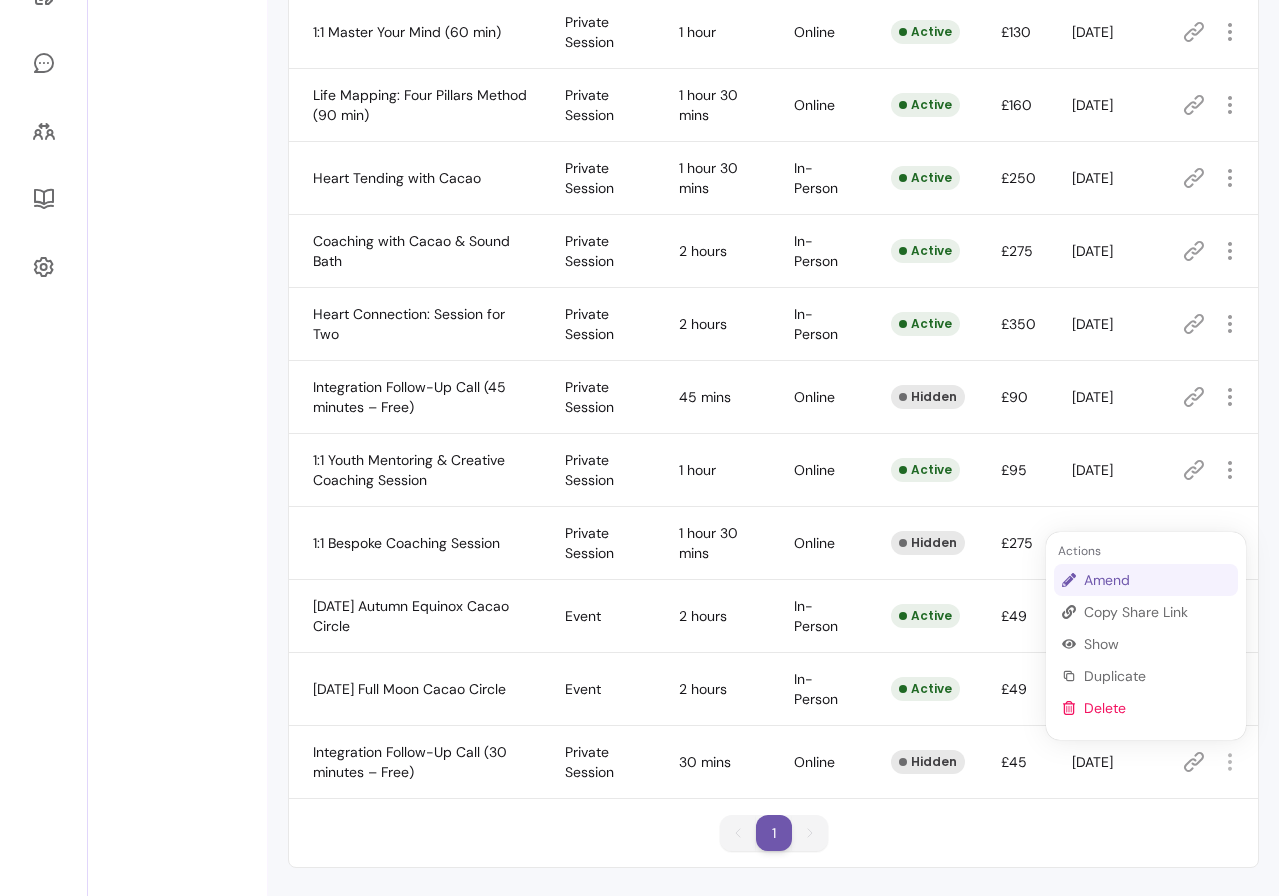 click on "Amend" at bounding box center [1157, 580] 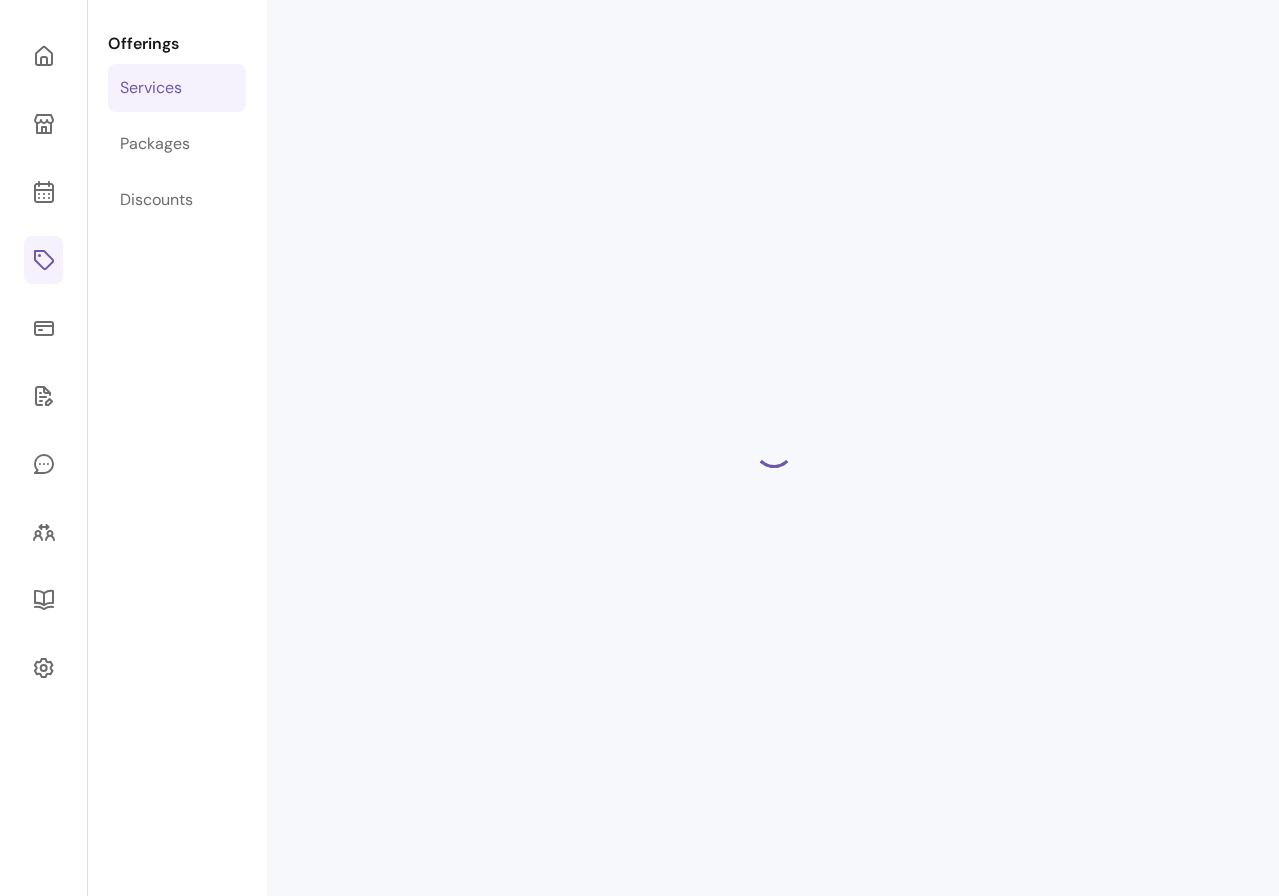 select on "**" 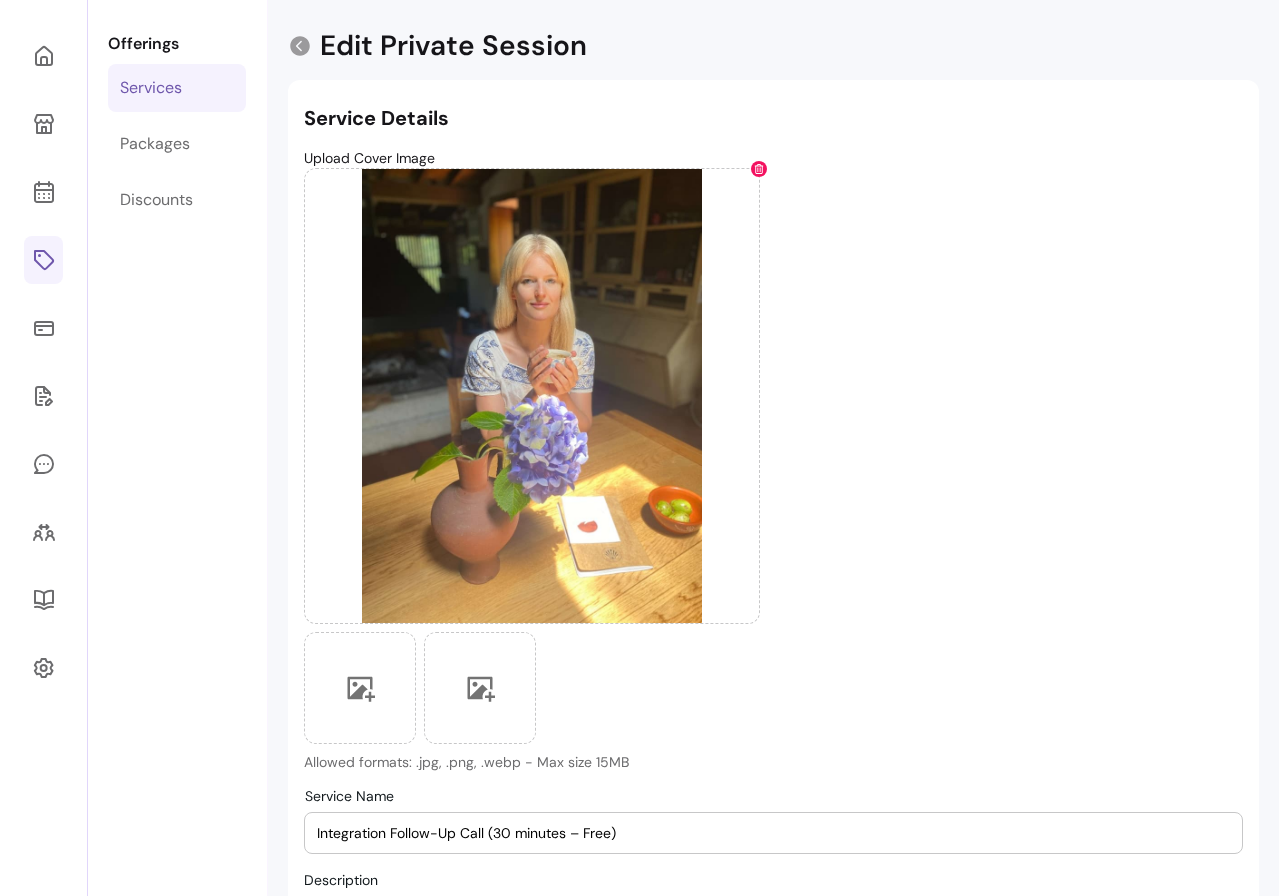 scroll, scrollTop: 469, scrollLeft: 0, axis: vertical 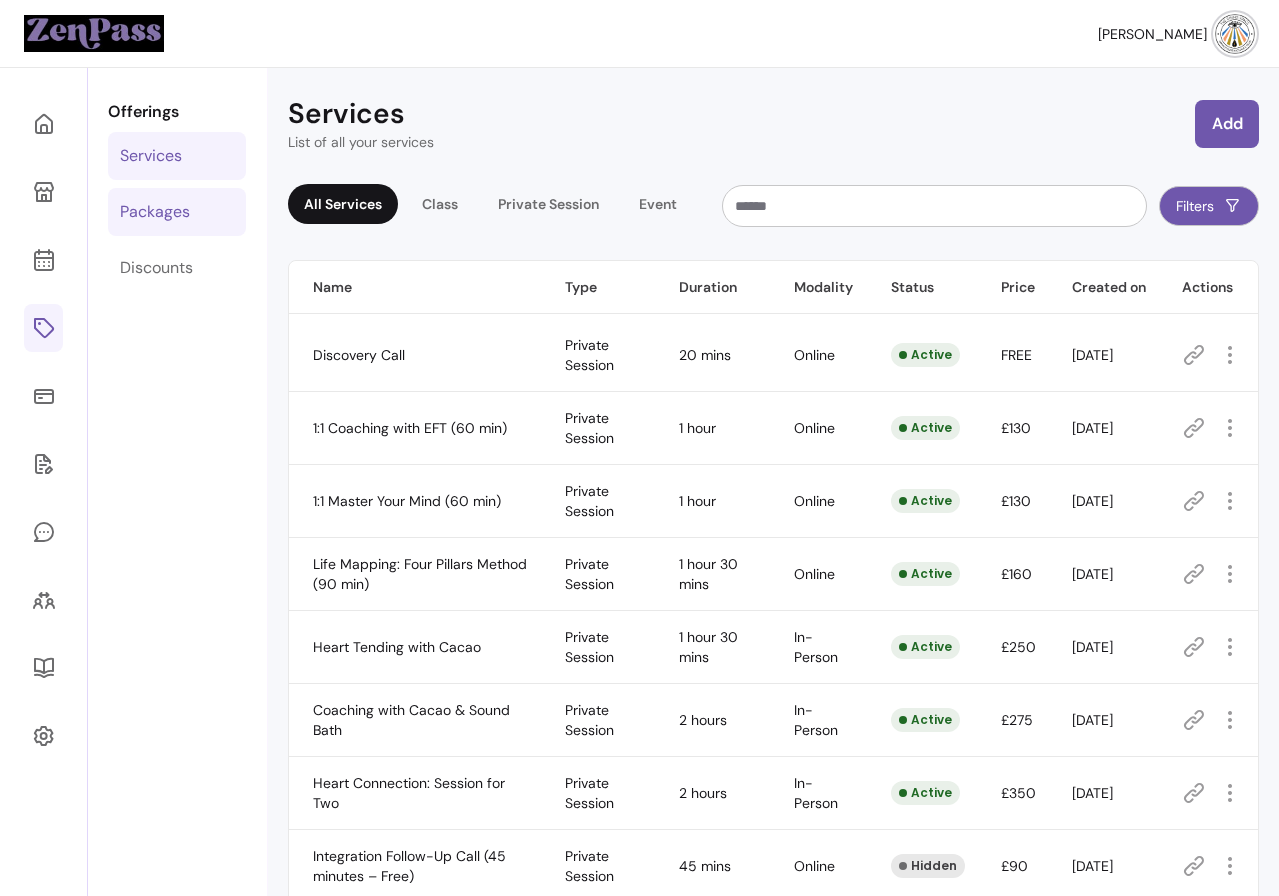 click on "Packages" at bounding box center [177, 212] 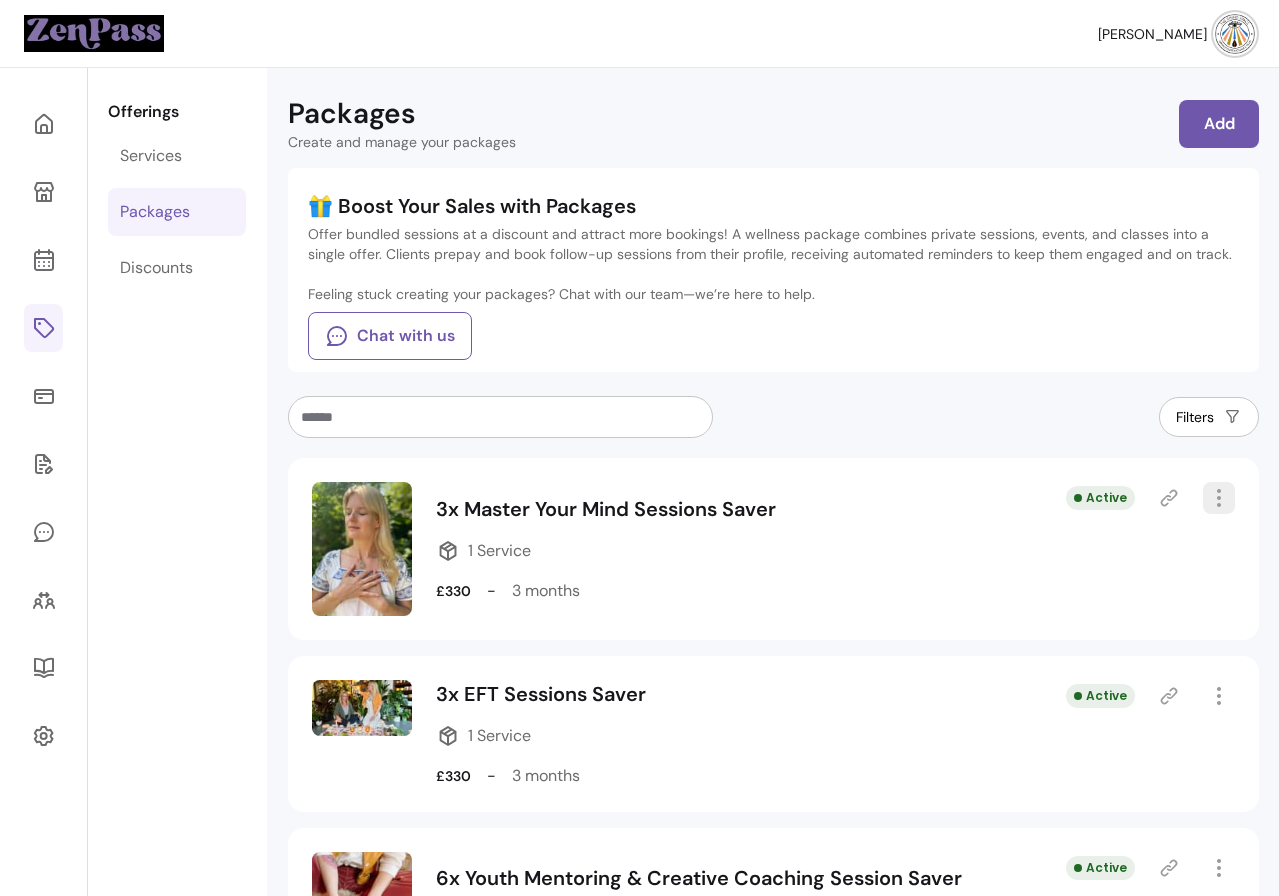 click 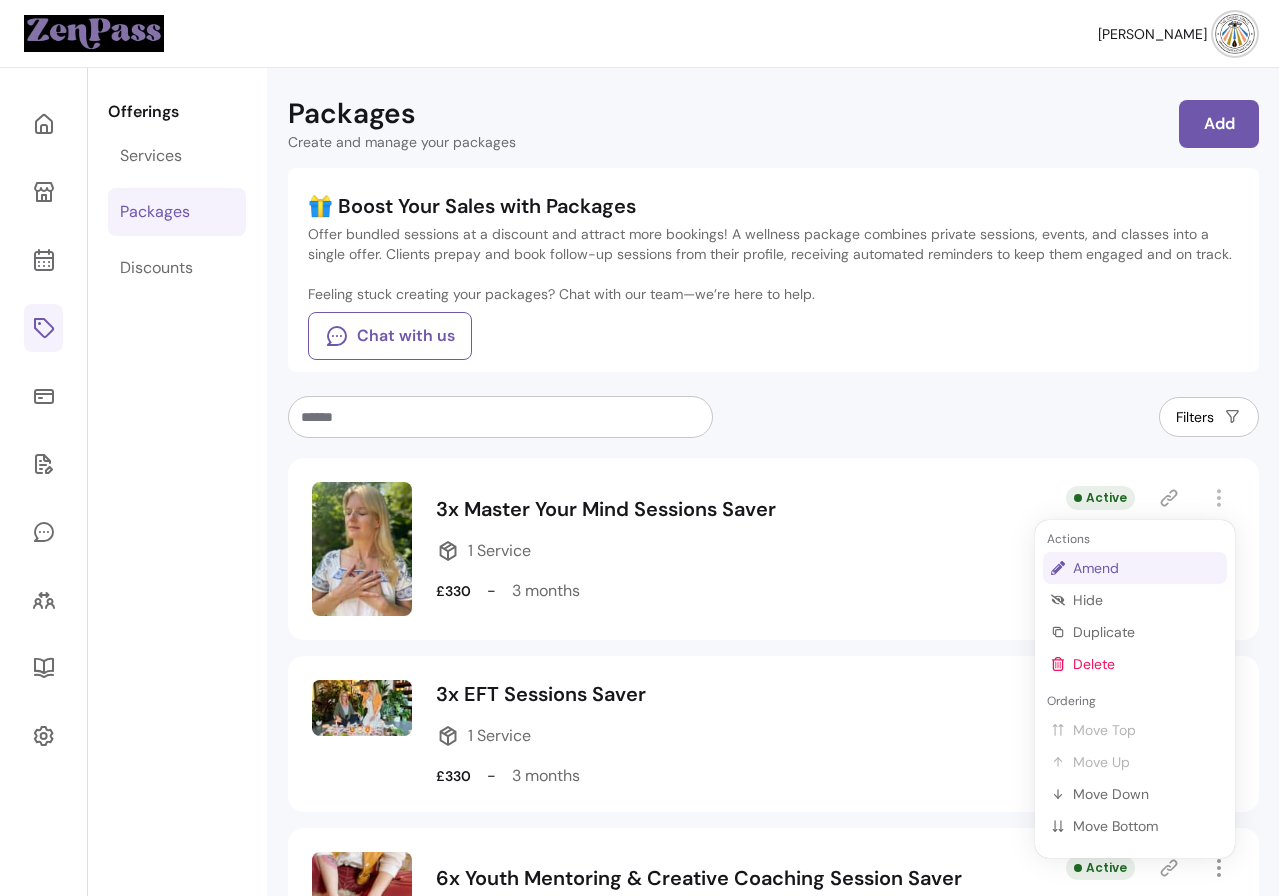 drag, startPoint x: 1073, startPoint y: 564, endPoint x: 1085, endPoint y: 559, distance: 13 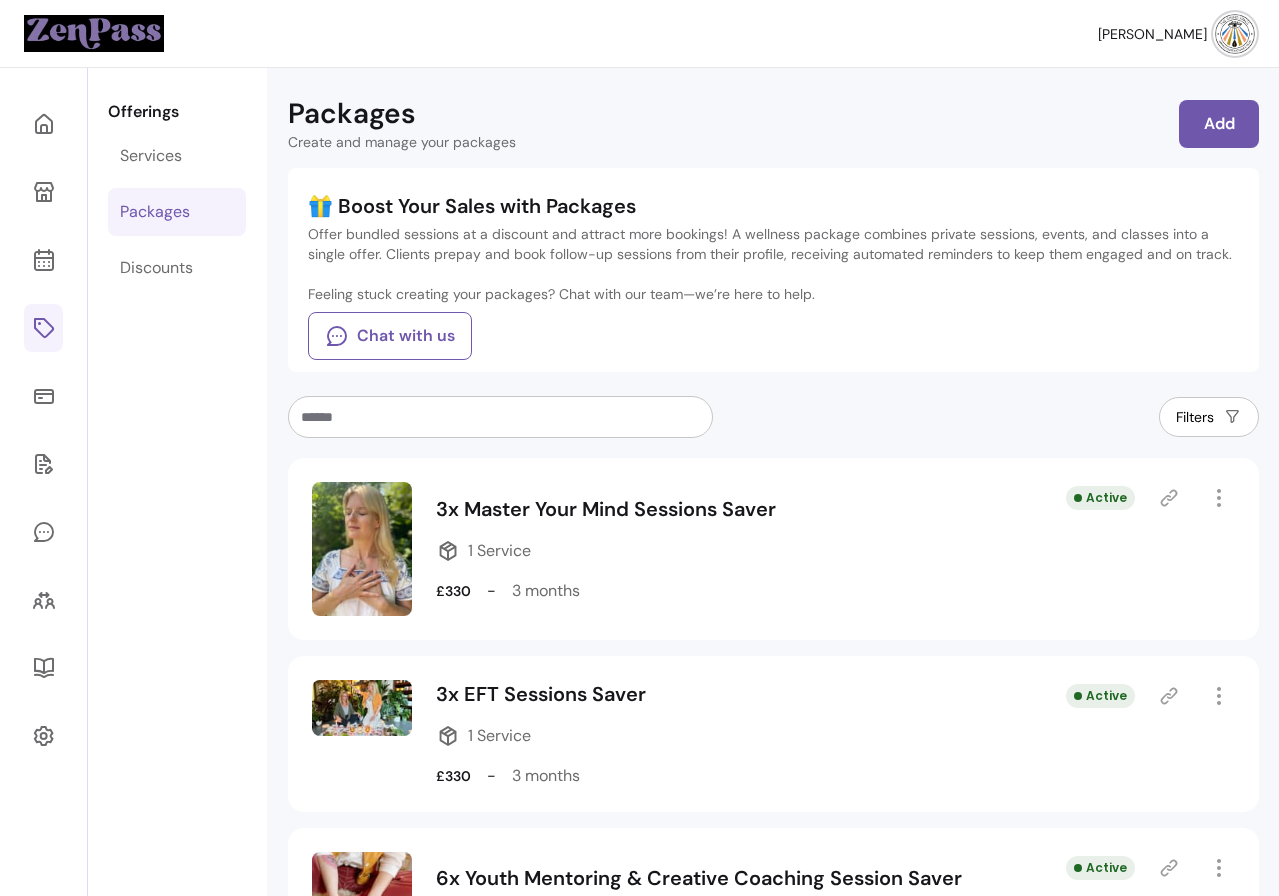 select on "***" 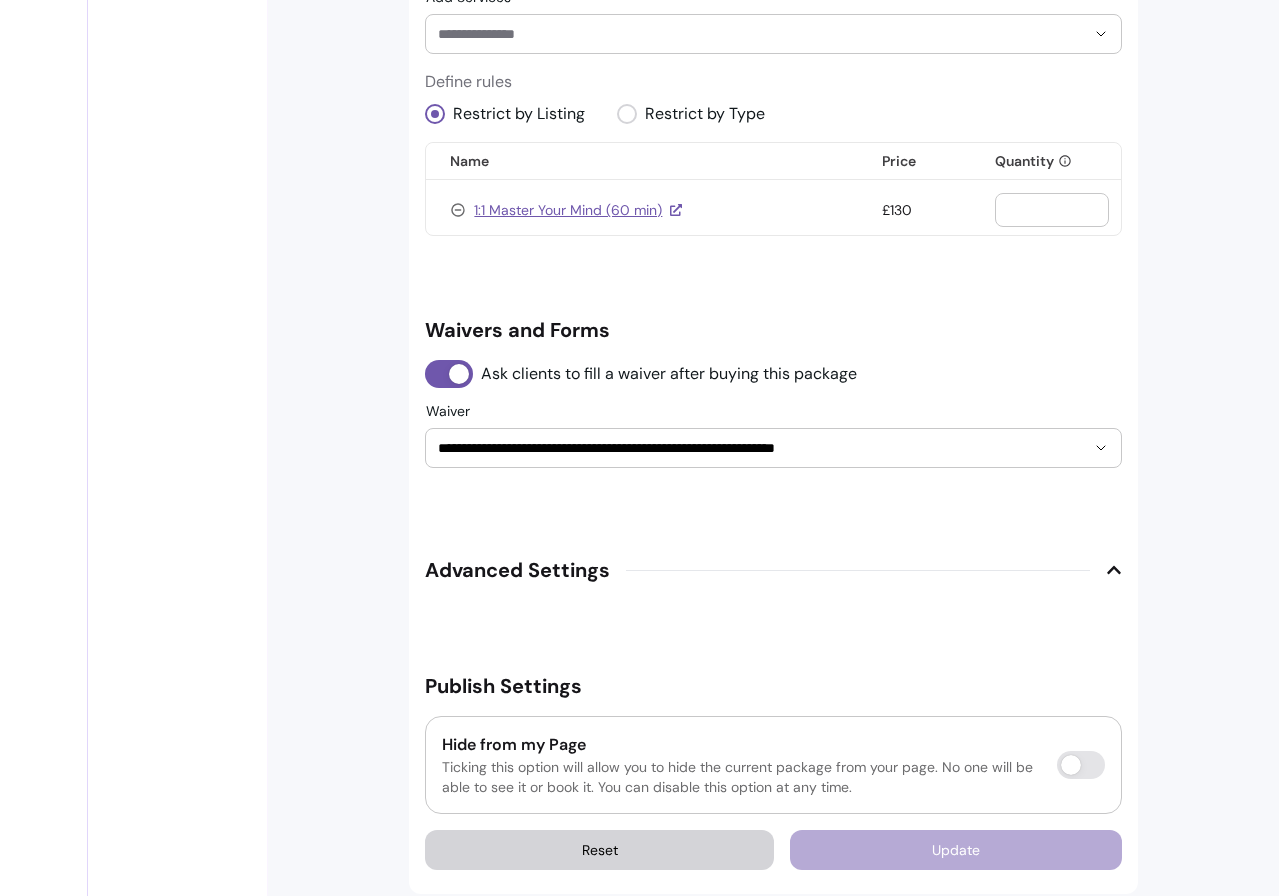 scroll, scrollTop: 1346, scrollLeft: 0, axis: vertical 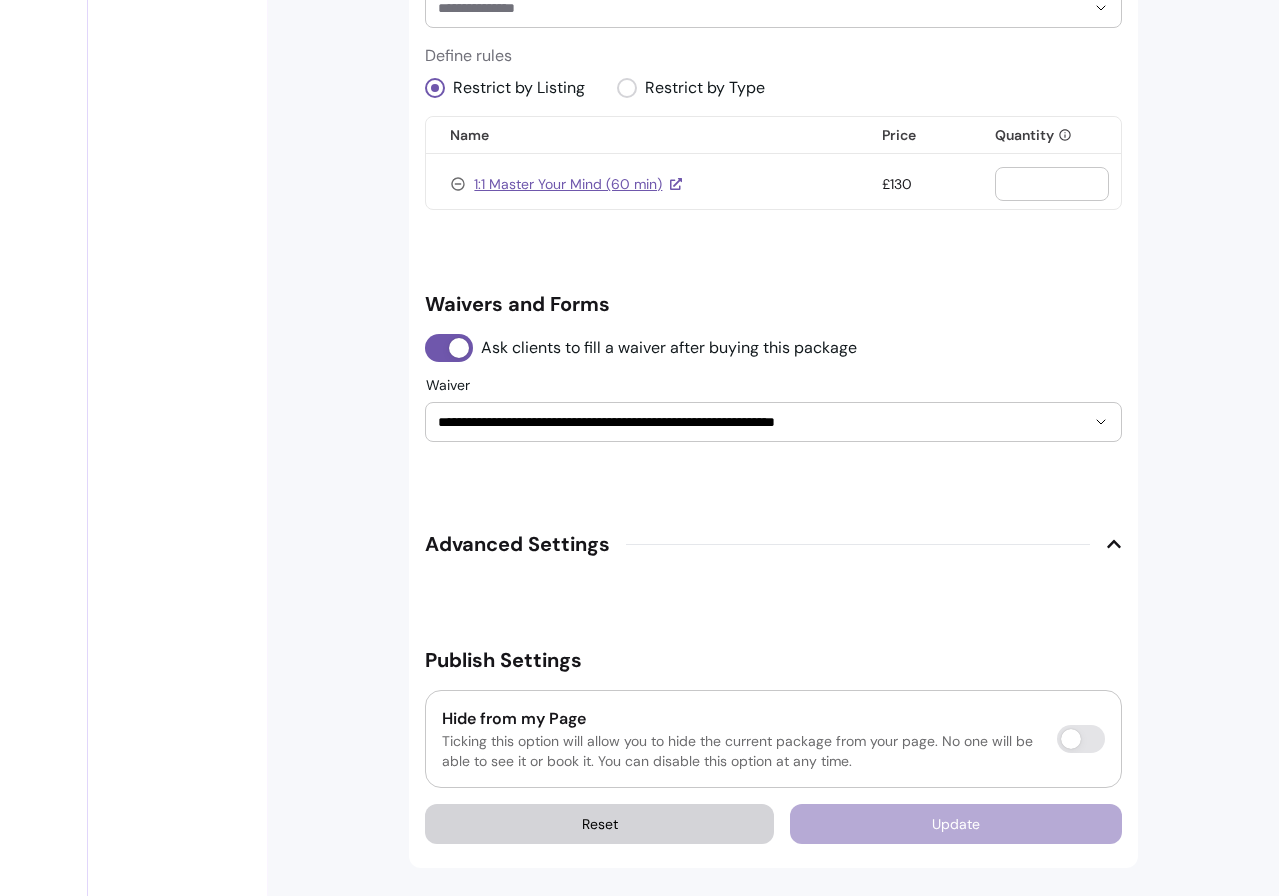 click on "Advanced Settings" at bounding box center [773, 544] 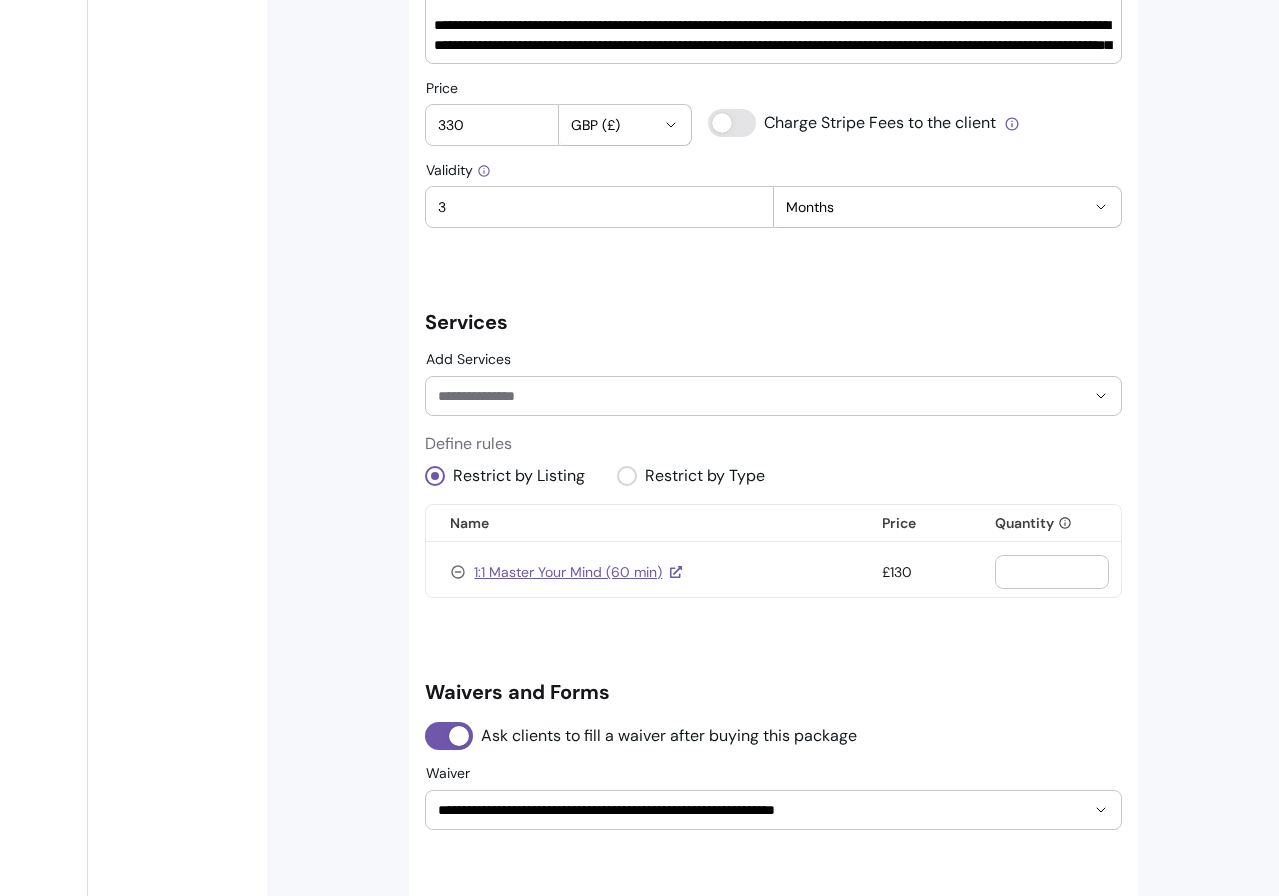 scroll, scrollTop: 961, scrollLeft: 0, axis: vertical 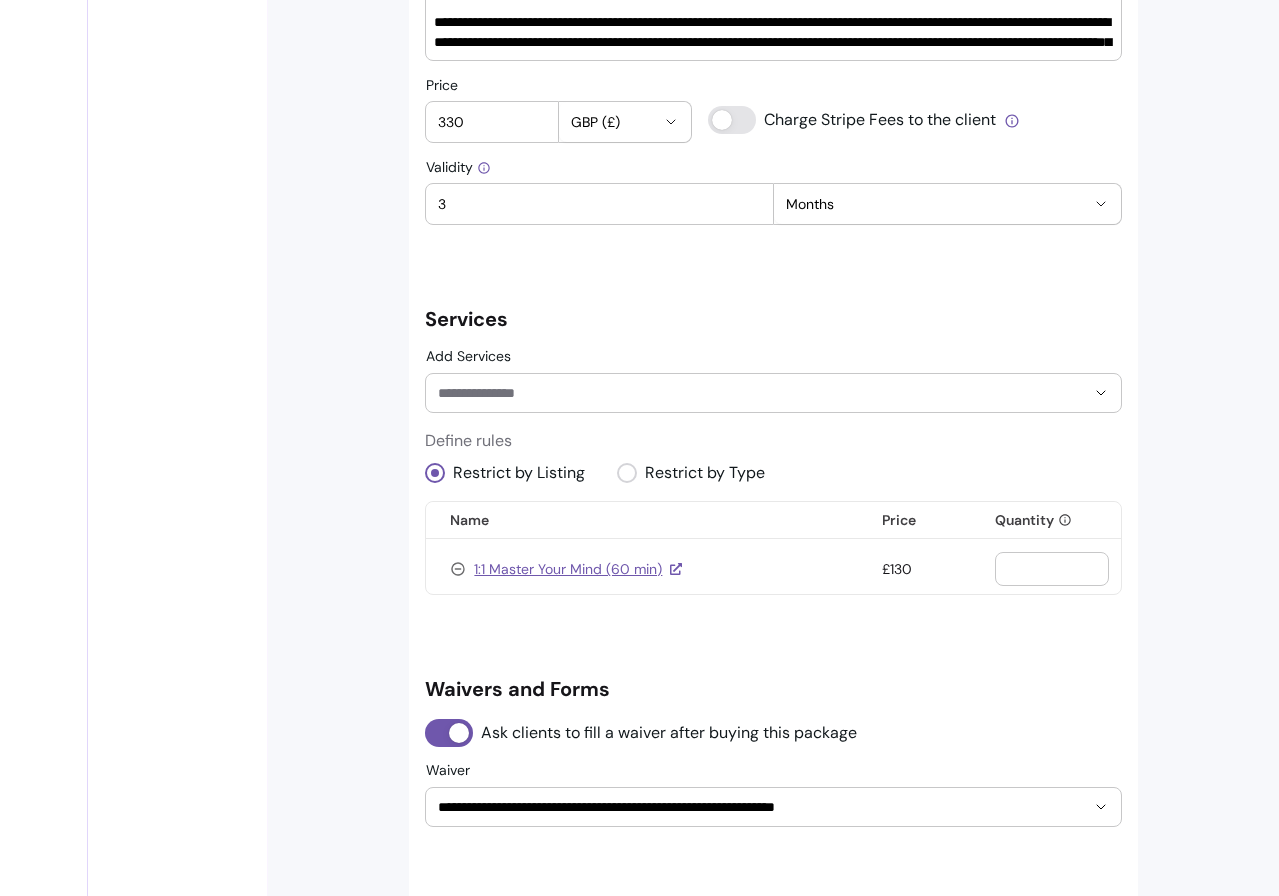 click on "Add Services" at bounding box center (745, 393) 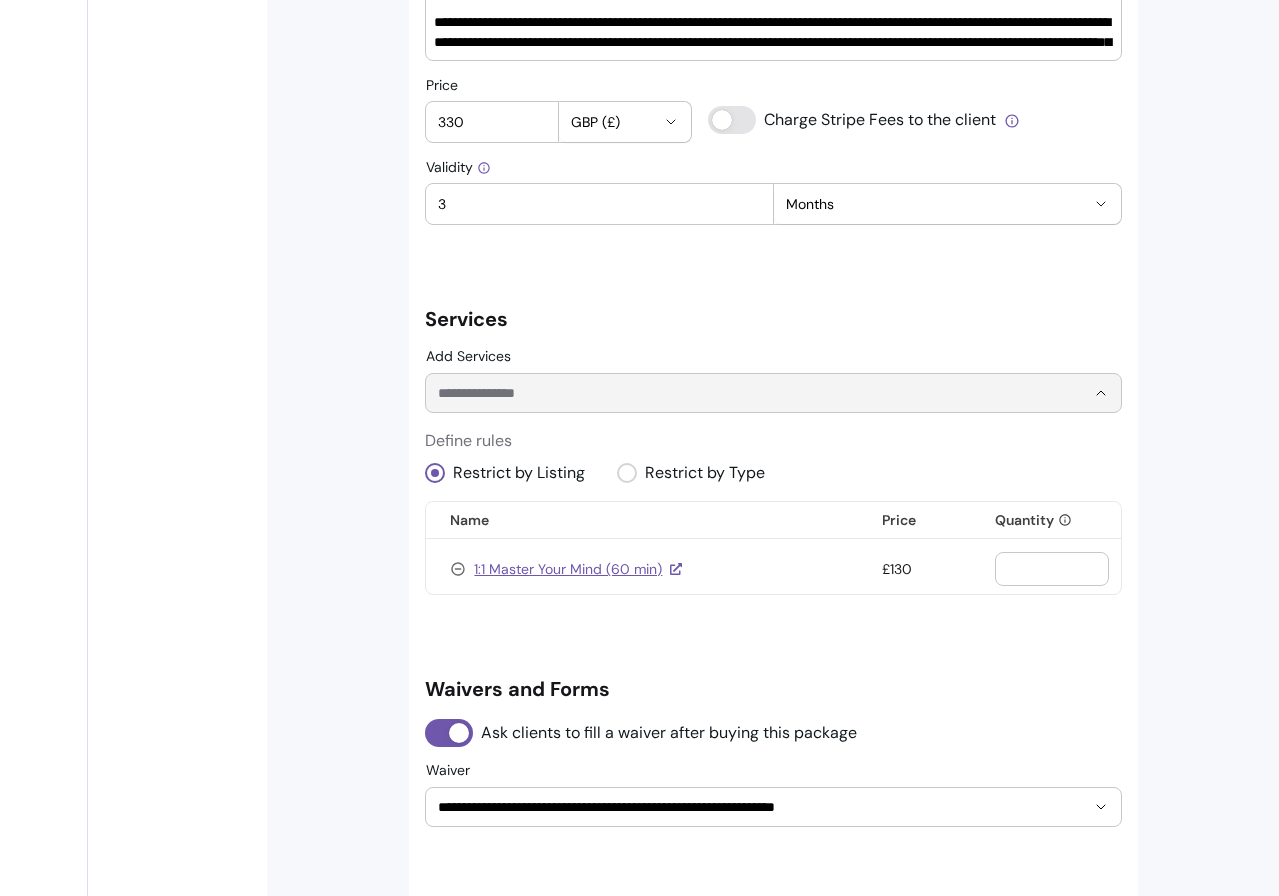 click on "**********" at bounding box center [773, 288] 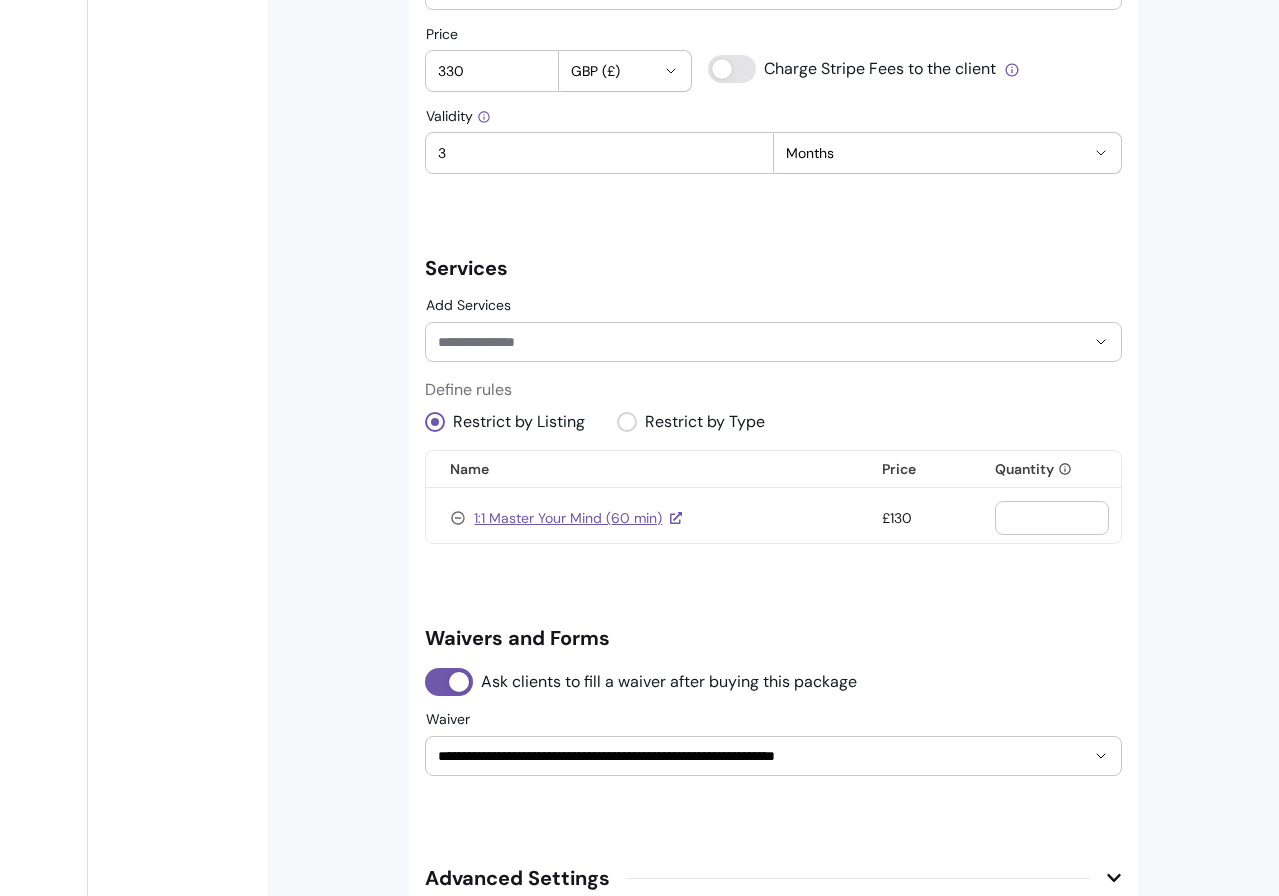 scroll, scrollTop: 1015, scrollLeft: 0, axis: vertical 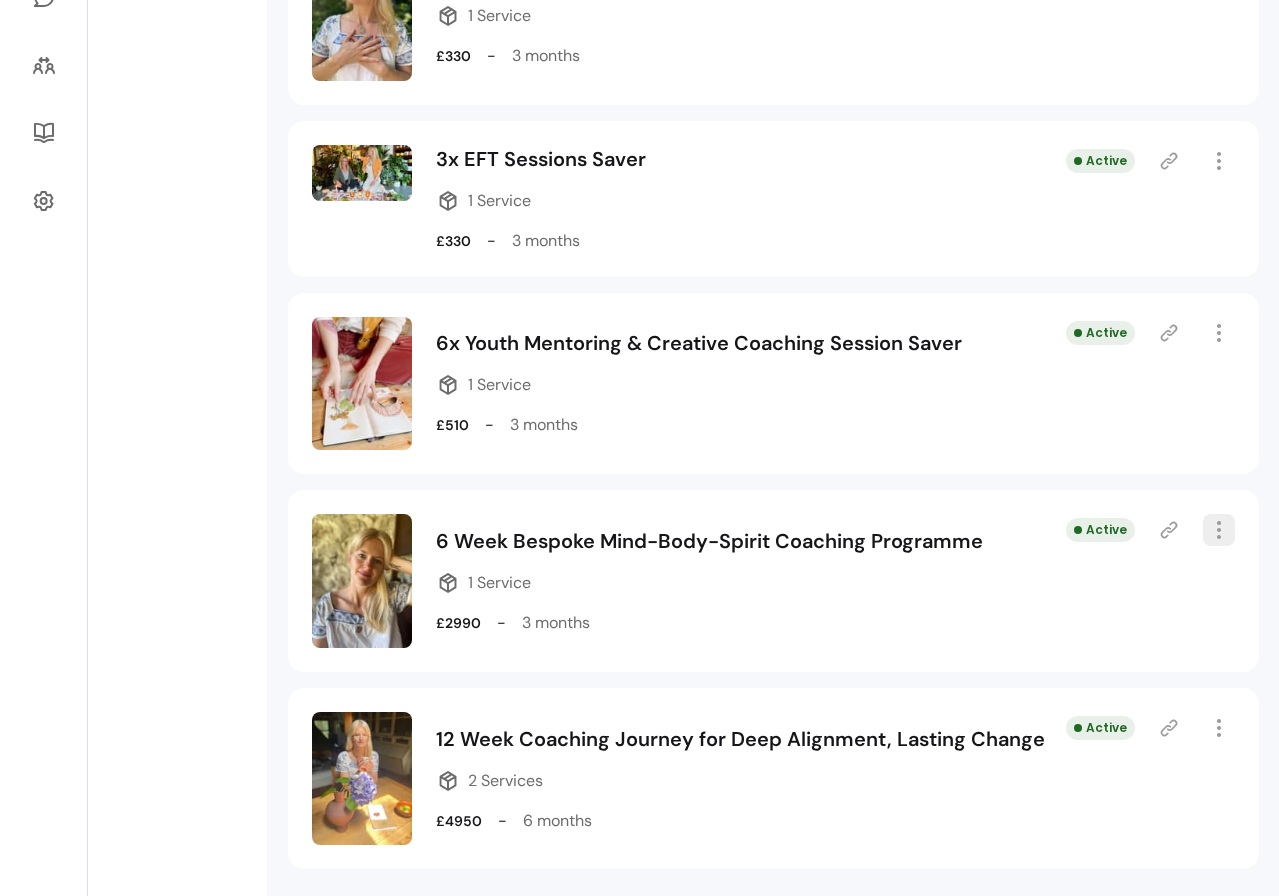 click 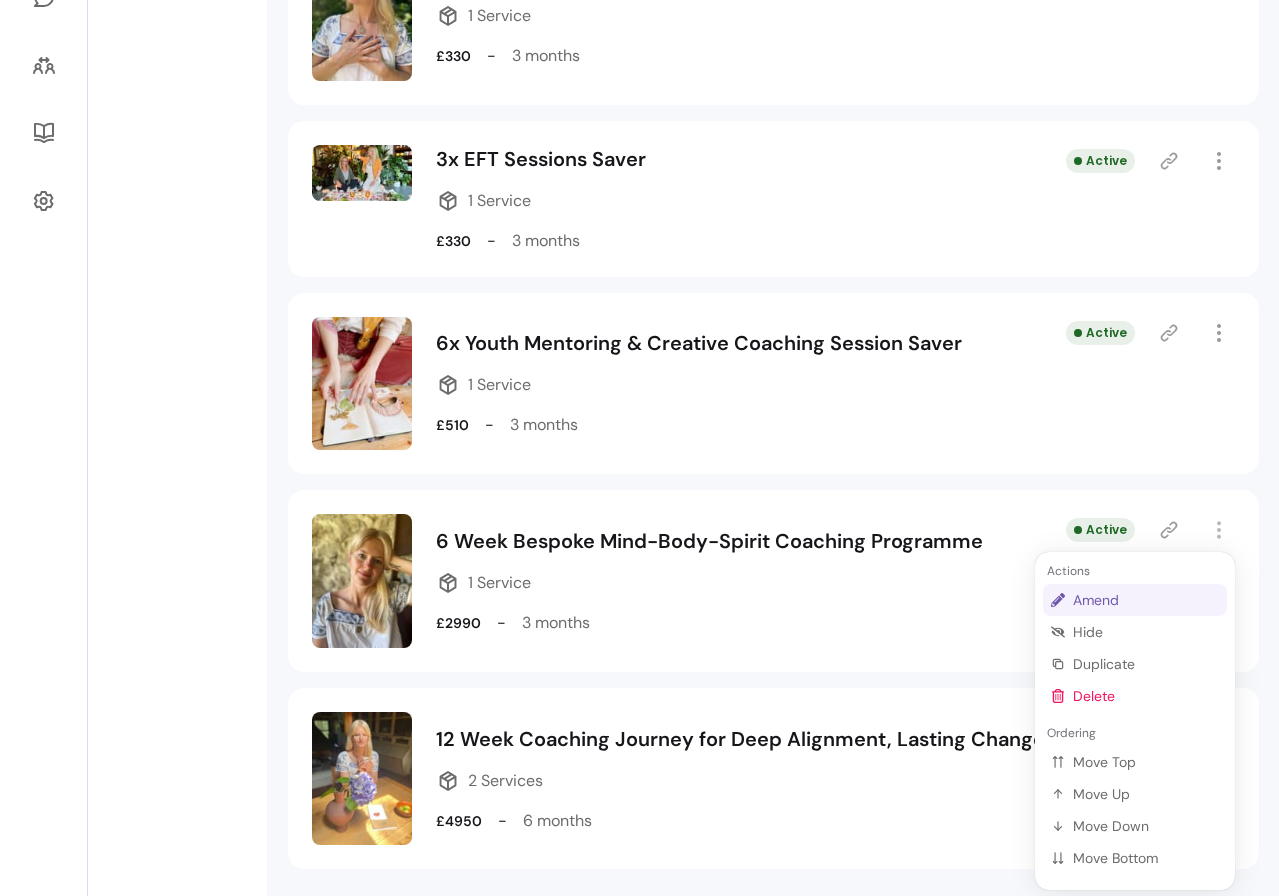 click on "Amend" at bounding box center [1146, 600] 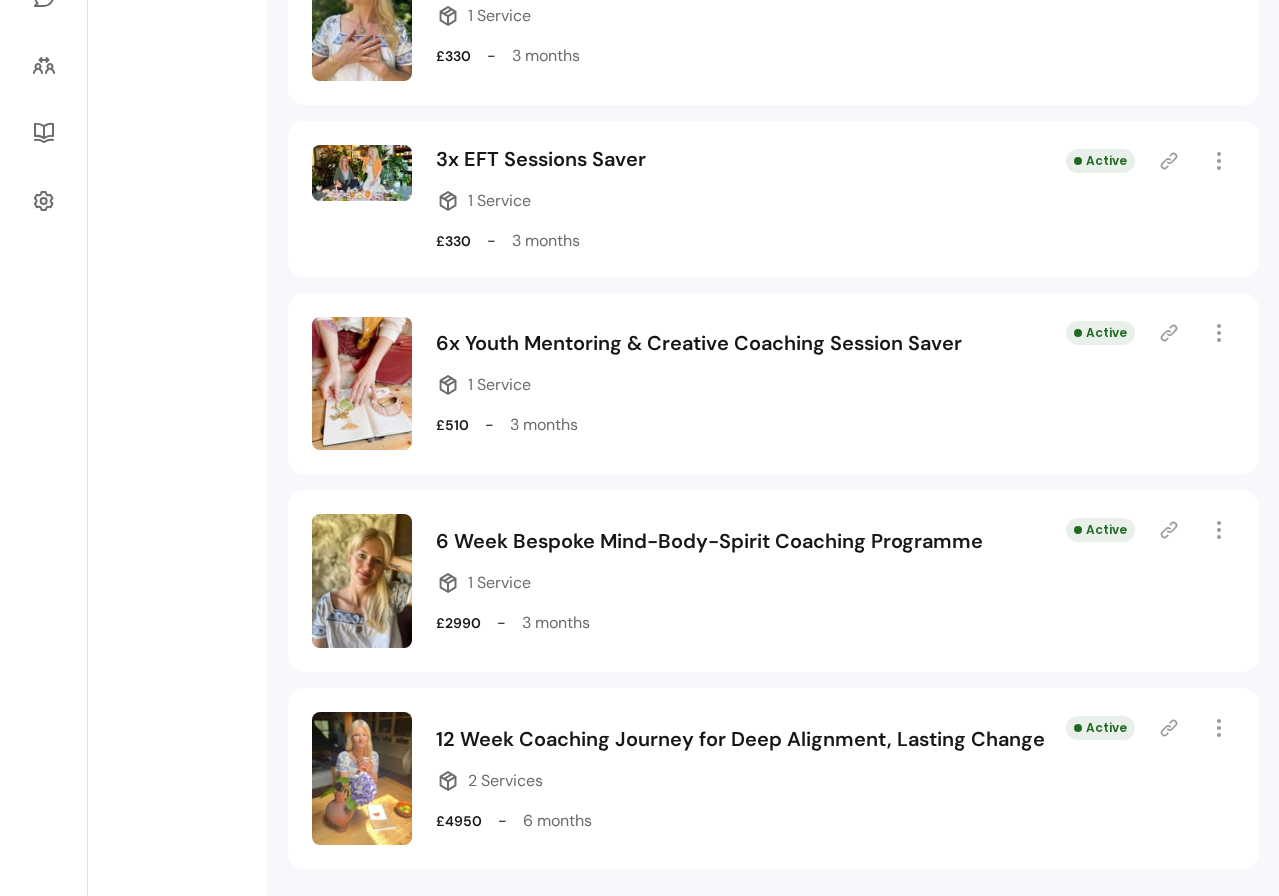 select on "***" 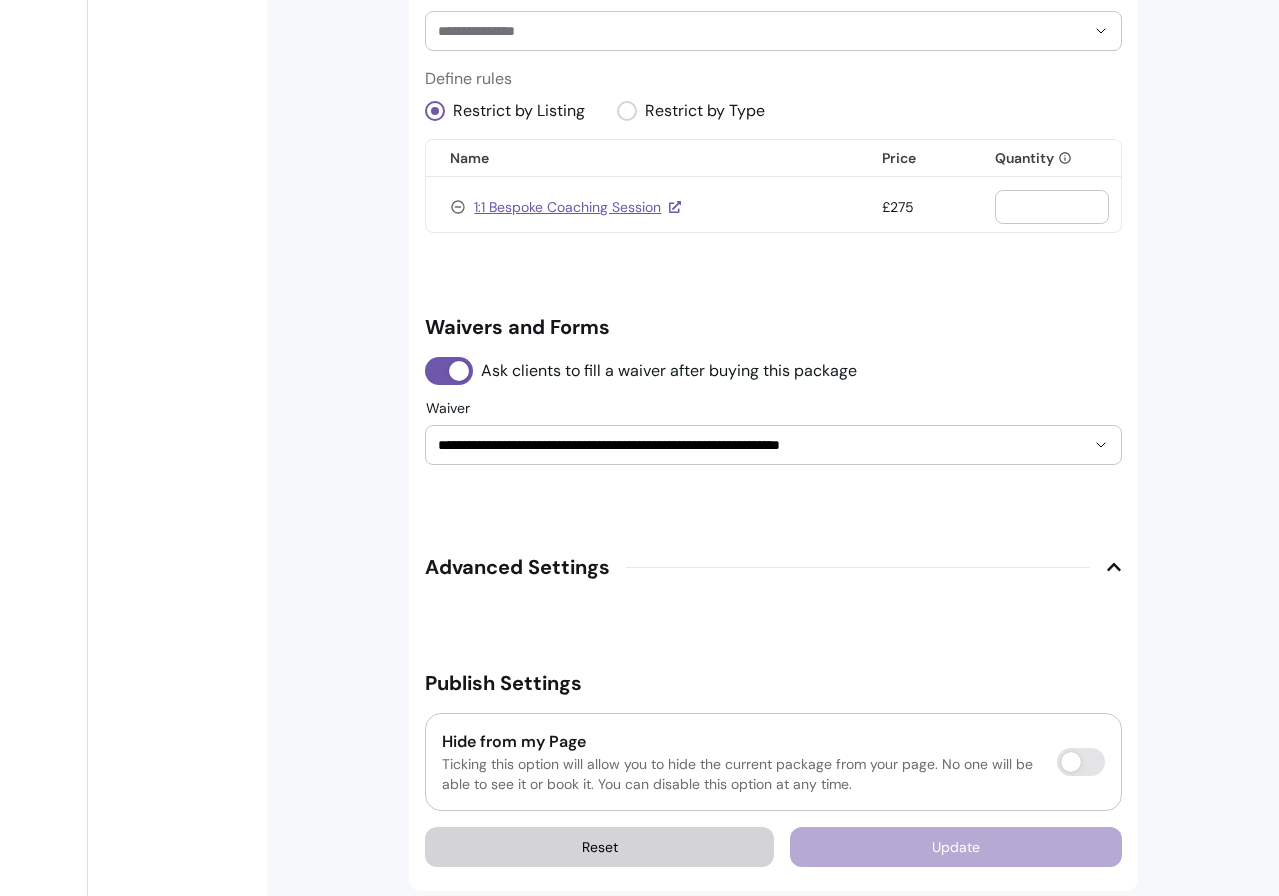 scroll, scrollTop: 1325, scrollLeft: 0, axis: vertical 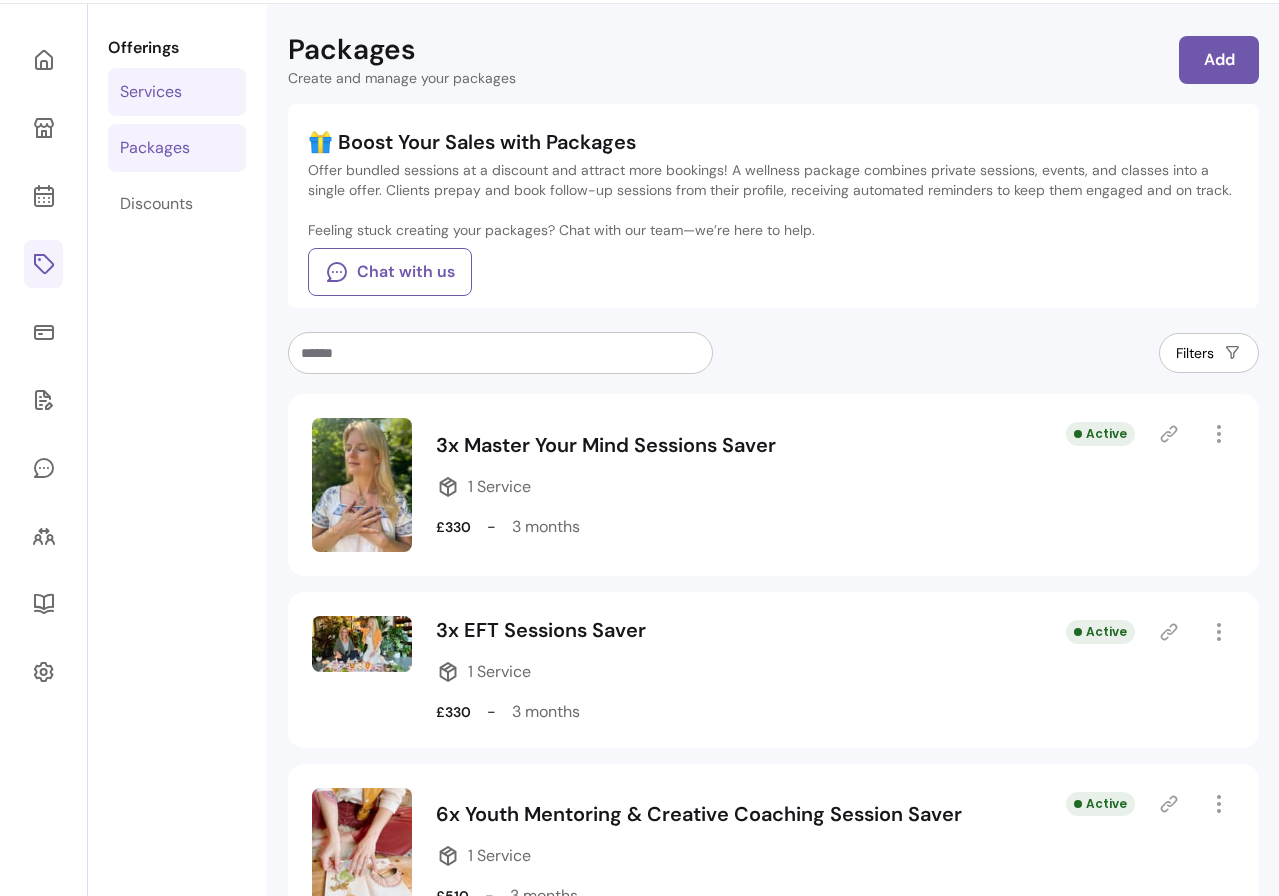 click on "Services" at bounding box center [177, 92] 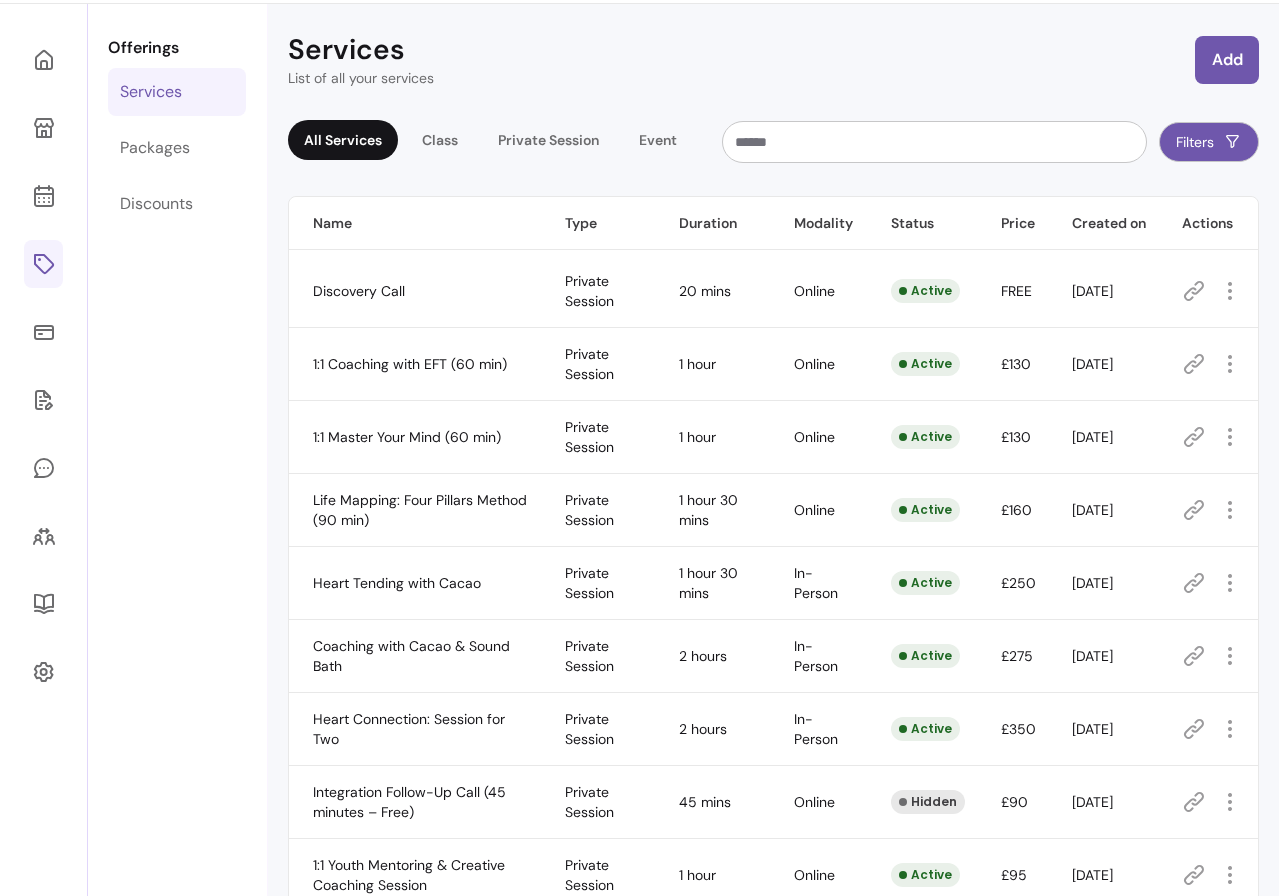 scroll, scrollTop: 0, scrollLeft: 0, axis: both 